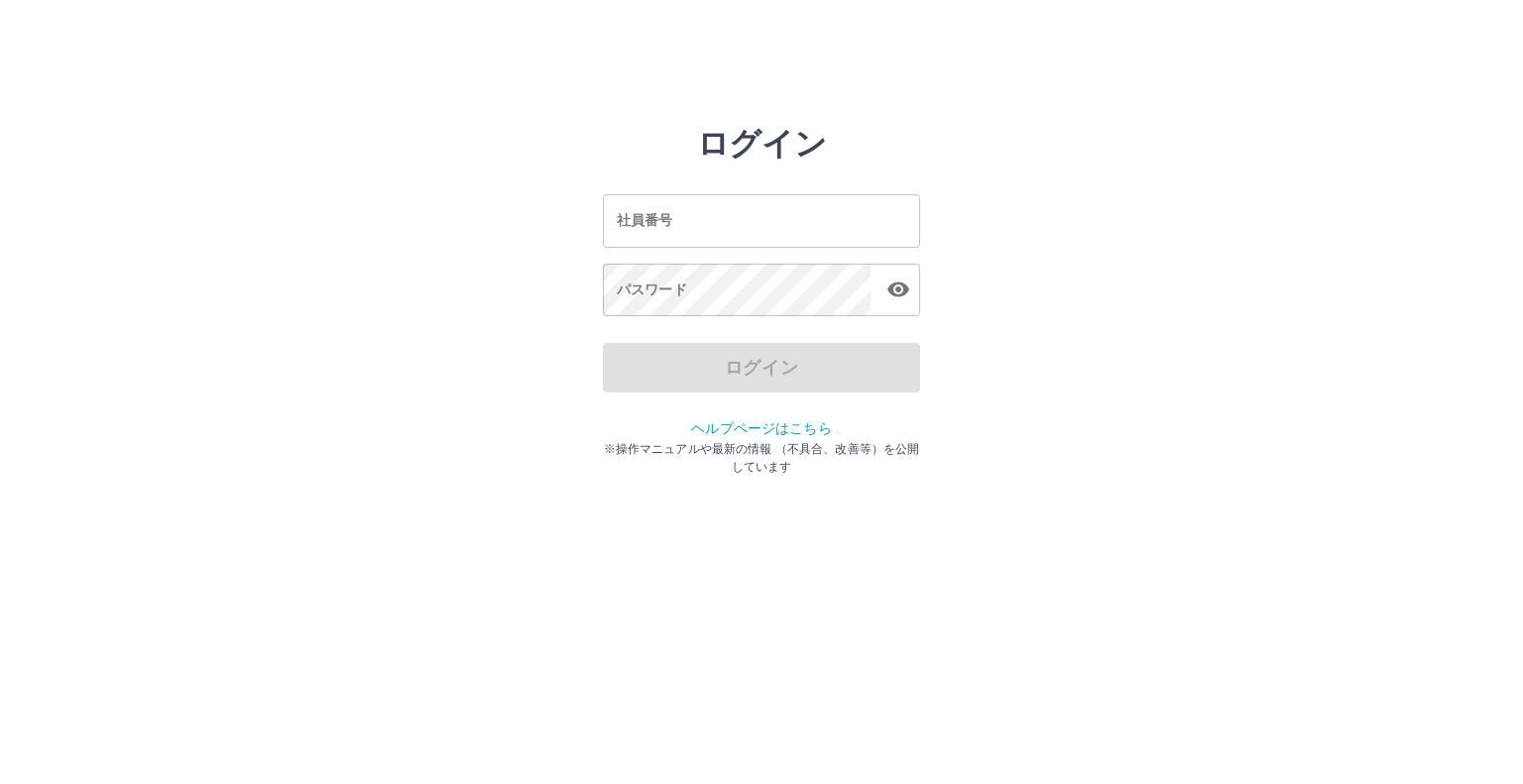 scroll, scrollTop: 0, scrollLeft: 0, axis: both 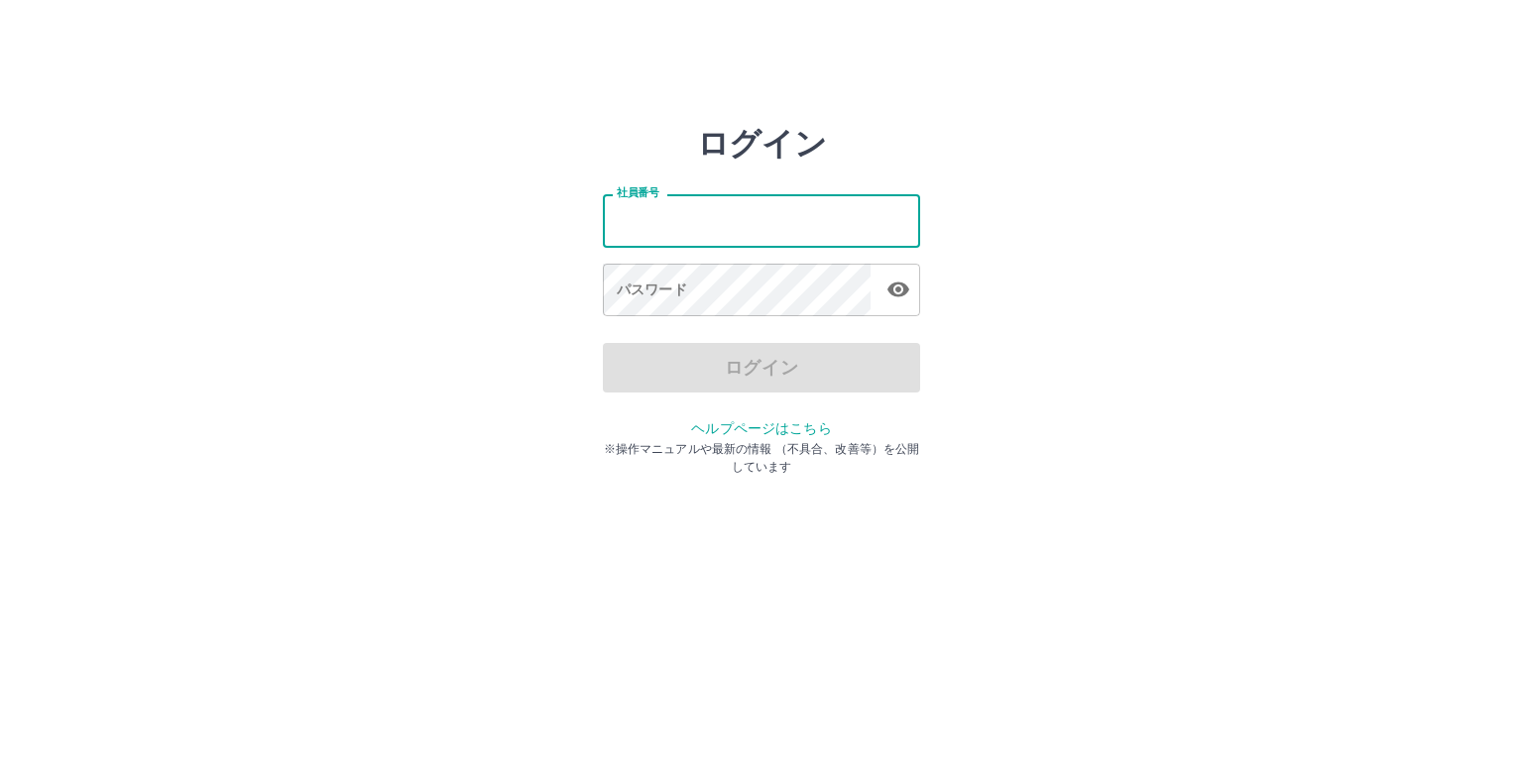 click on "社員番号" at bounding box center [762, 220] 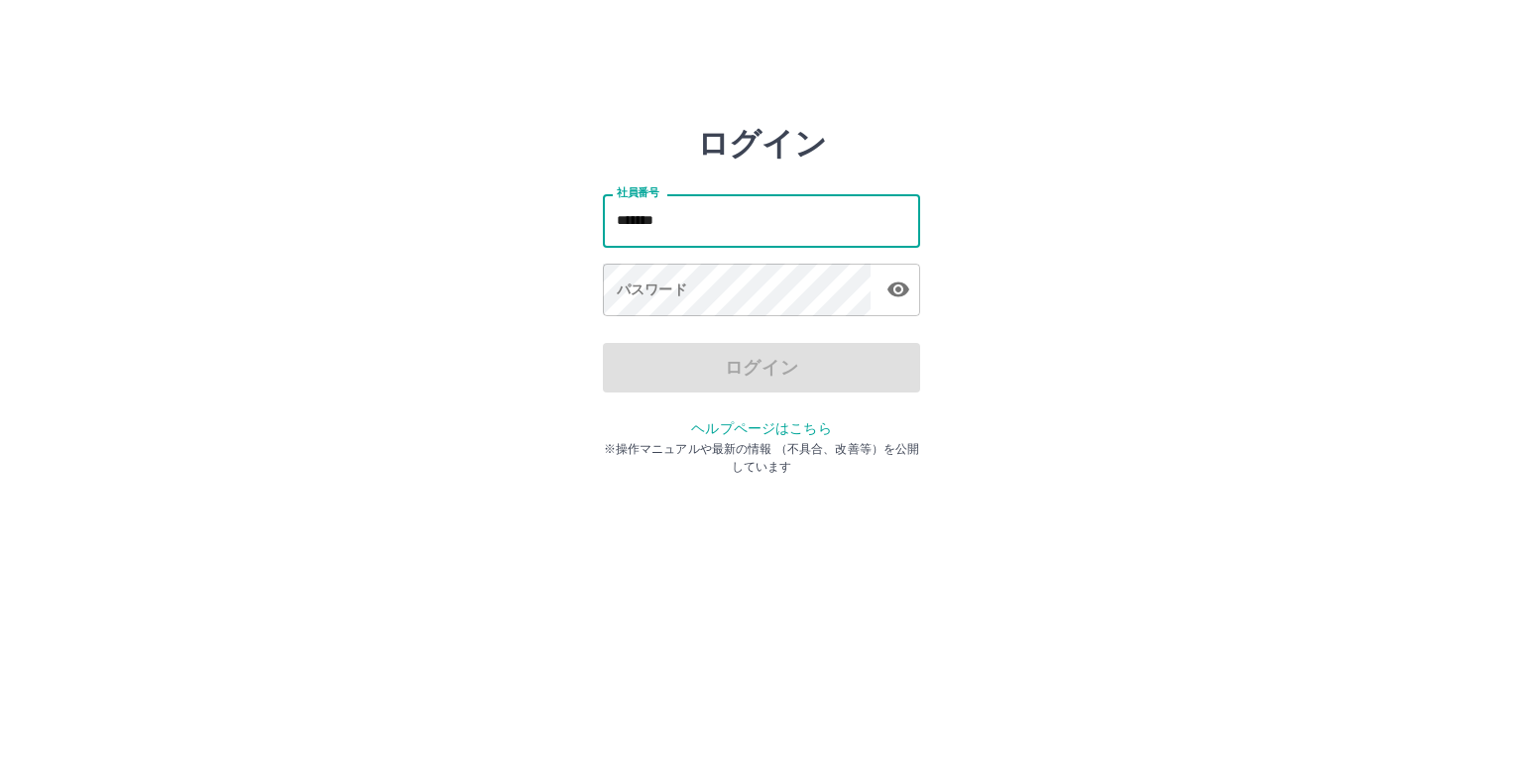 type on "*******" 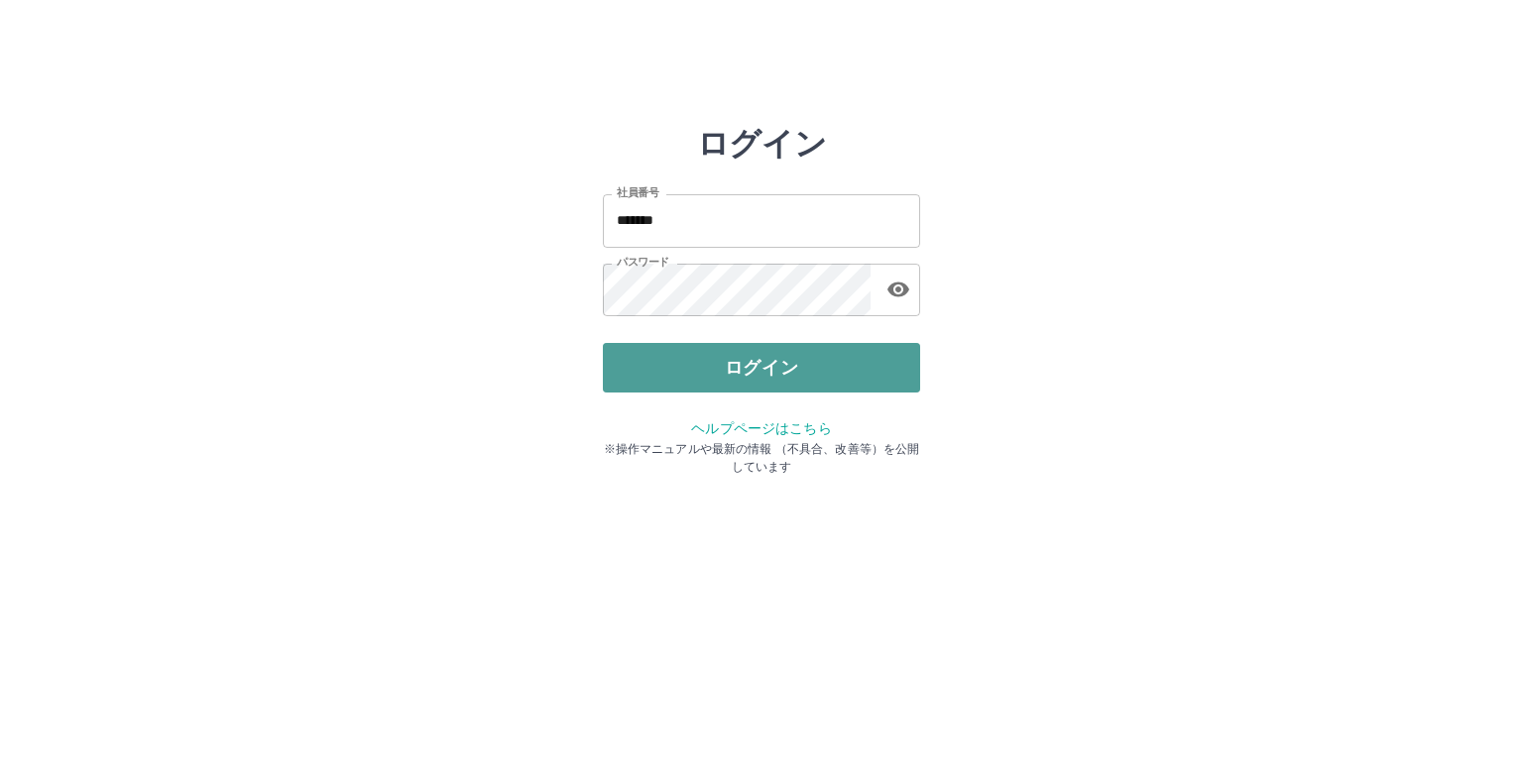 click on "ログイン" at bounding box center [762, 368] 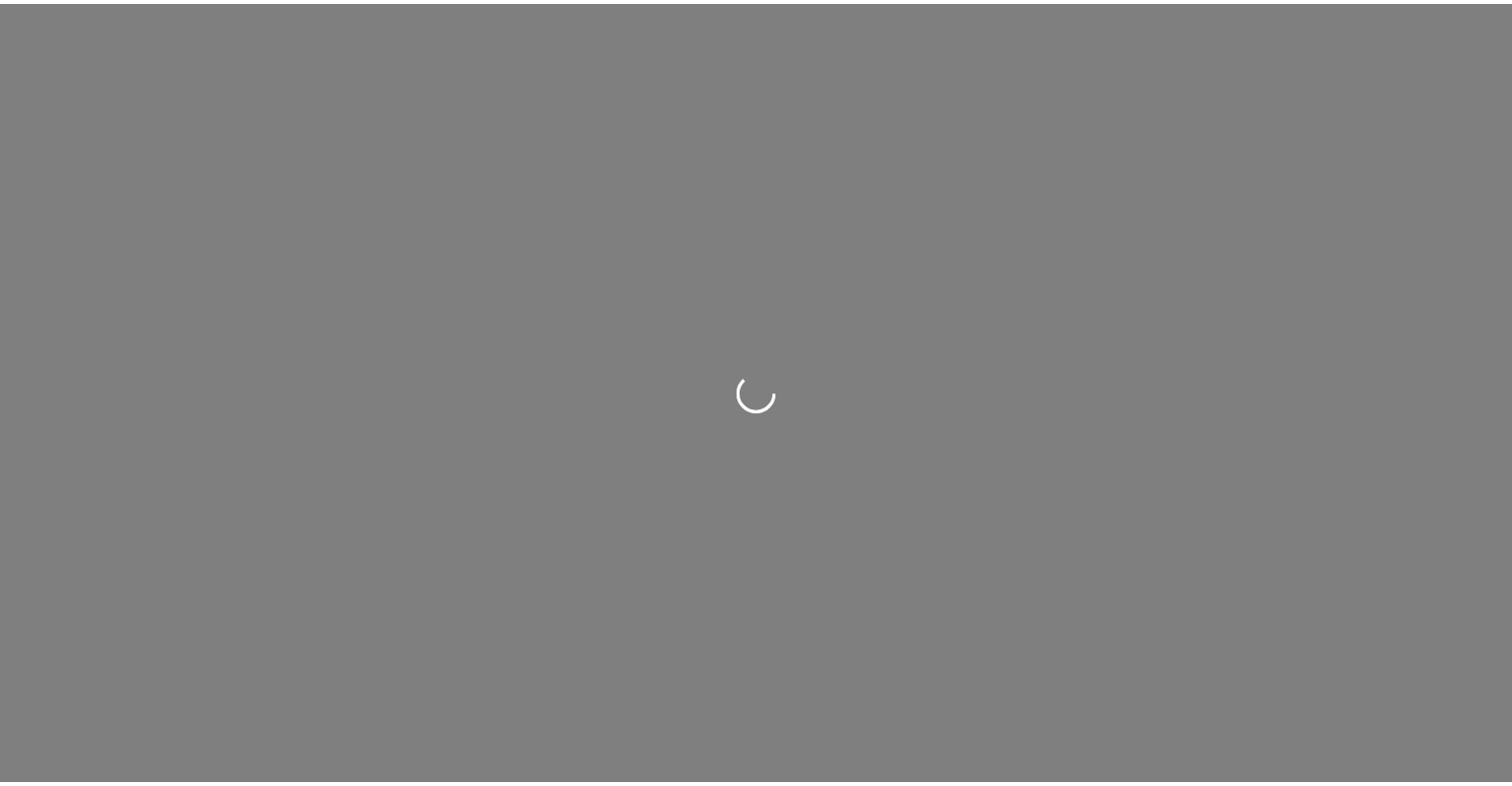 scroll, scrollTop: 0, scrollLeft: 0, axis: both 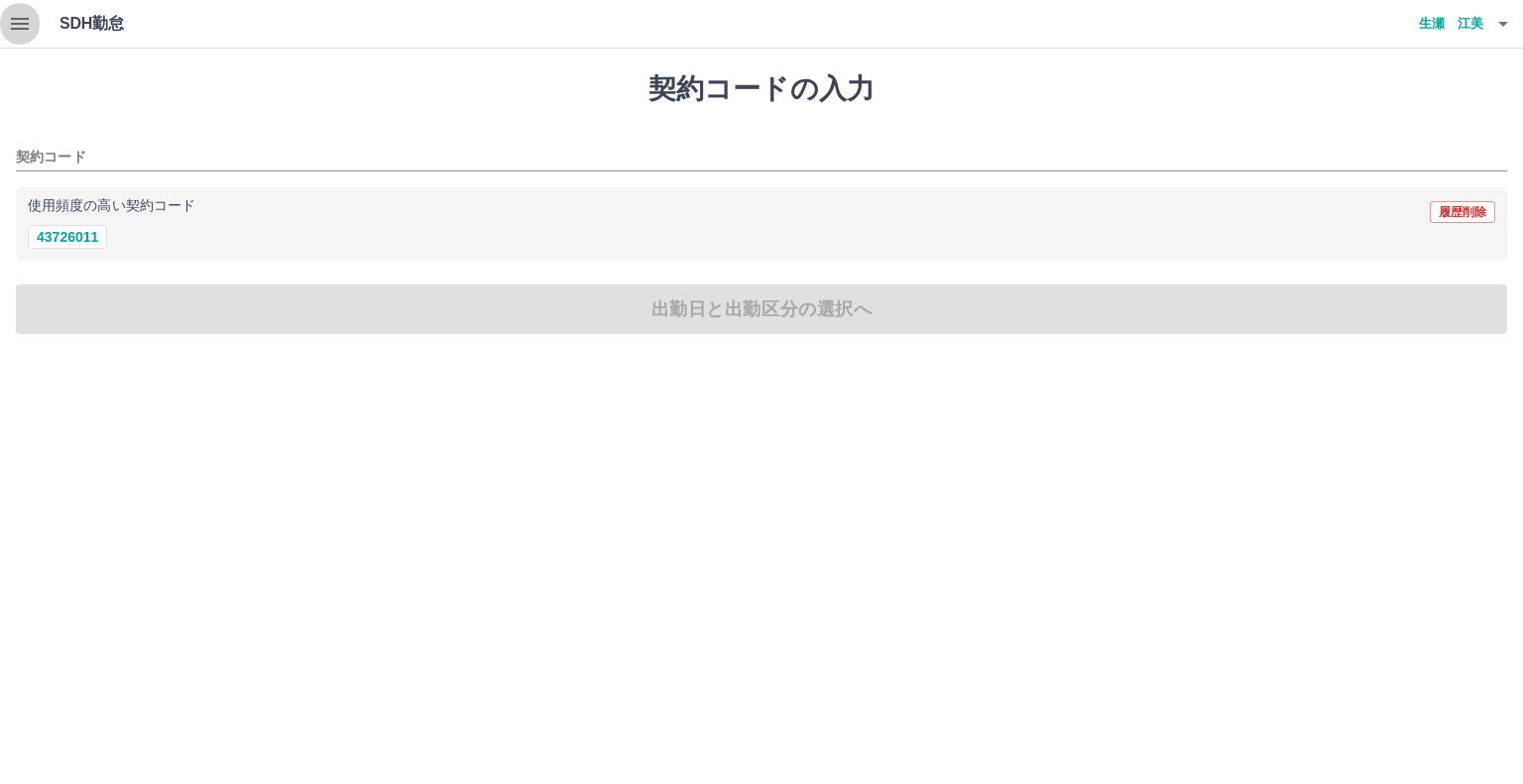 click 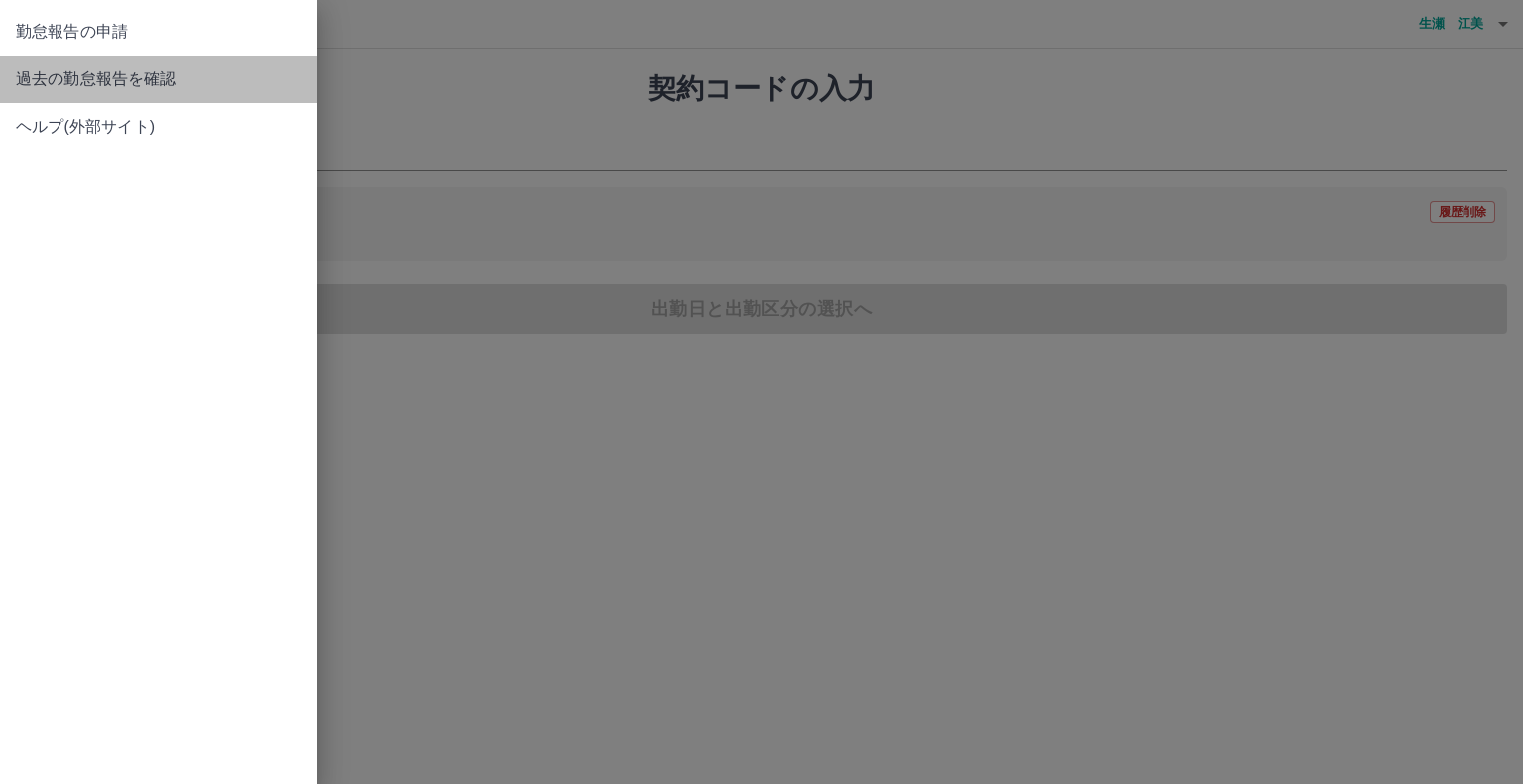 click on "過去の勤怠報告を確認" at bounding box center [159, 79] 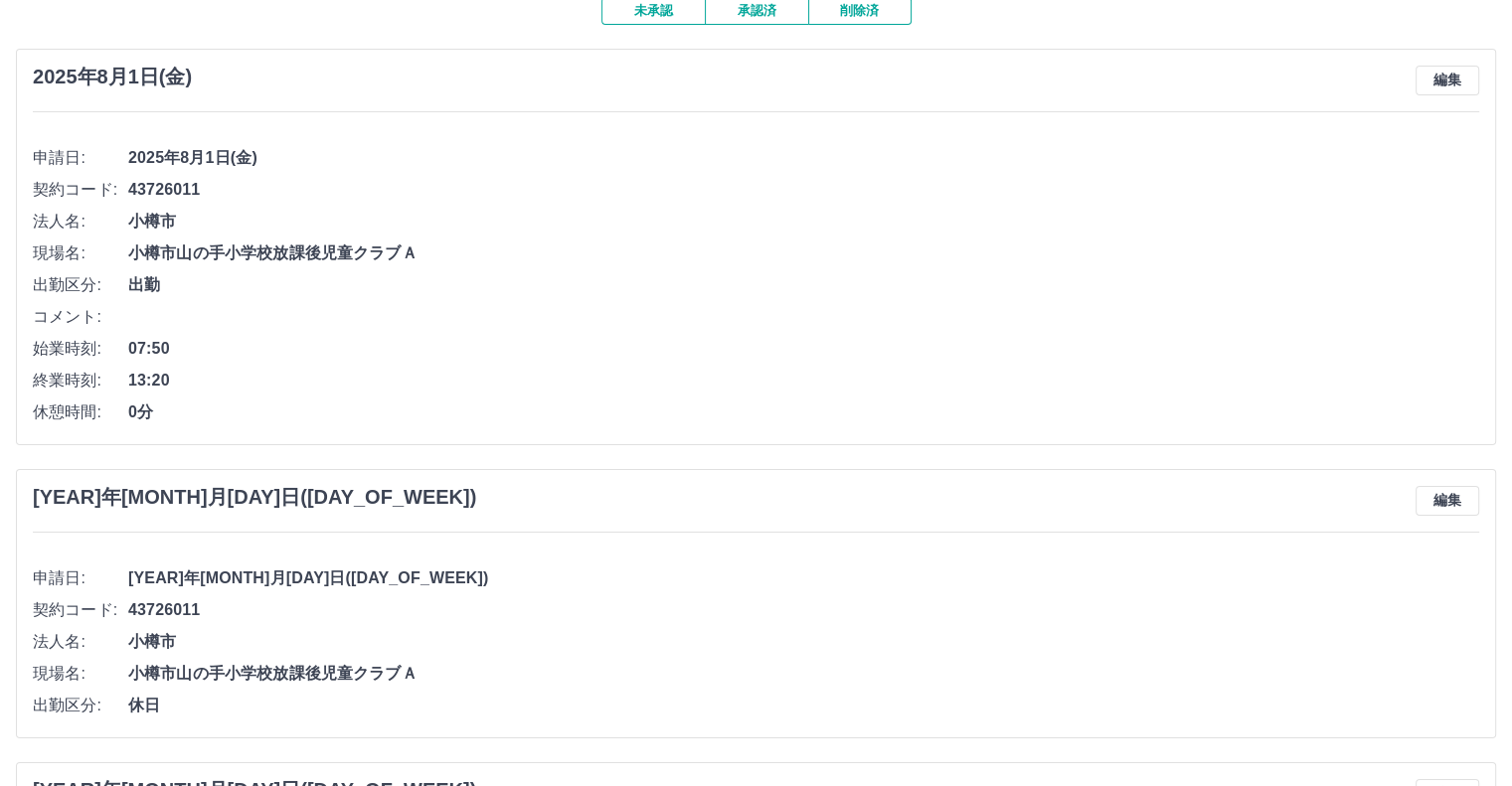 scroll, scrollTop: 0, scrollLeft: 0, axis: both 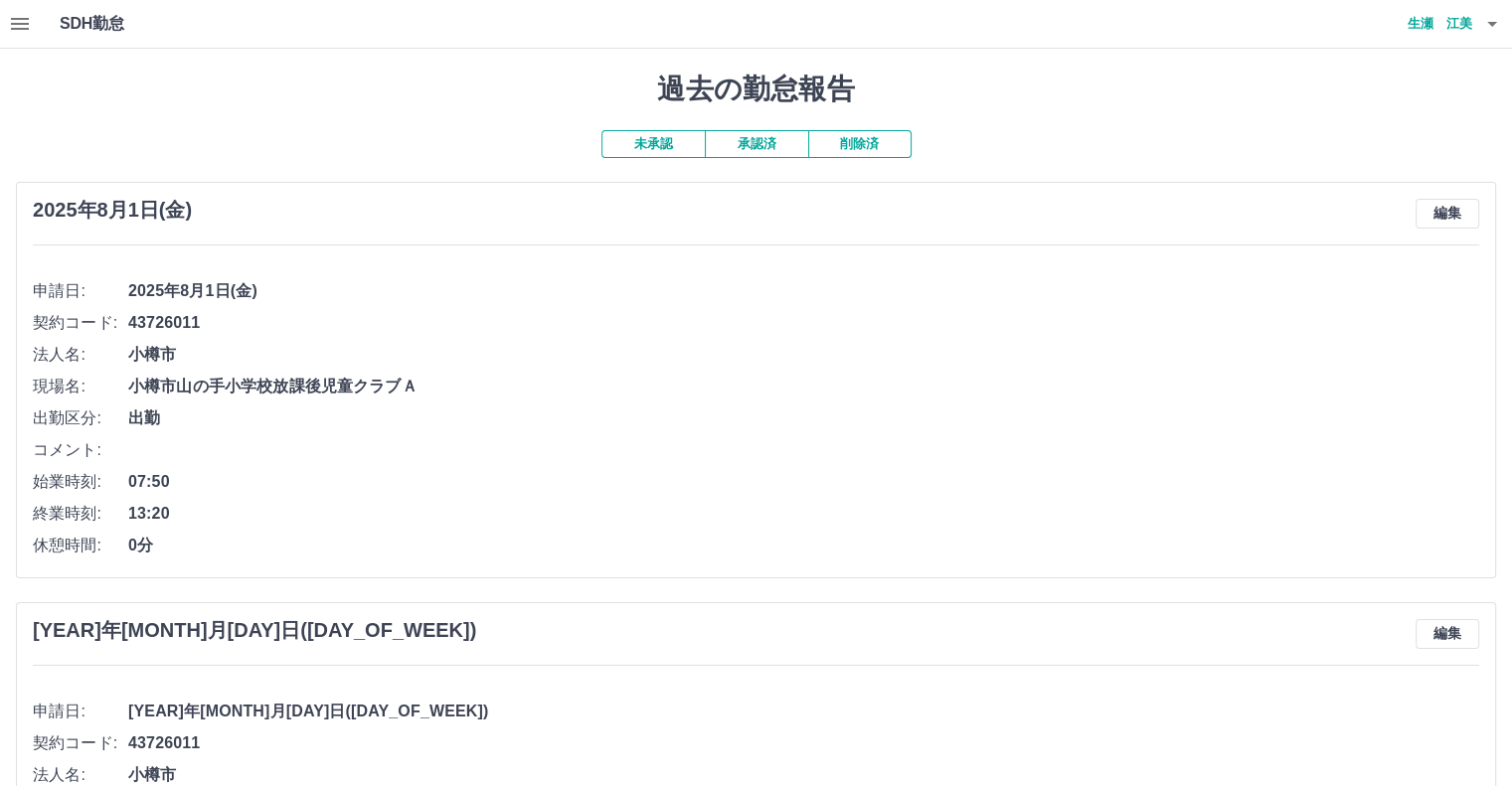 click on "承認済" at bounding box center [756, 144] 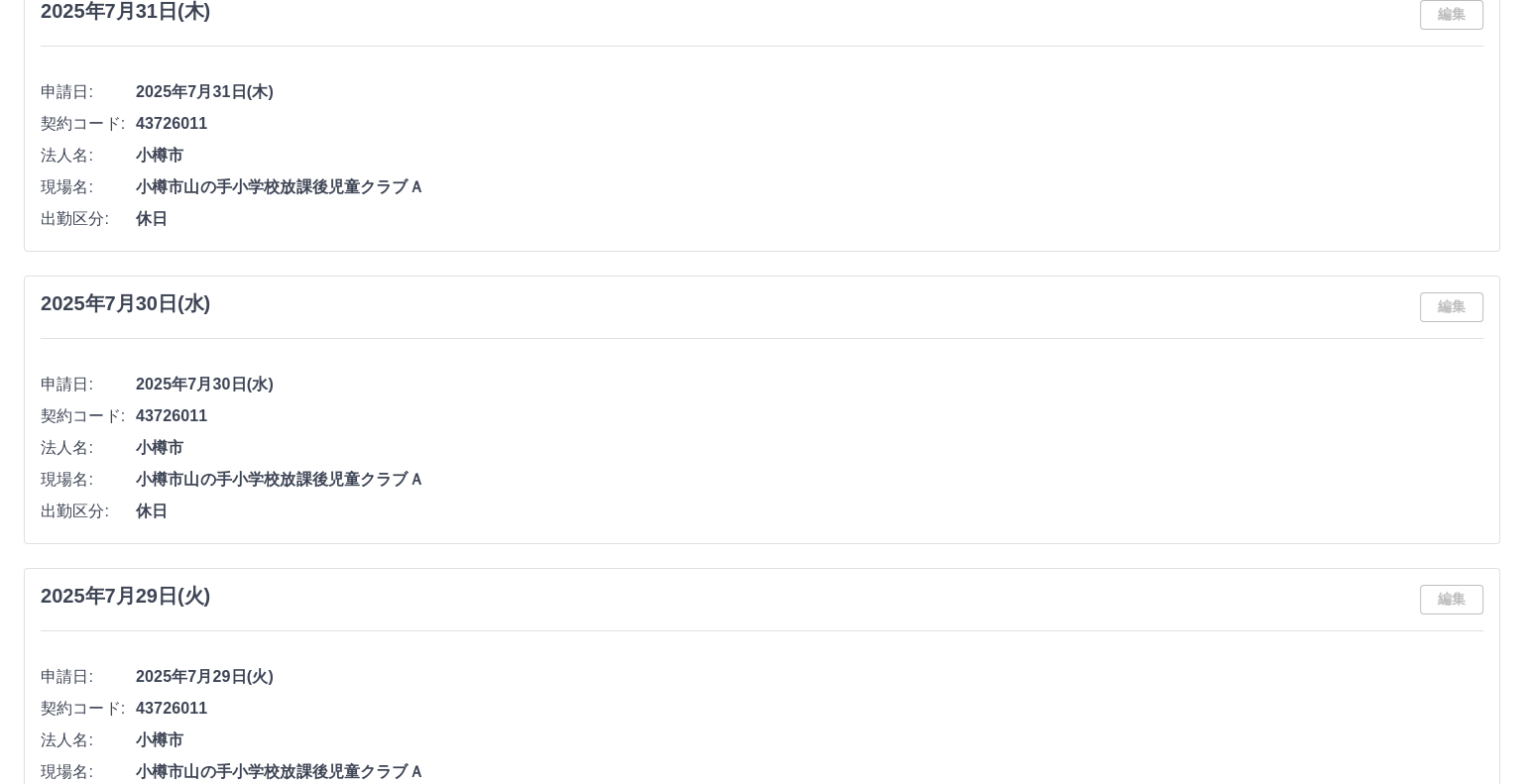 scroll, scrollTop: 0, scrollLeft: 0, axis: both 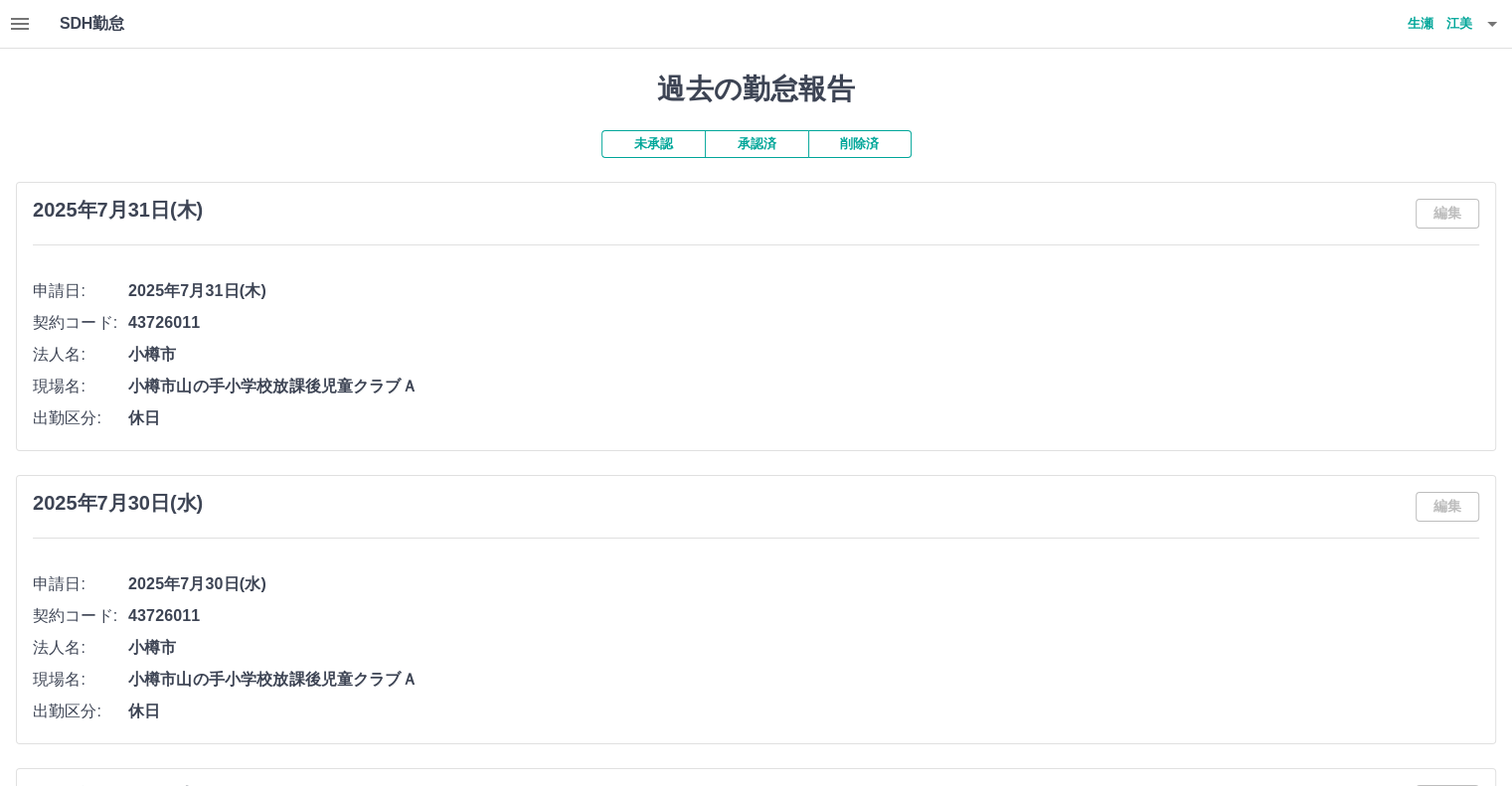 drag, startPoint x: 645, startPoint y: 146, endPoint x: 640, endPoint y: 161, distance: 15.811388 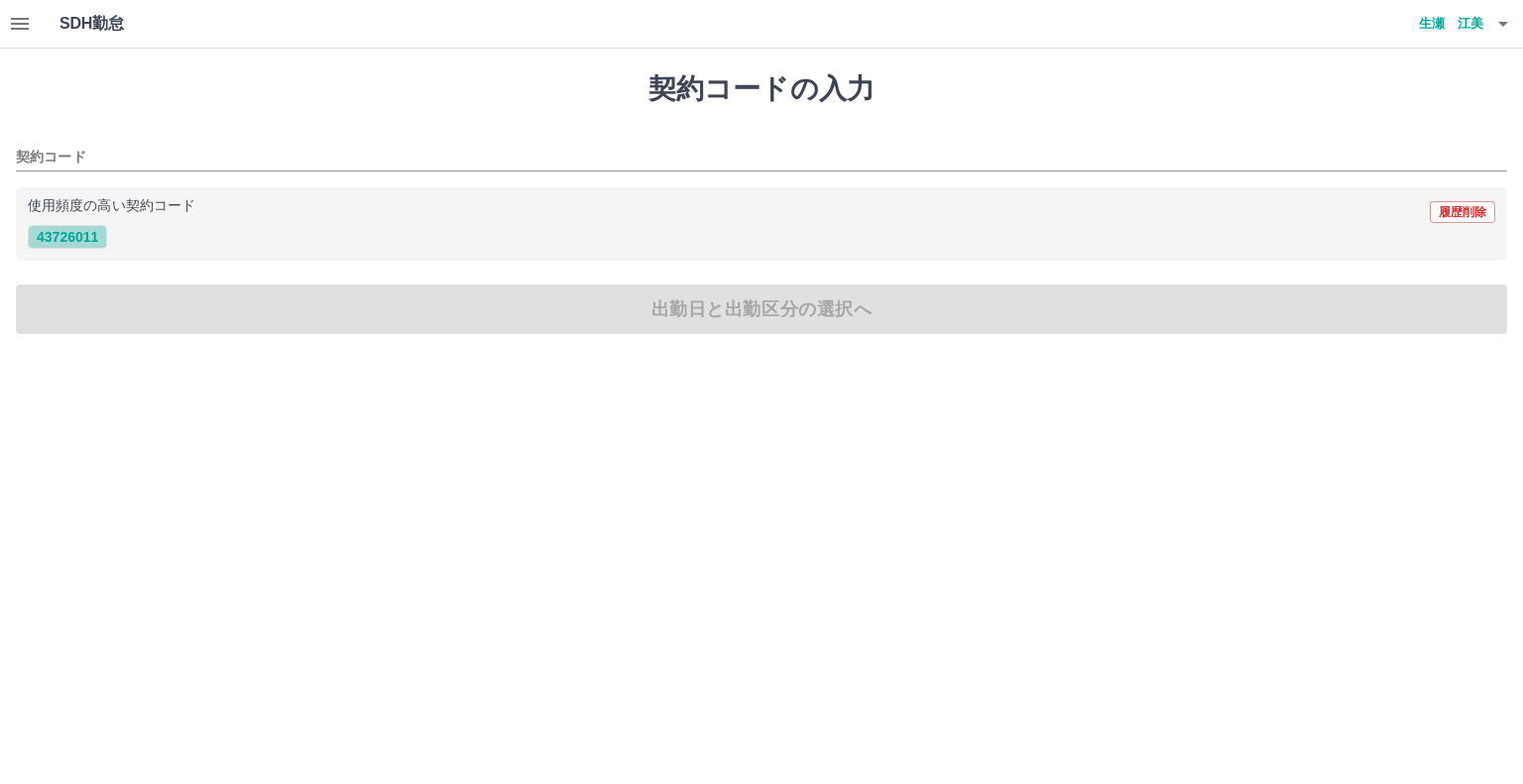 click on "43726011" at bounding box center [67, 237] 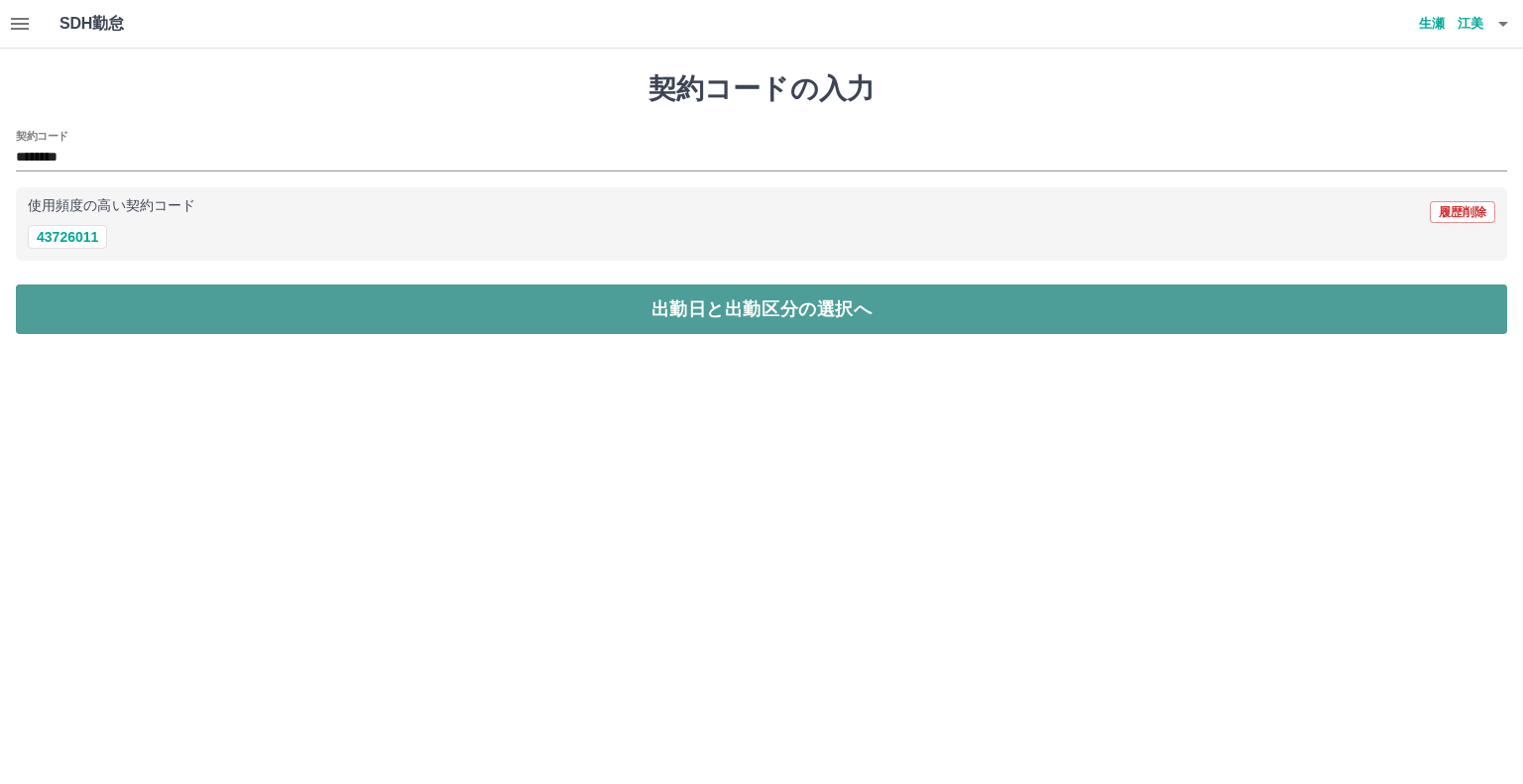 click on "出勤日と出勤区分の選択へ" at bounding box center (762, 309) 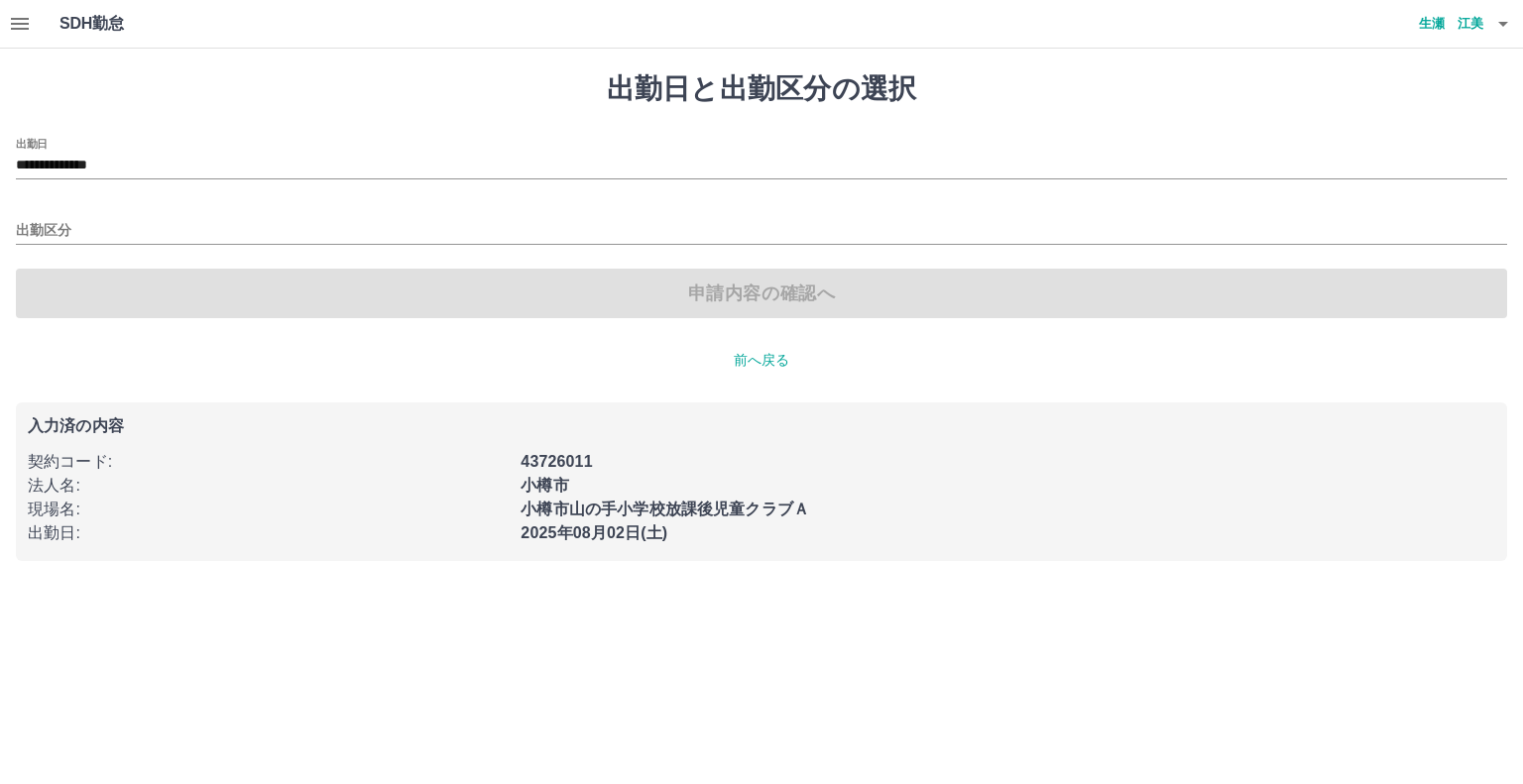 click on "出勤区分" at bounding box center [762, 224] 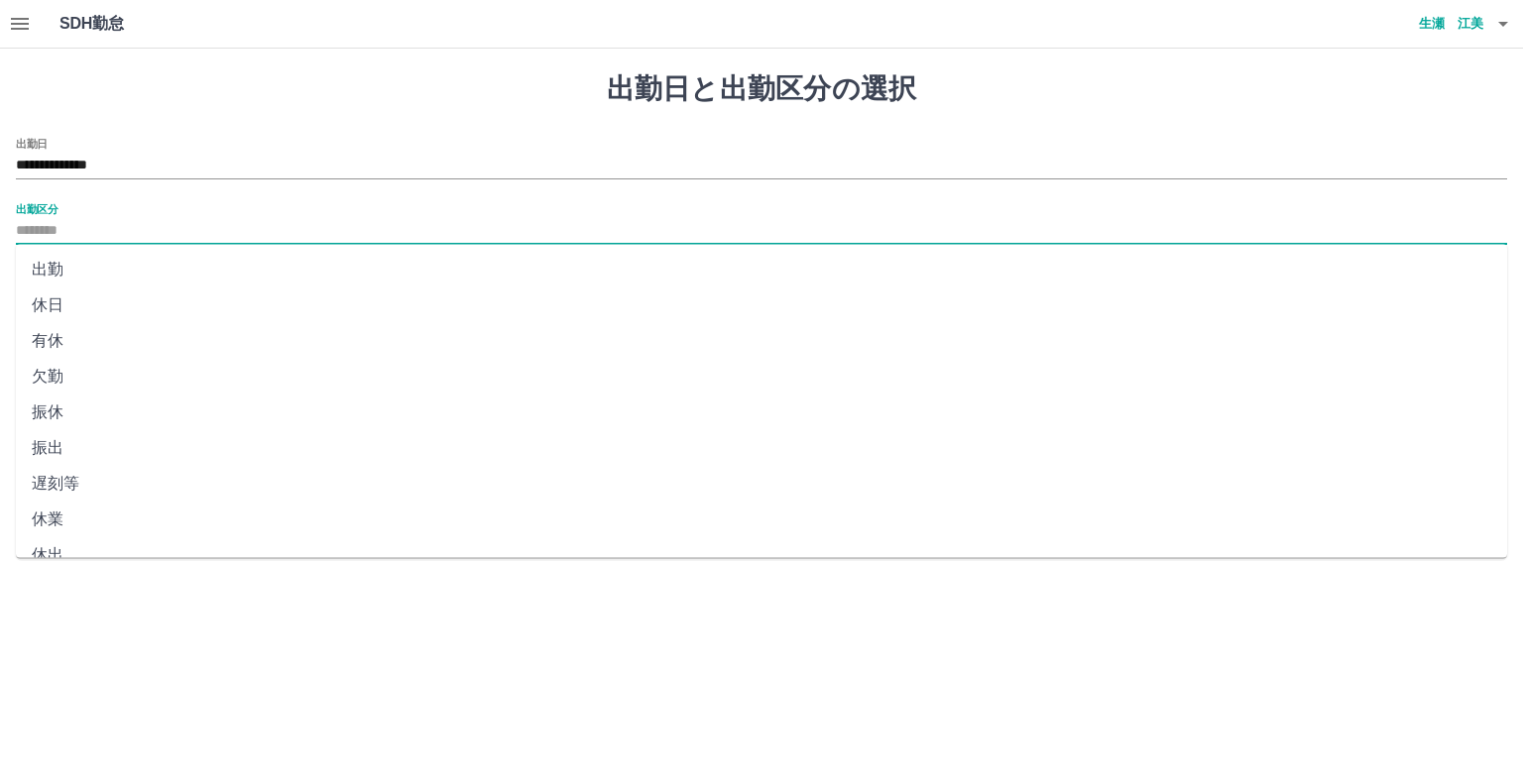click on "出勤区分" at bounding box center [762, 231] 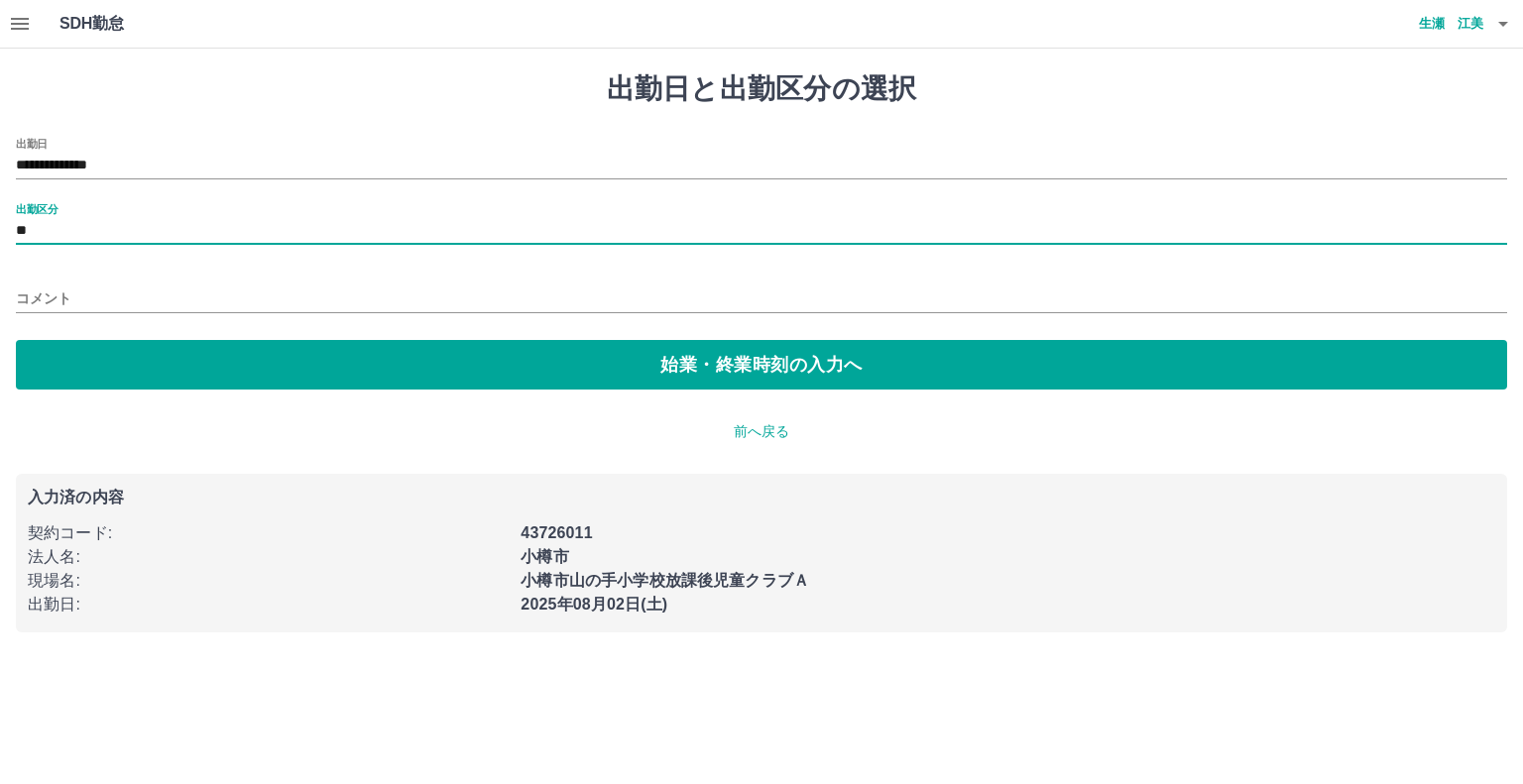 type on "**" 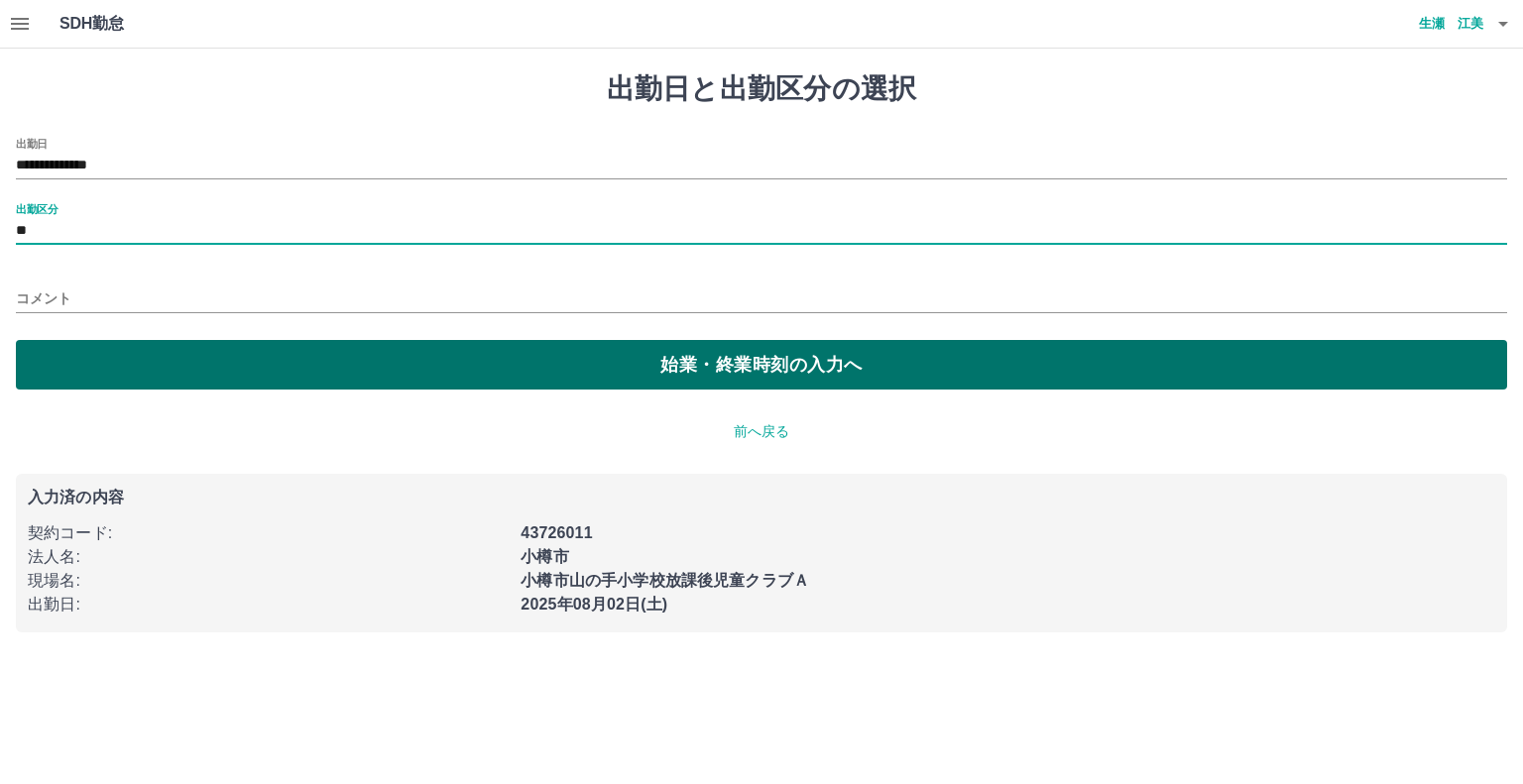 click on "始業・終業時刻の入力へ" at bounding box center (762, 365) 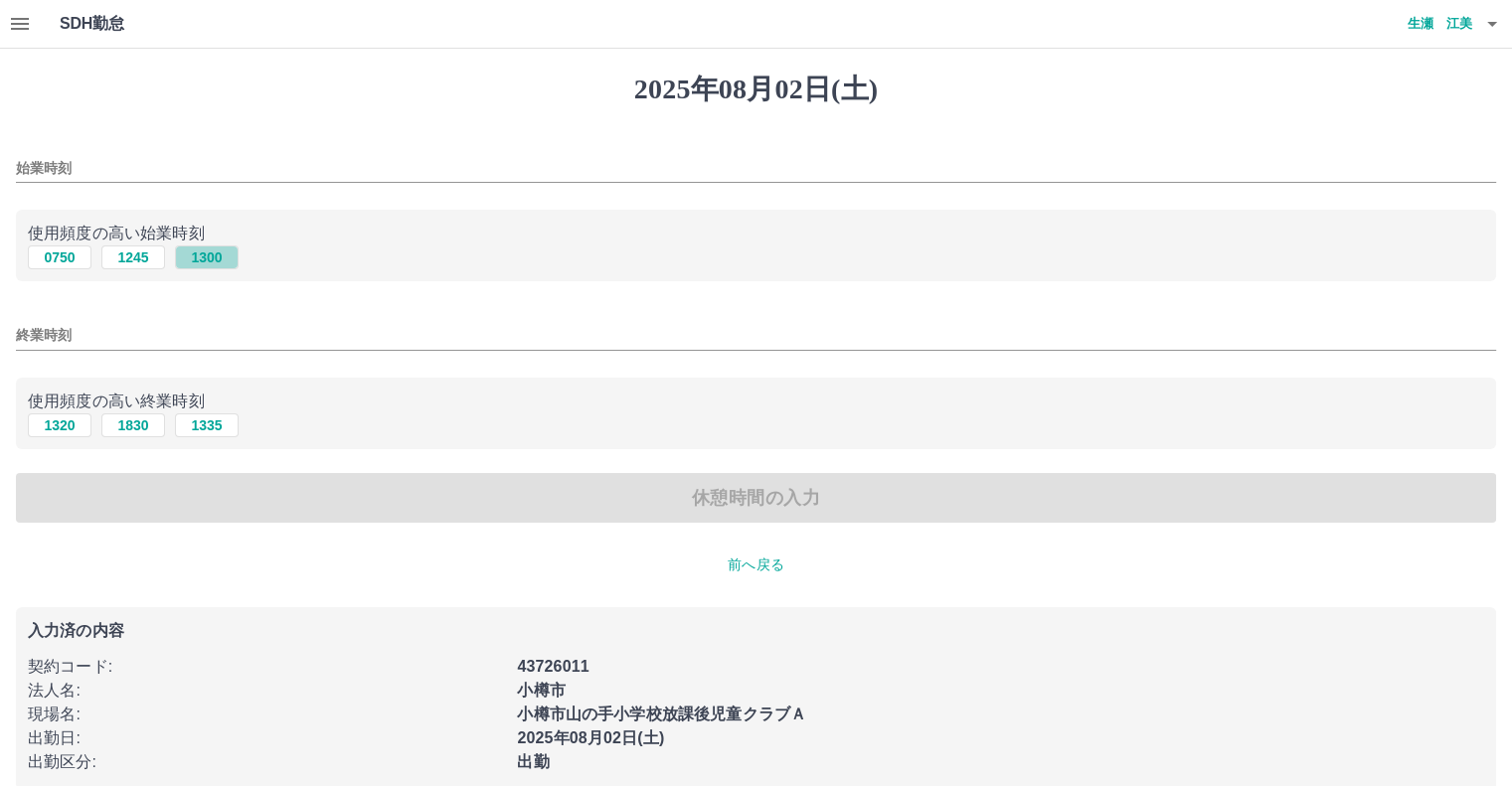 click on "1300" at bounding box center (207, 257) 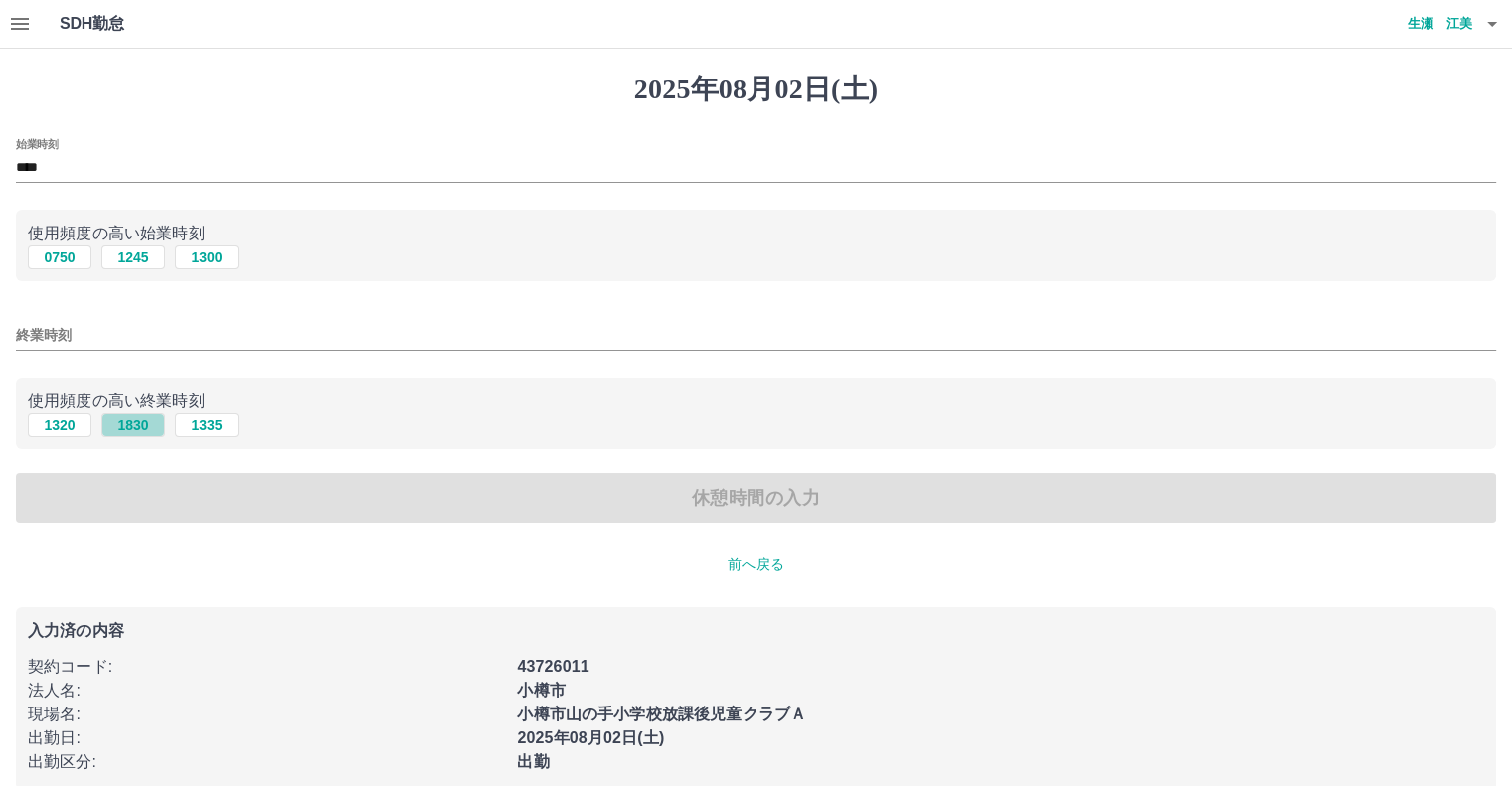 click on "1830" at bounding box center [133, 425] 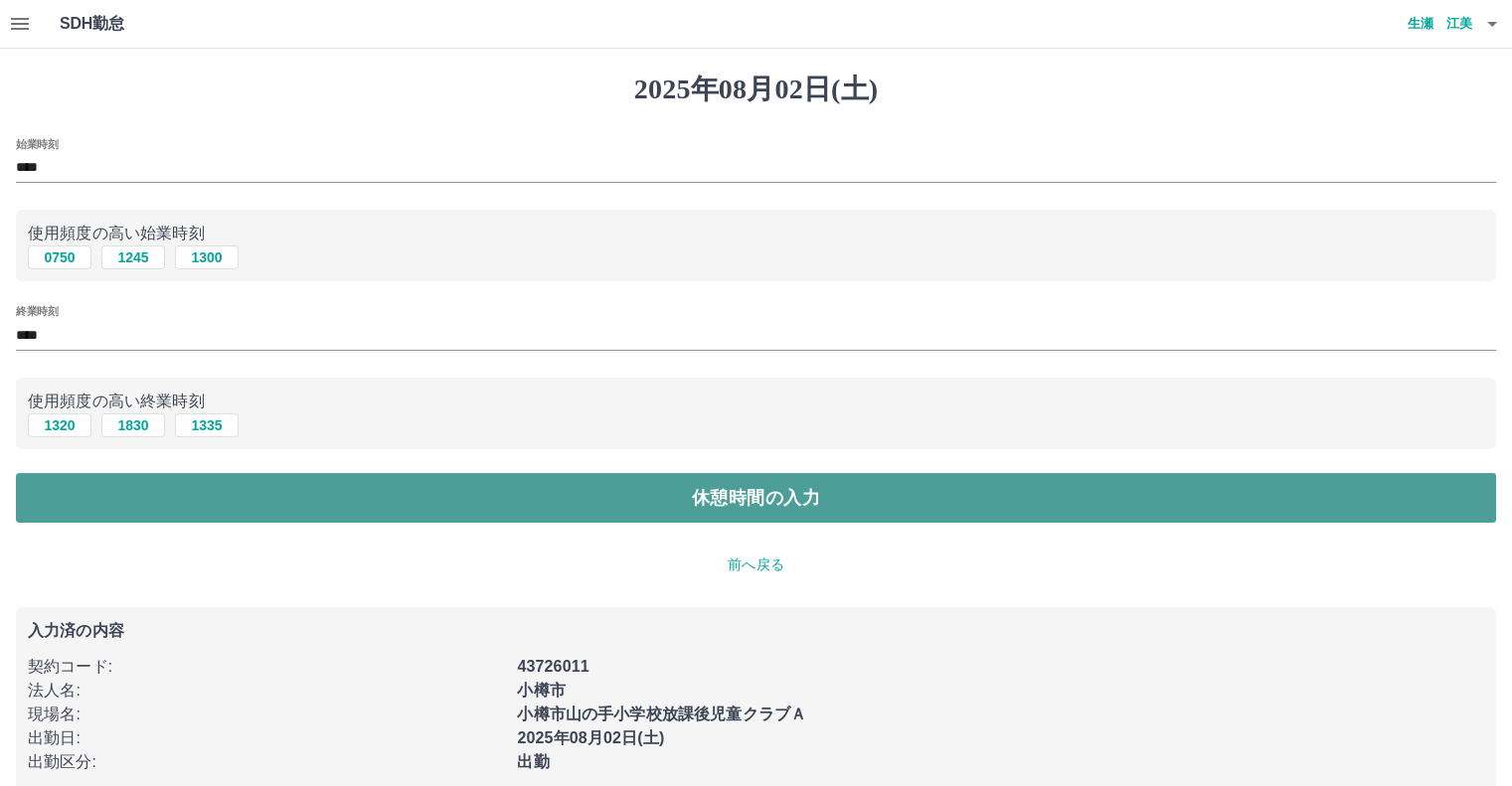 drag, startPoint x: 159, startPoint y: 497, endPoint x: 160, endPoint y: 483, distance: 14.035669 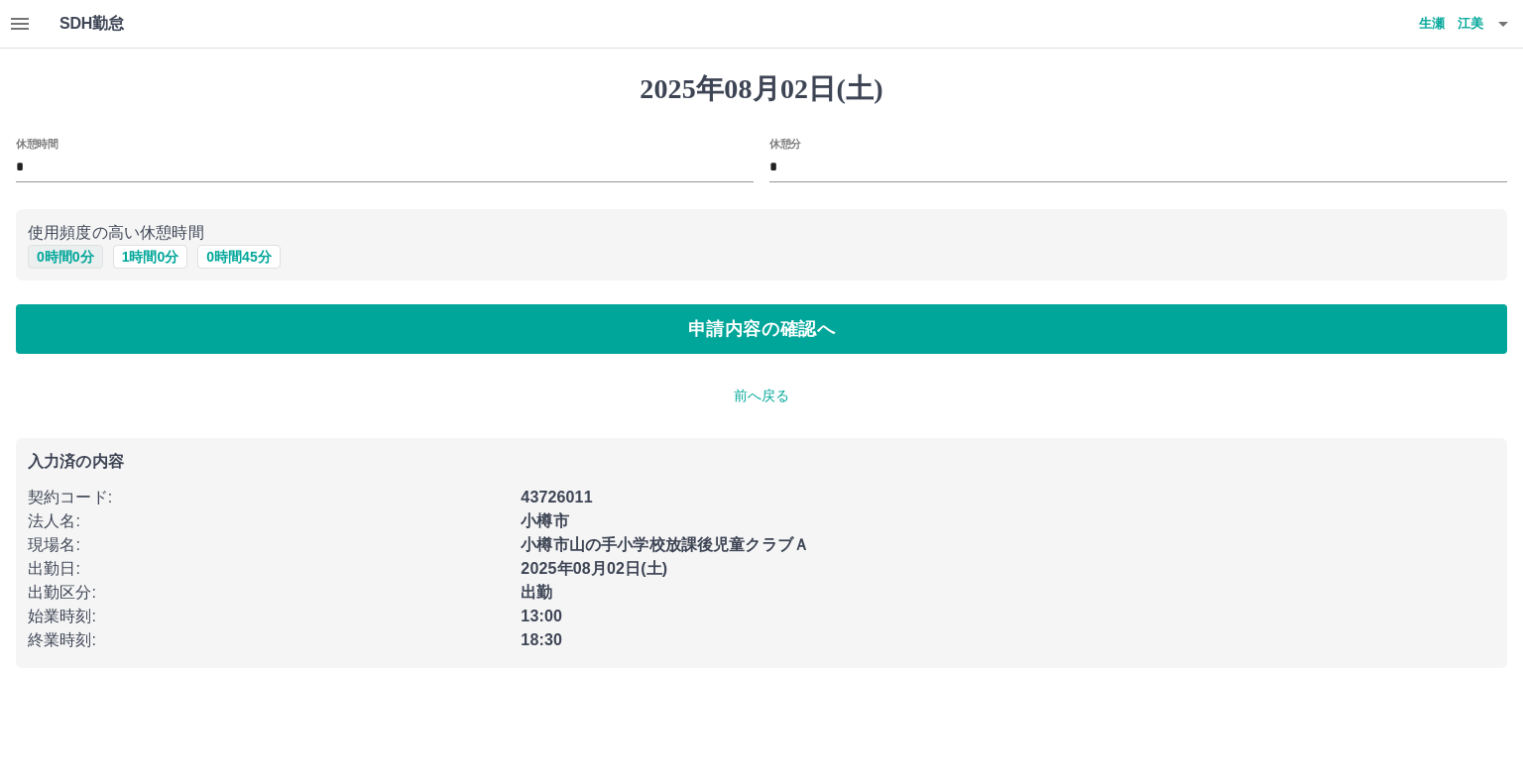 click on "0 時間 0 分" at bounding box center [65, 257] 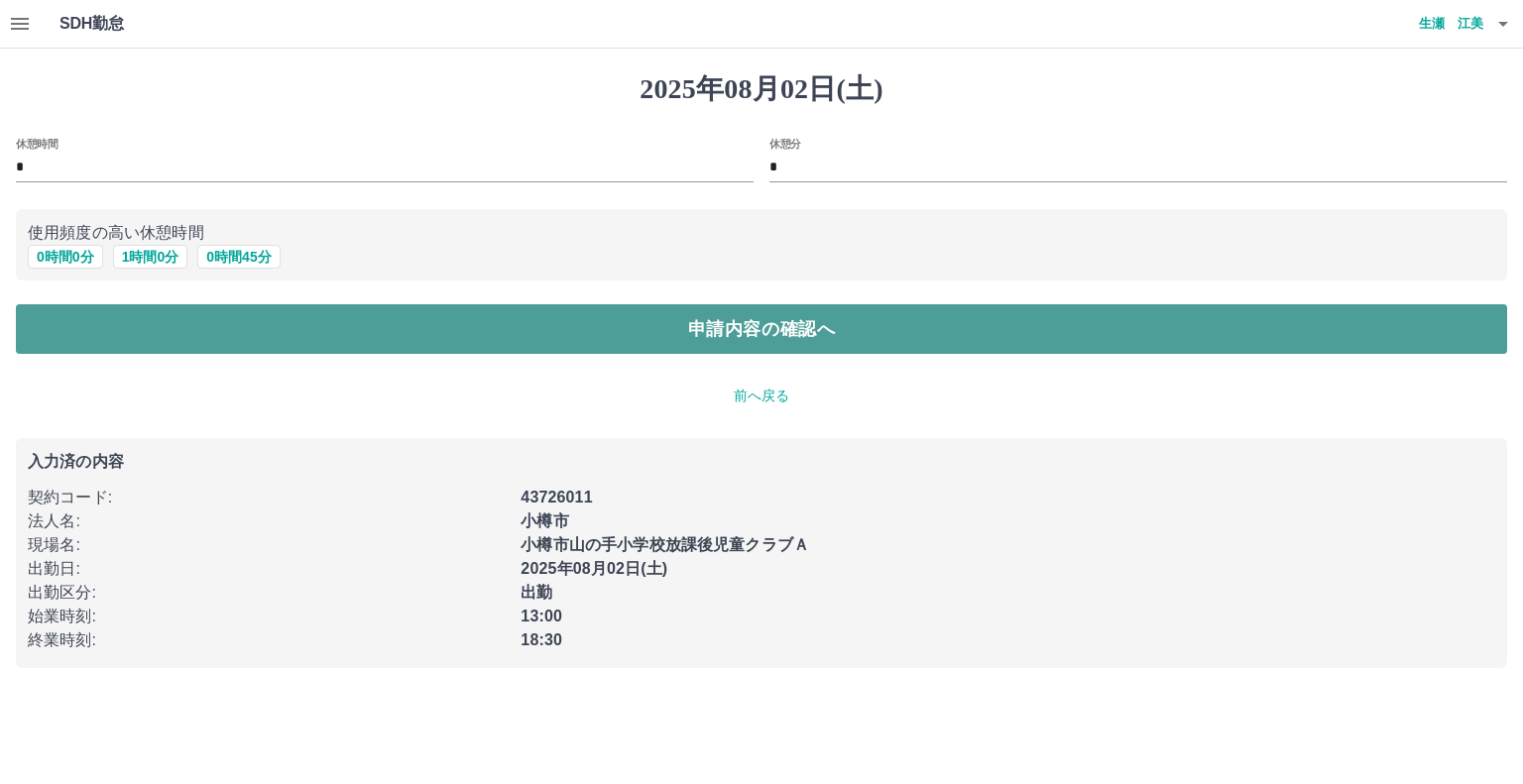 click on "申請内容の確認へ" at bounding box center (762, 329) 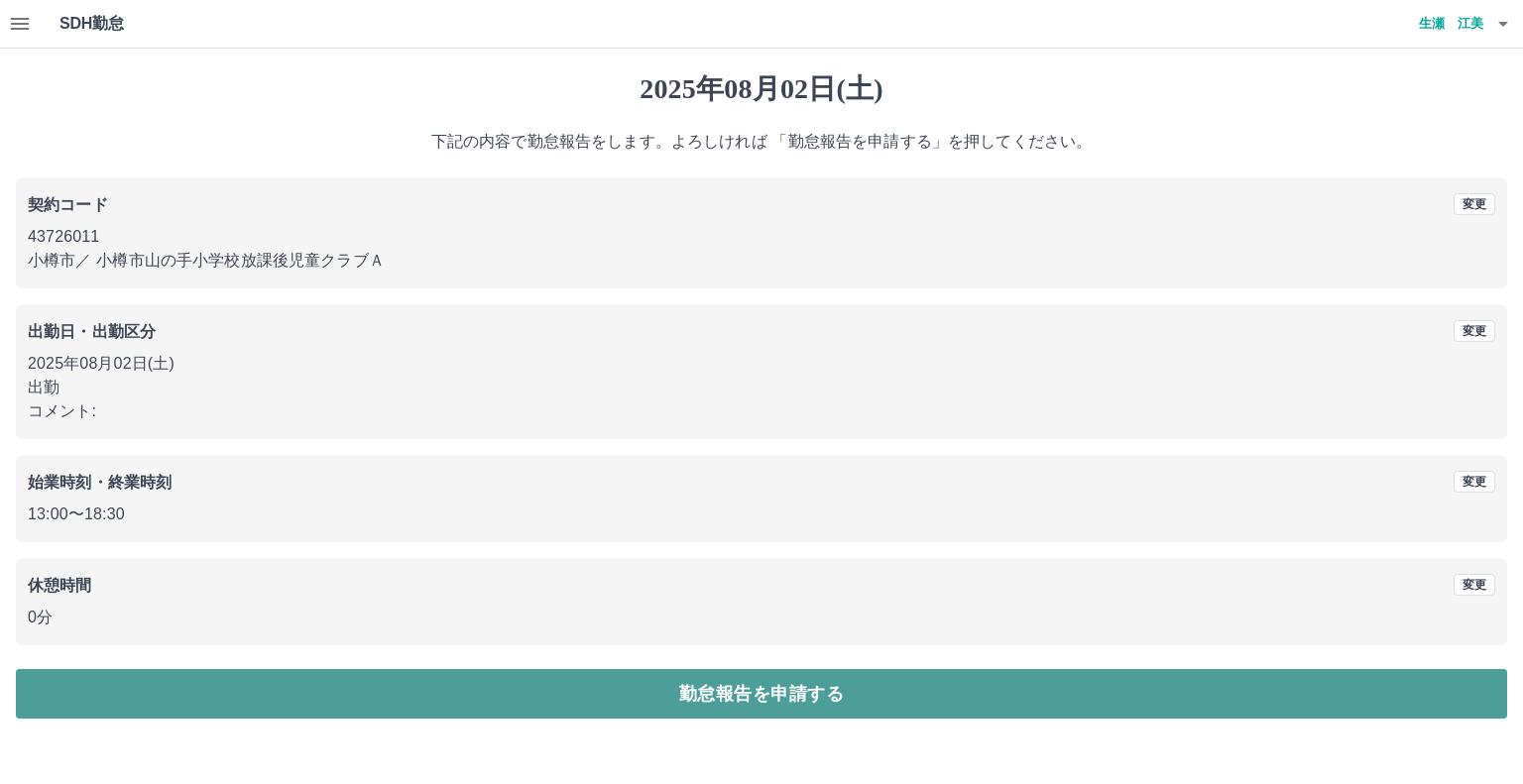 click on "勤怠報告を申請する" at bounding box center [762, 694] 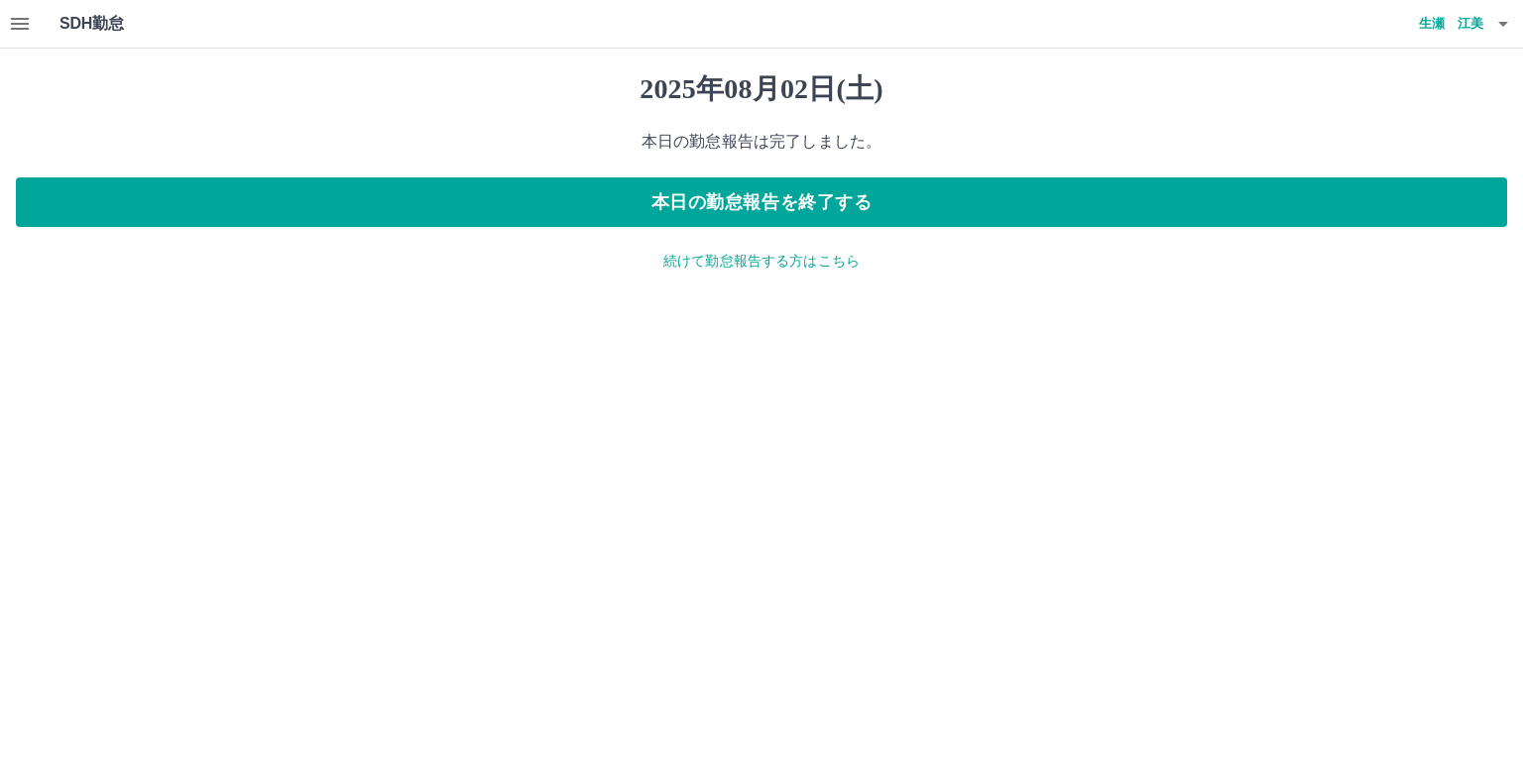 click on "続けて勤怠報告する方はこちら" at bounding box center [762, 261] 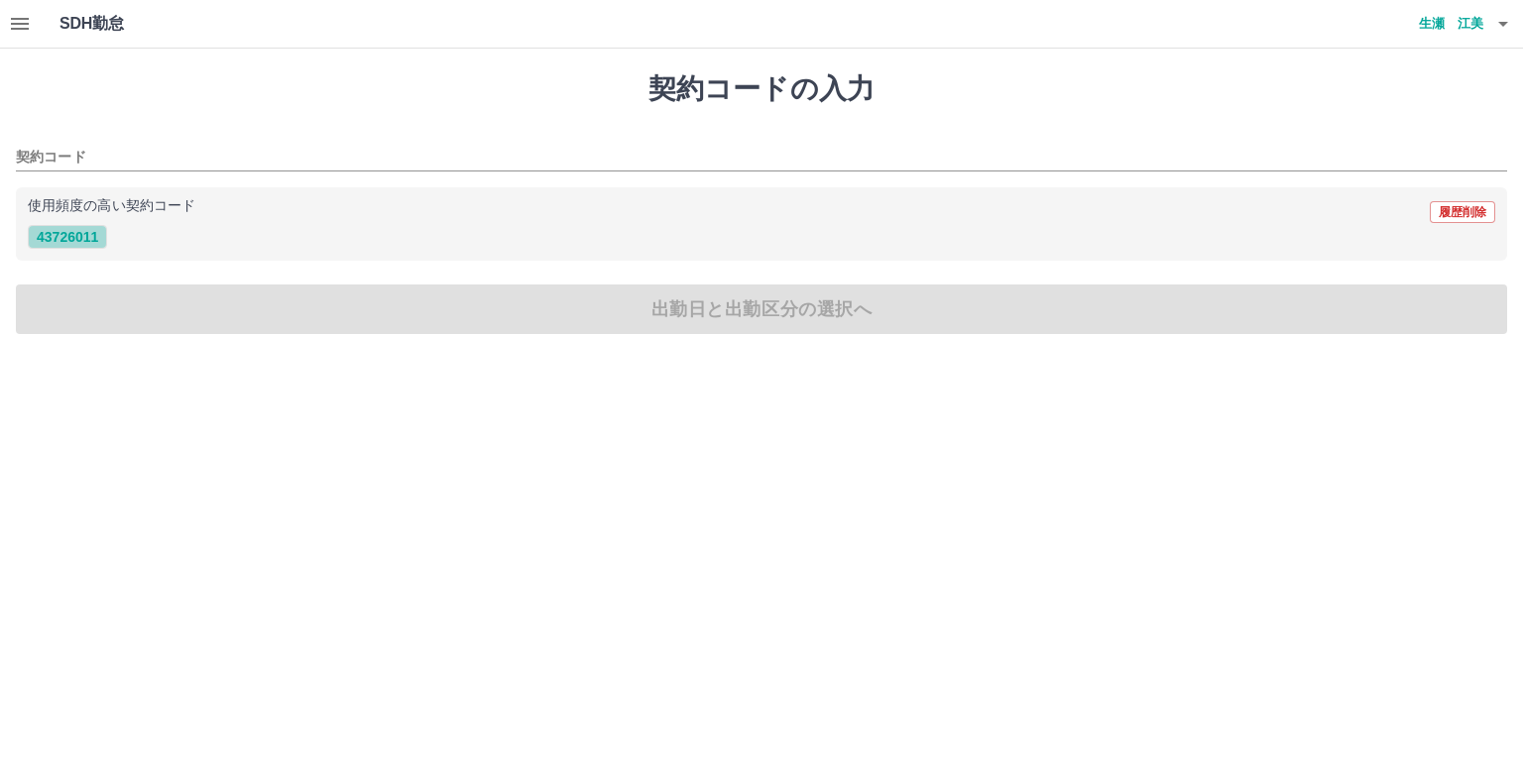 click on "43726011" at bounding box center [67, 237] 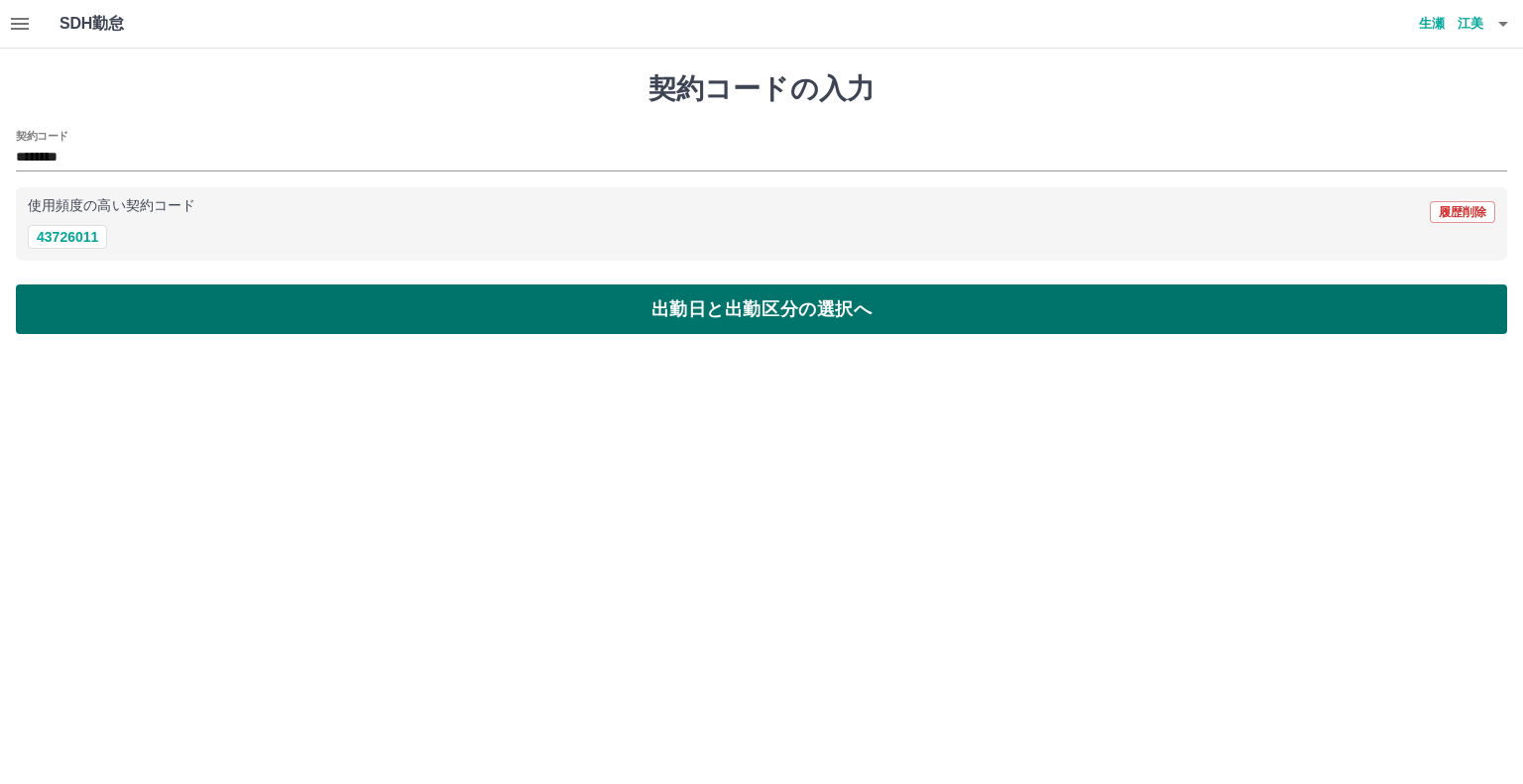 click on "出勤日と出勤区分の選択へ" at bounding box center (762, 309) 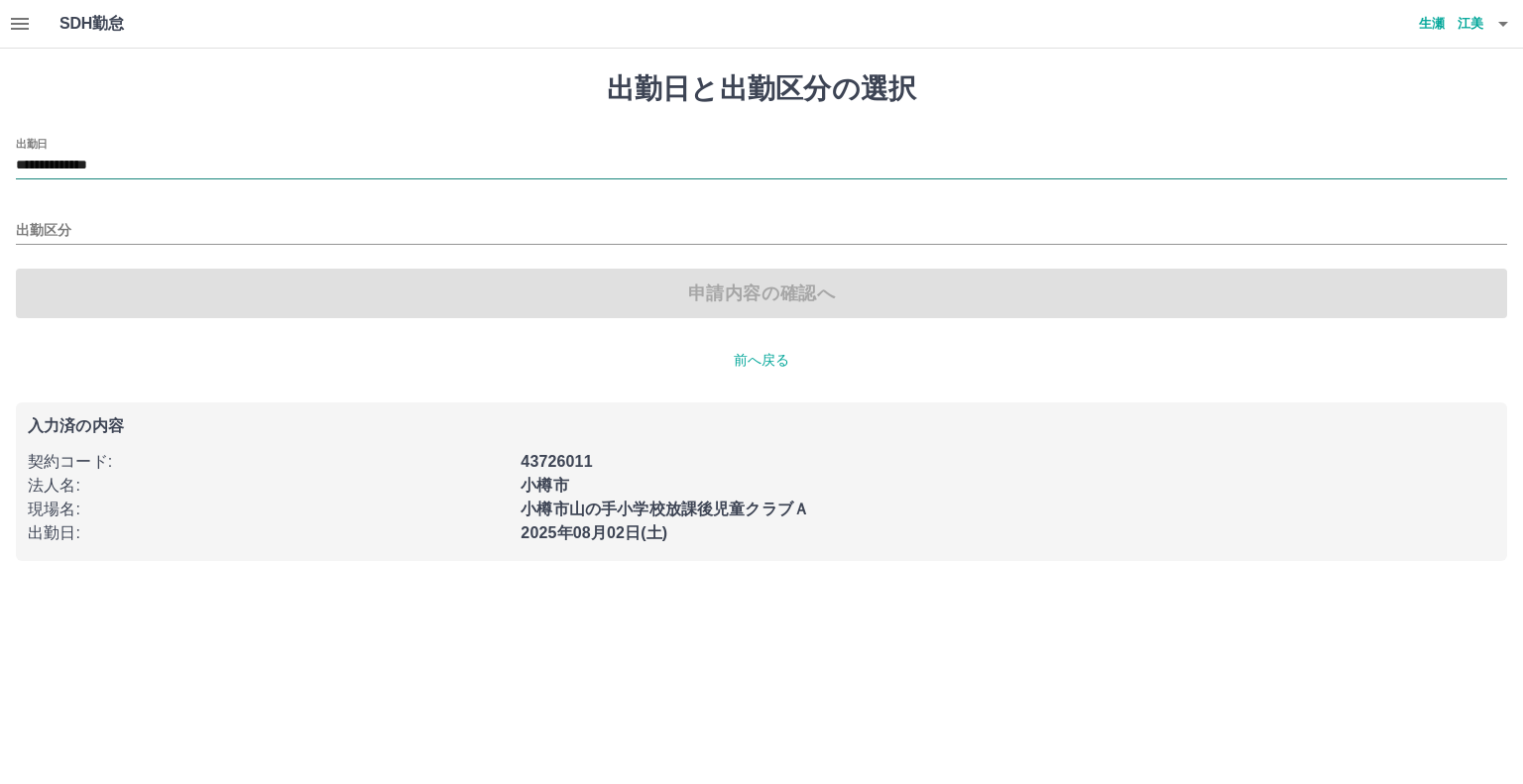 click on "**********" at bounding box center (762, 166) 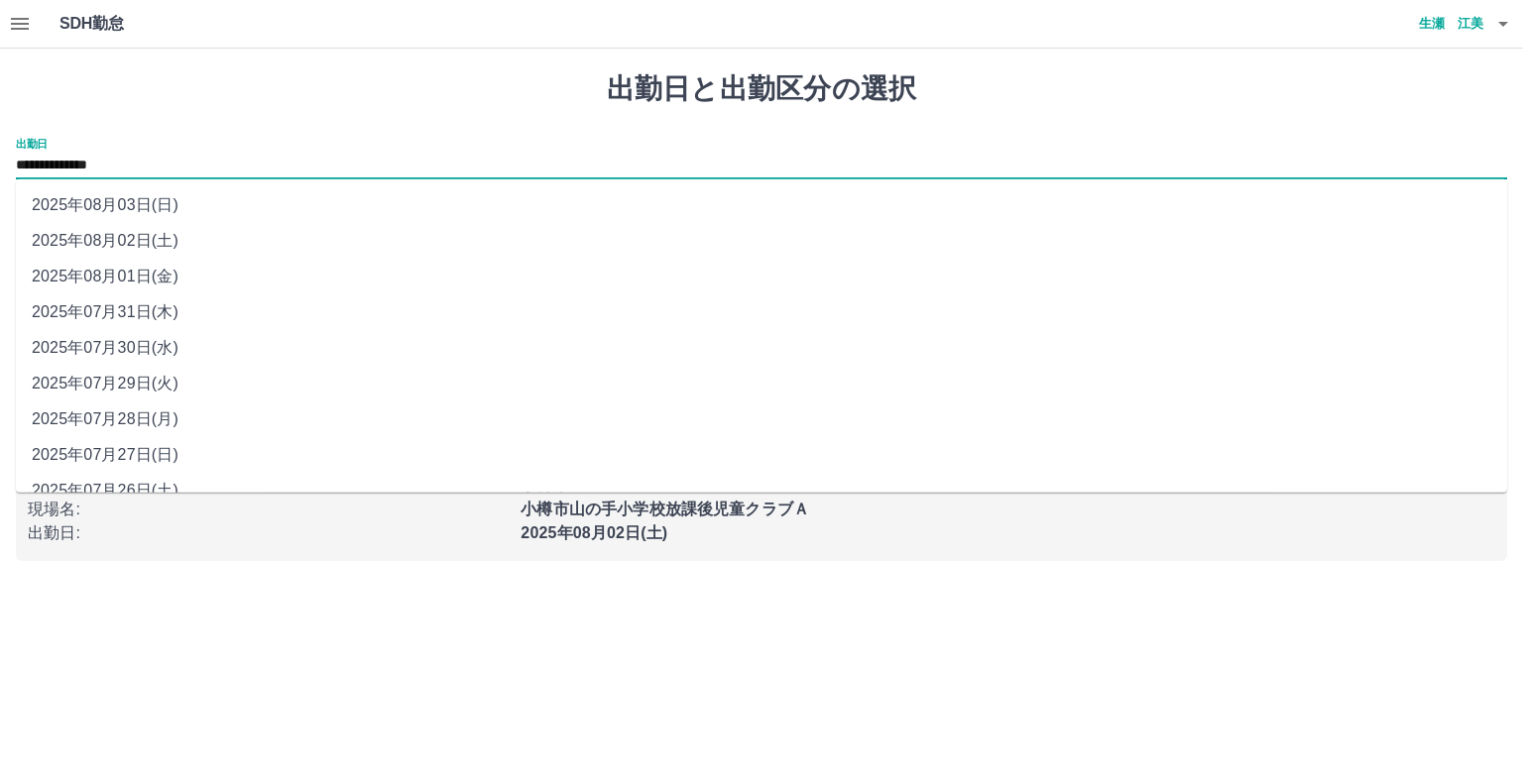 click on "2025年08月03日(日)" at bounding box center (762, 205) 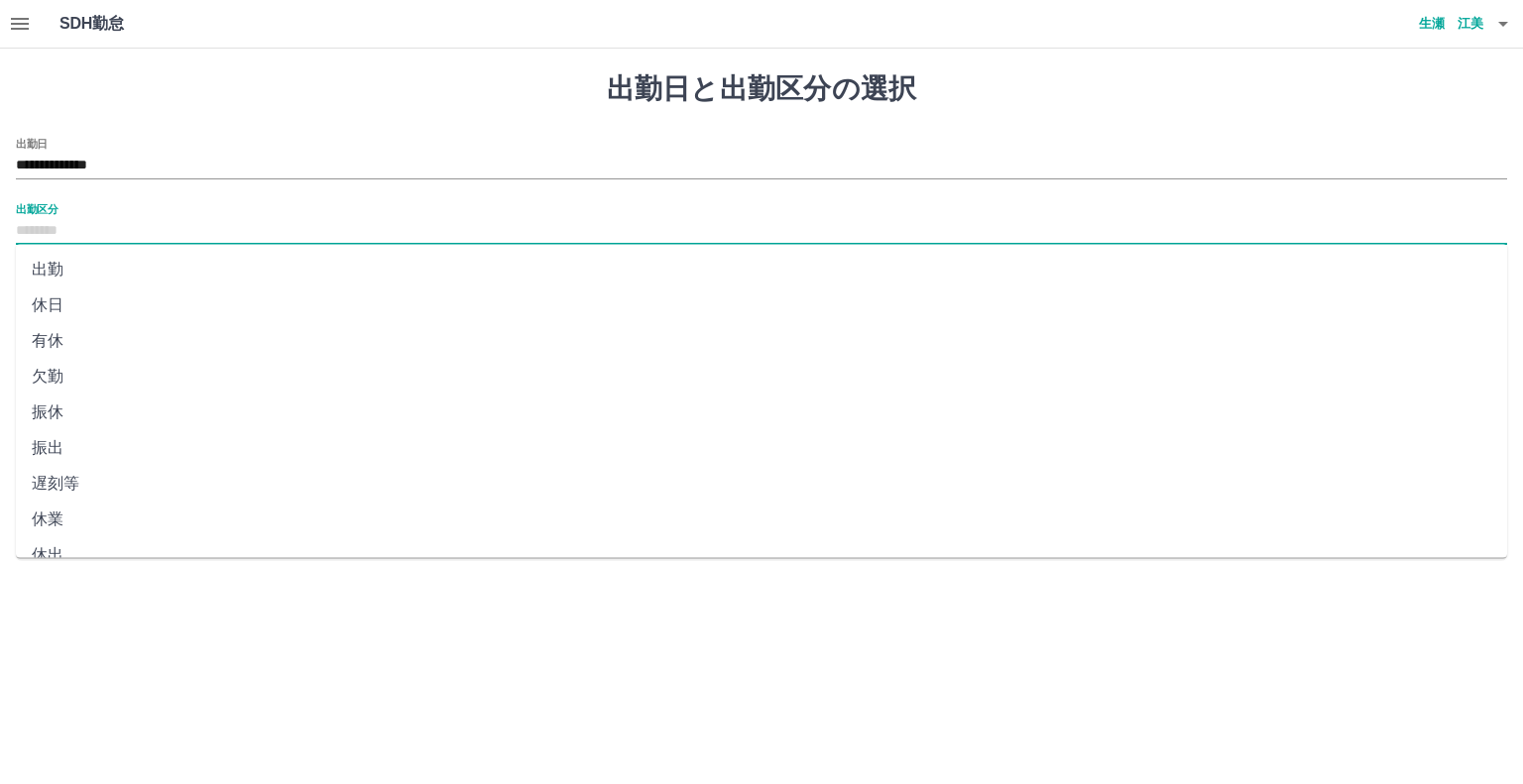 click on "出勤区分" at bounding box center [762, 231] 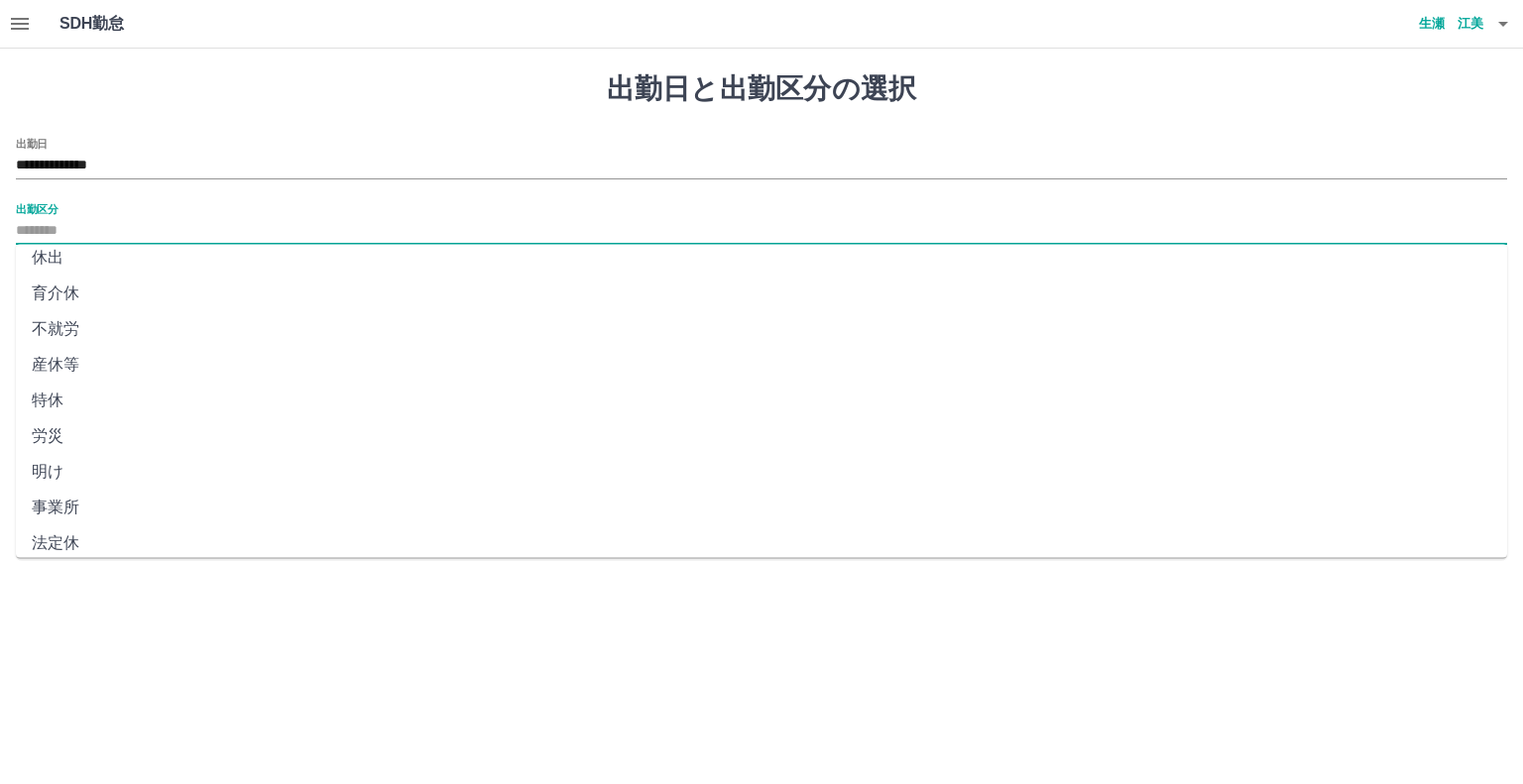 scroll, scrollTop: 344, scrollLeft: 0, axis: vertical 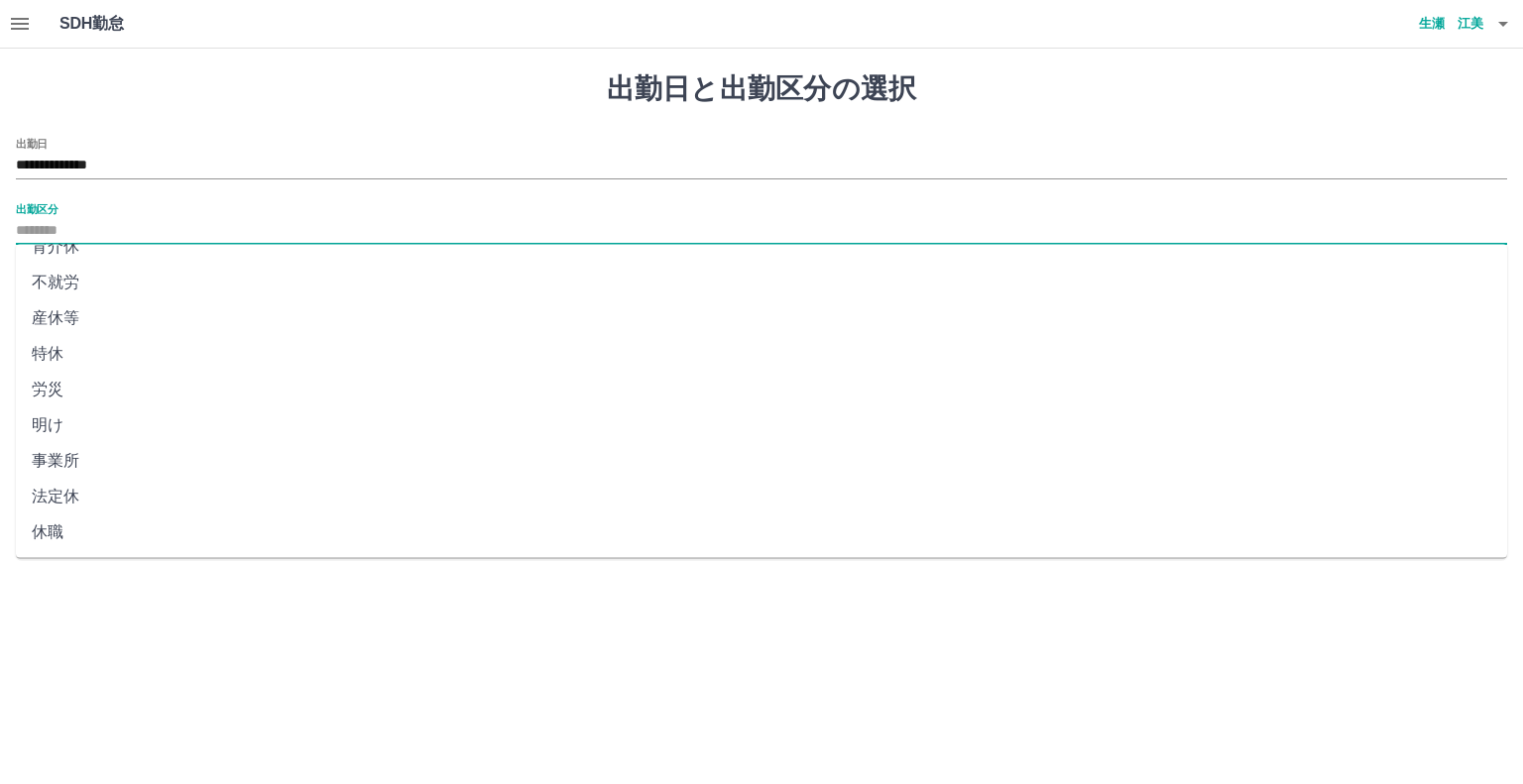 click on "法定休" at bounding box center [762, 497] 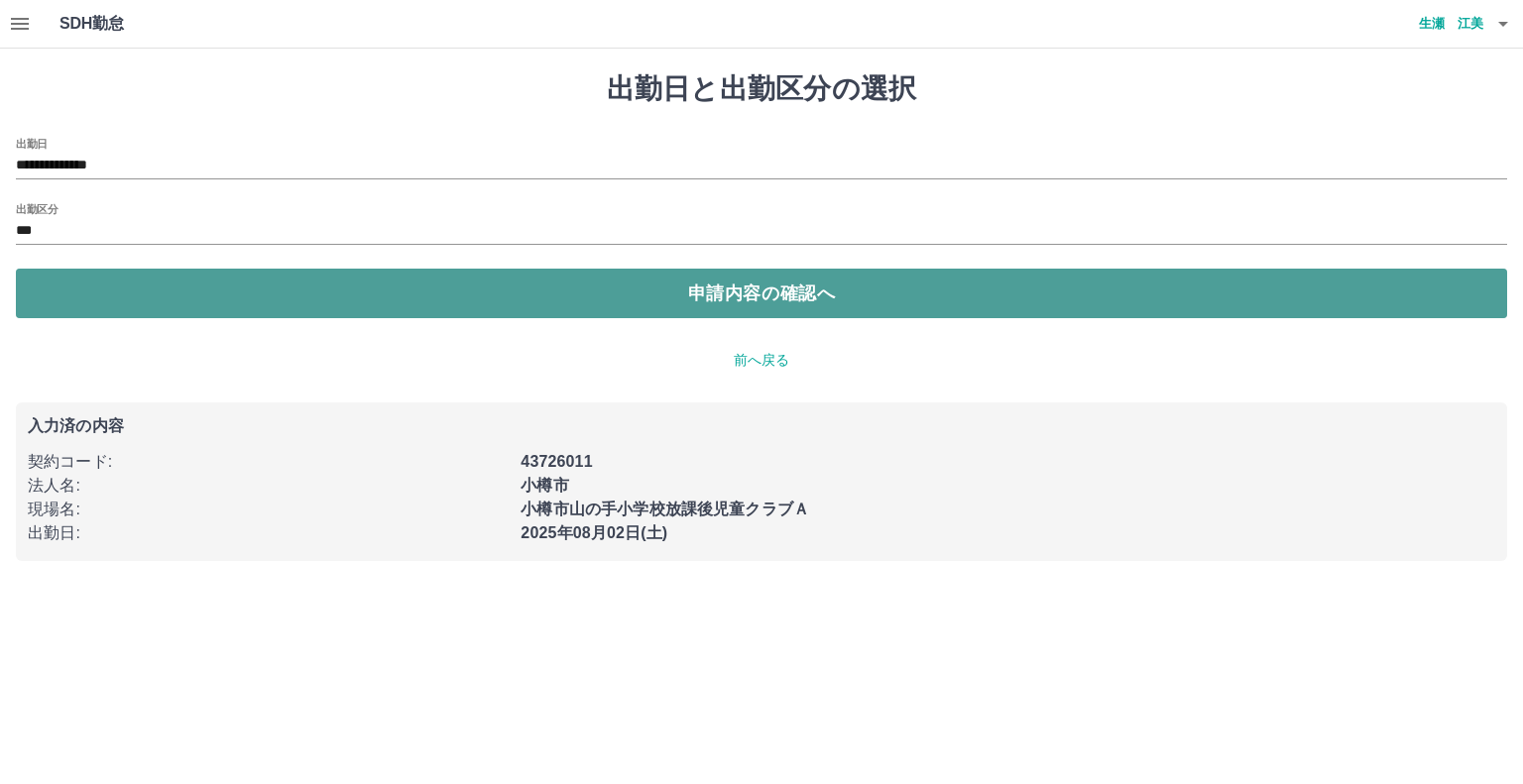 click on "申請内容の確認へ" at bounding box center (762, 293) 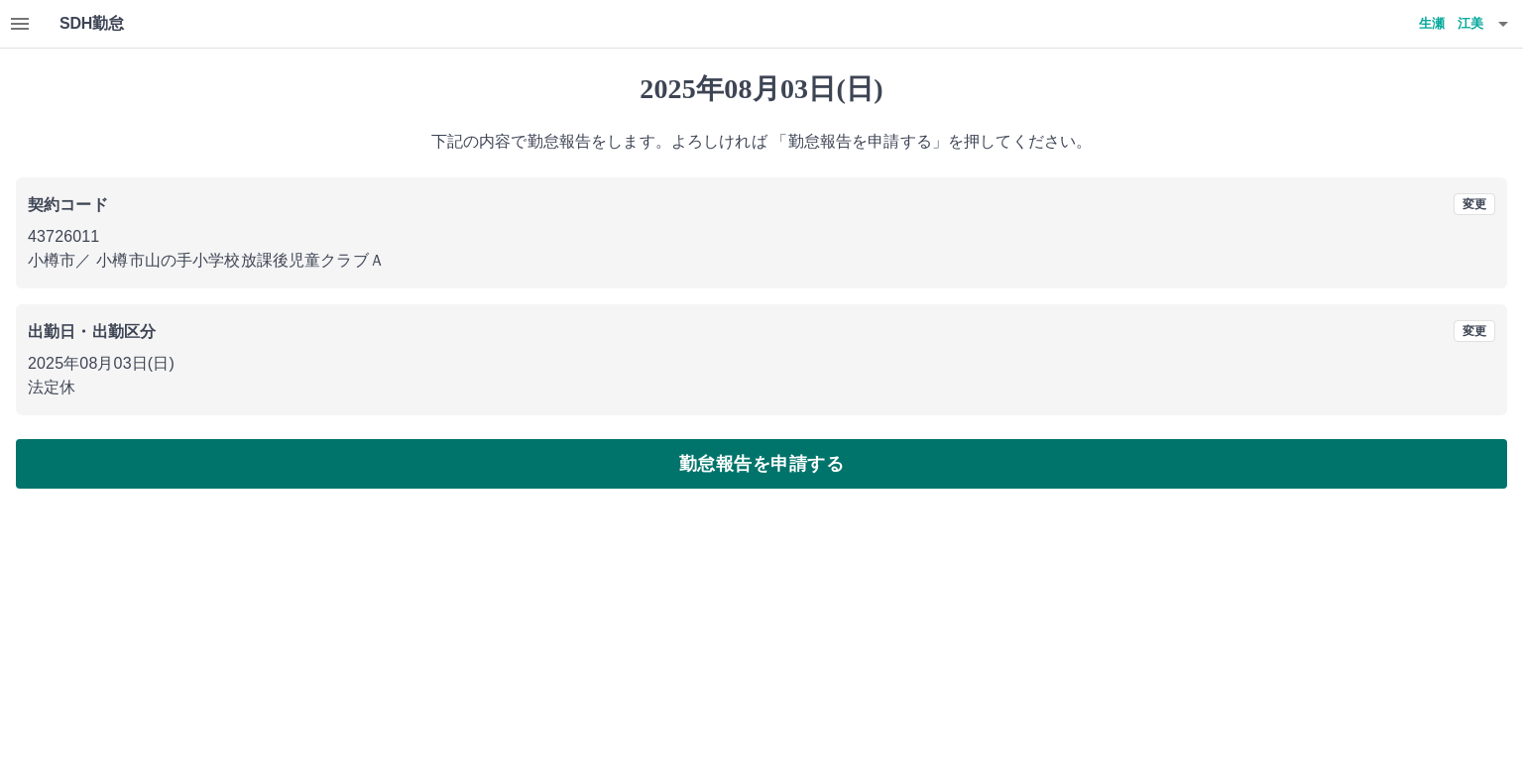 click on "勤怠報告を申請する" at bounding box center (762, 464) 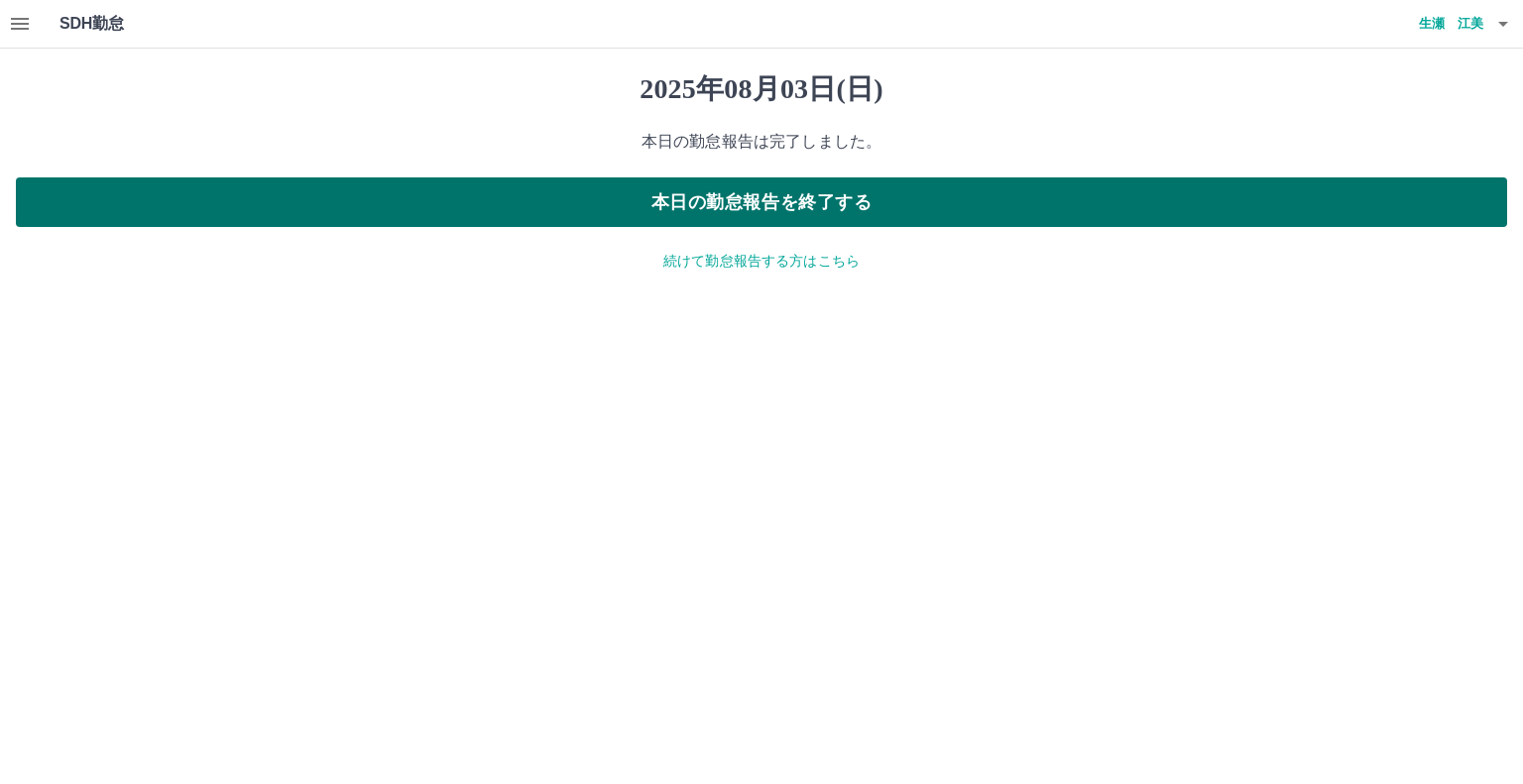 click on "本日の勤怠報告を終了する" at bounding box center (762, 202) 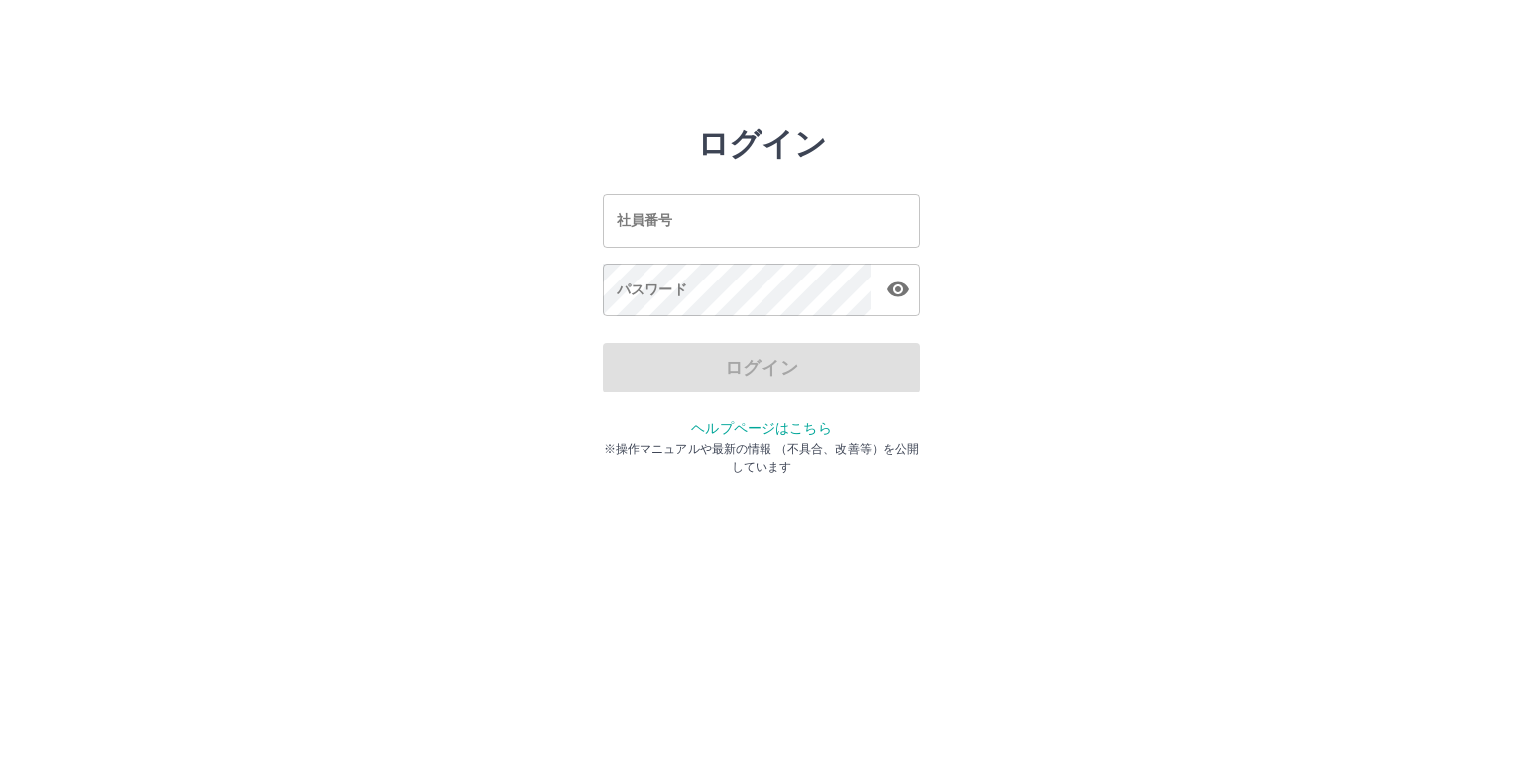 scroll, scrollTop: 0, scrollLeft: 0, axis: both 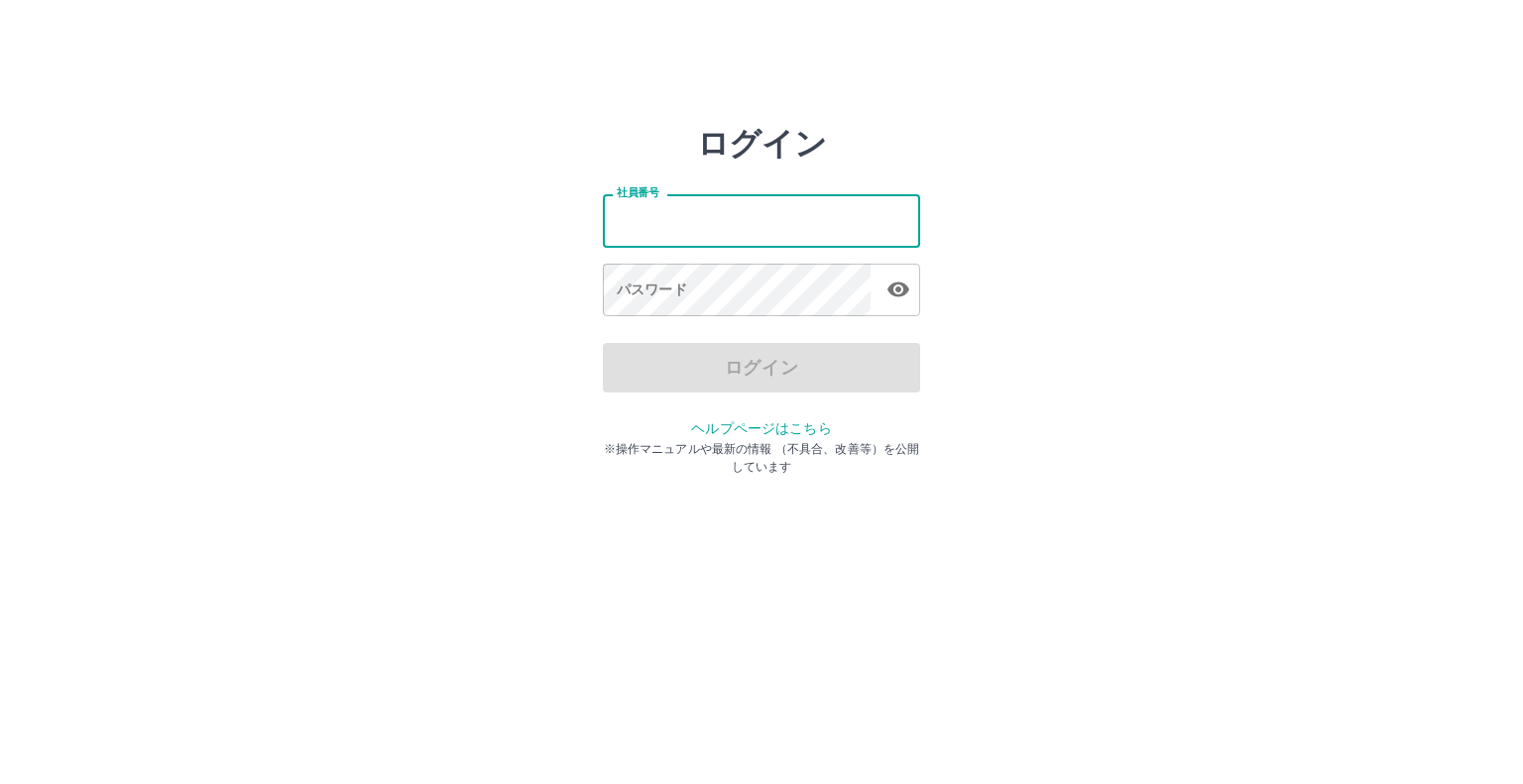 type on "*******" 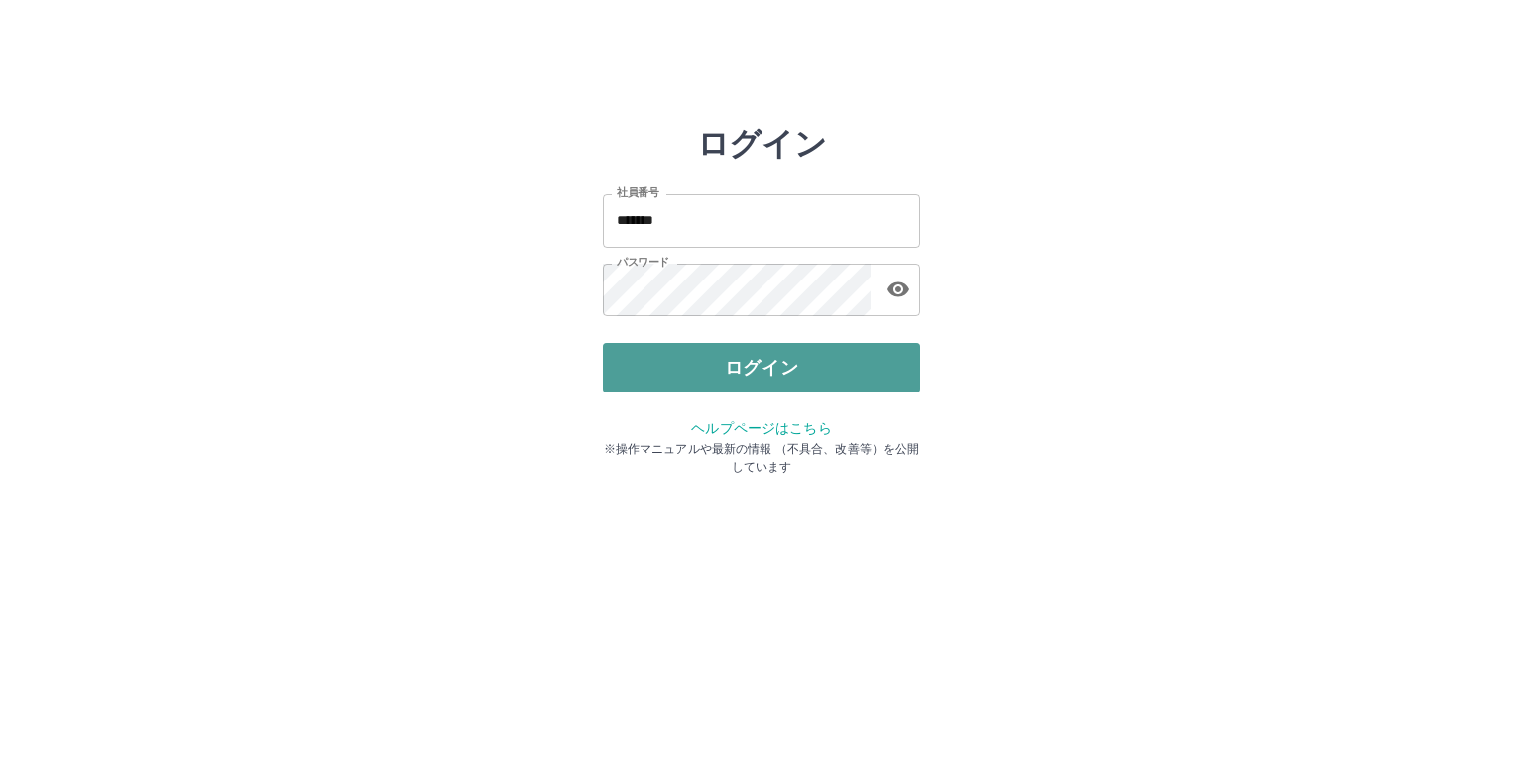 click on "ログイン" at bounding box center (762, 368) 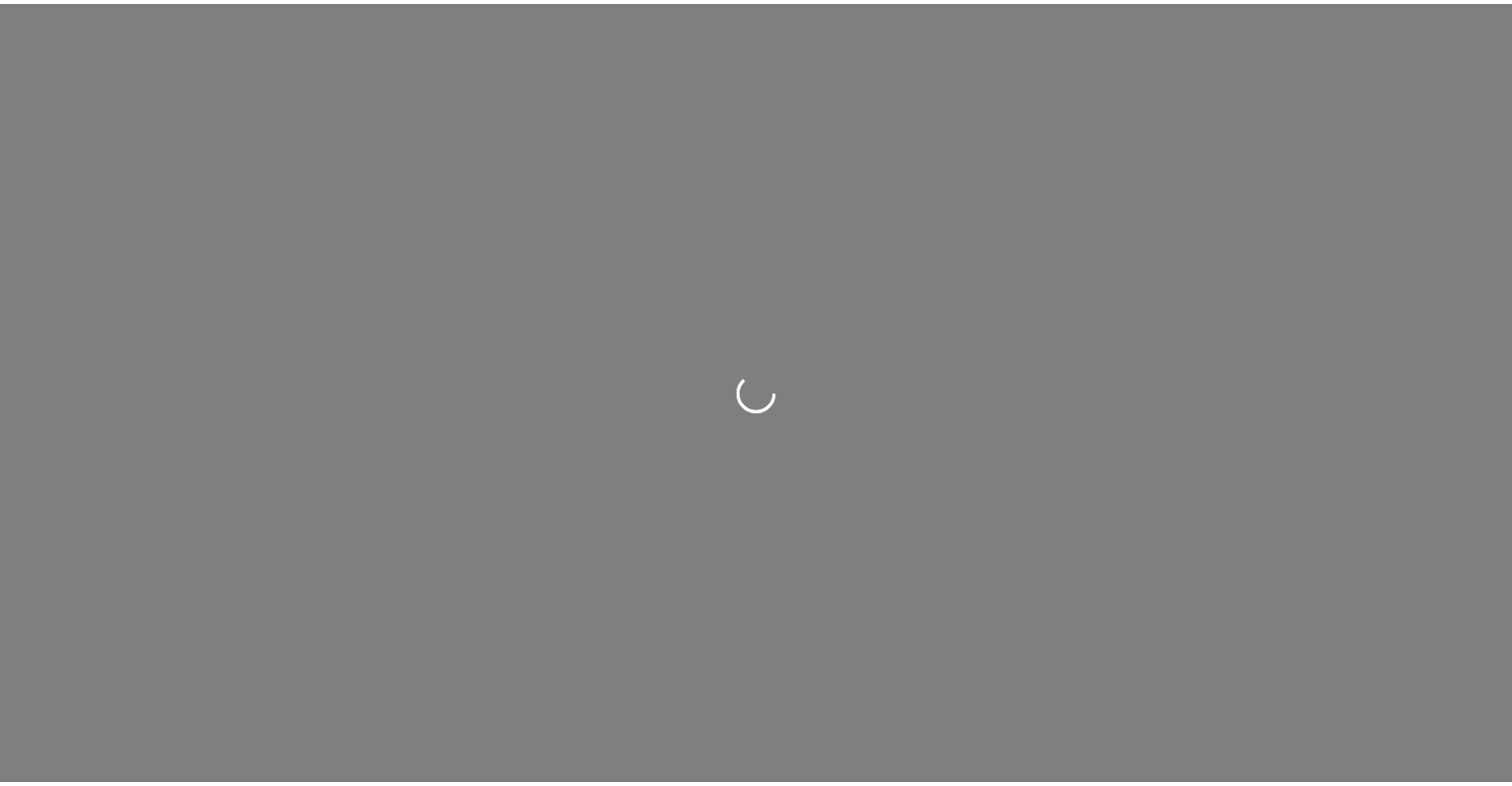 scroll, scrollTop: 0, scrollLeft: 0, axis: both 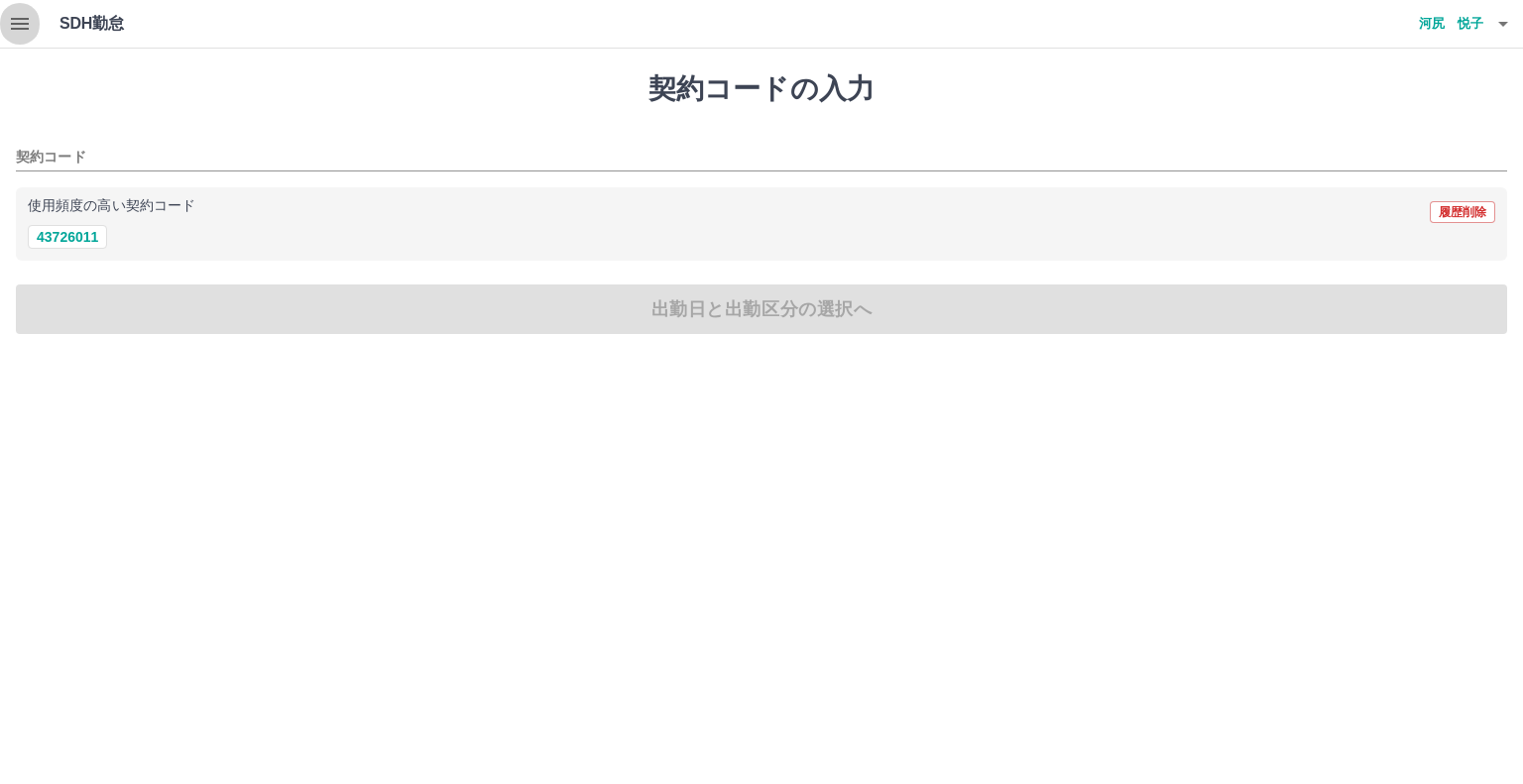 click 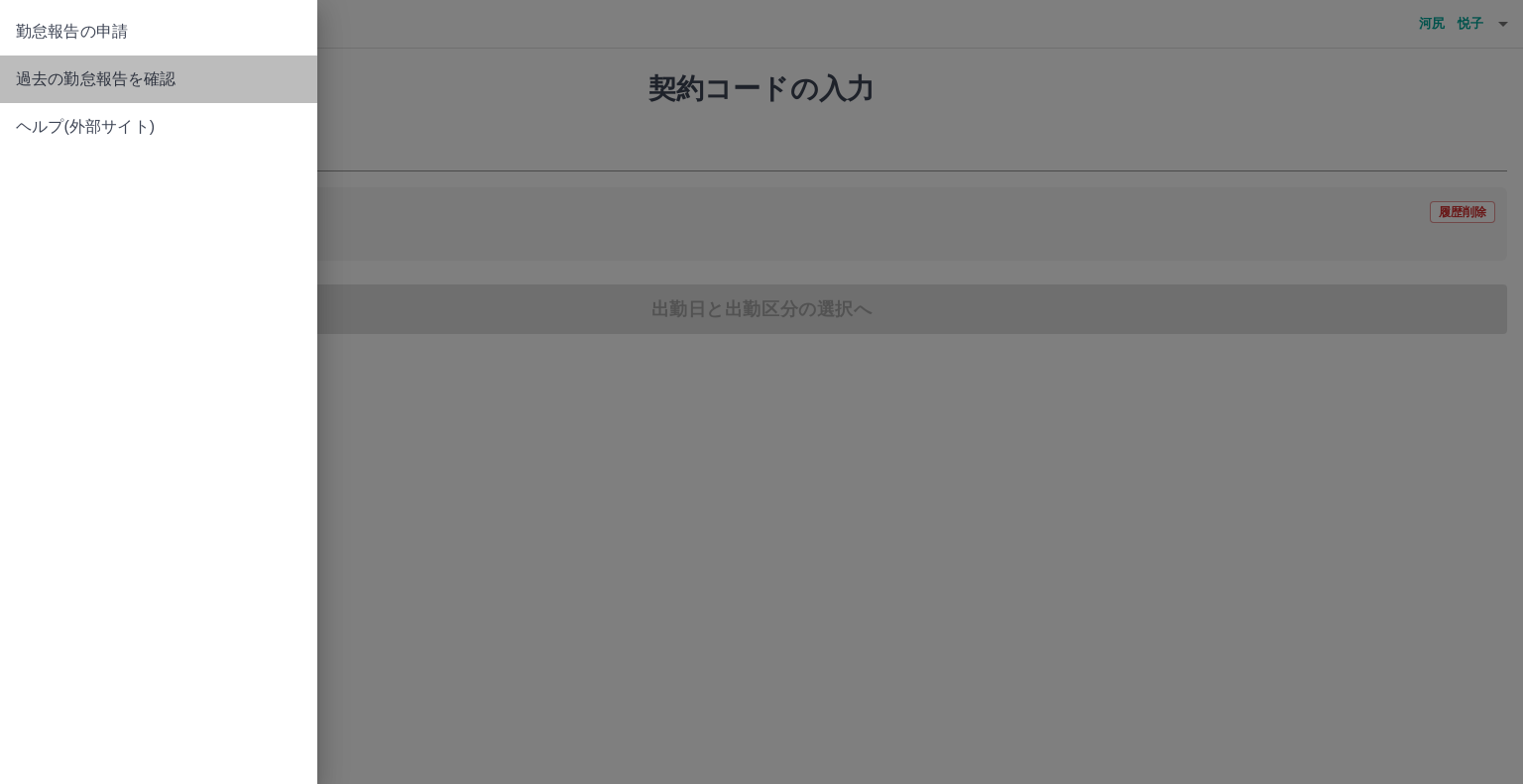 click on "過去の勤怠報告を確認" at bounding box center (159, 79) 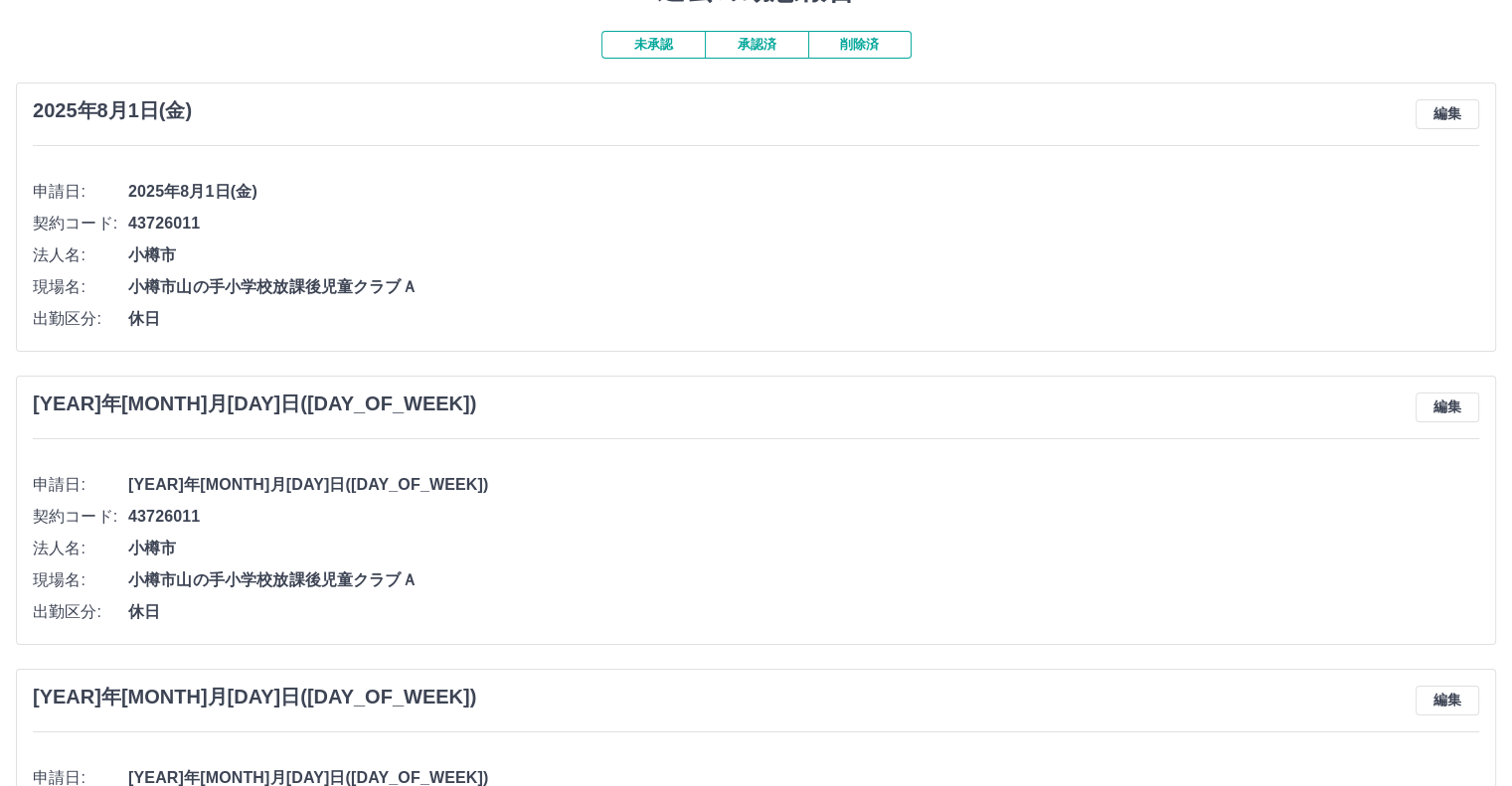 scroll, scrollTop: 0, scrollLeft: 0, axis: both 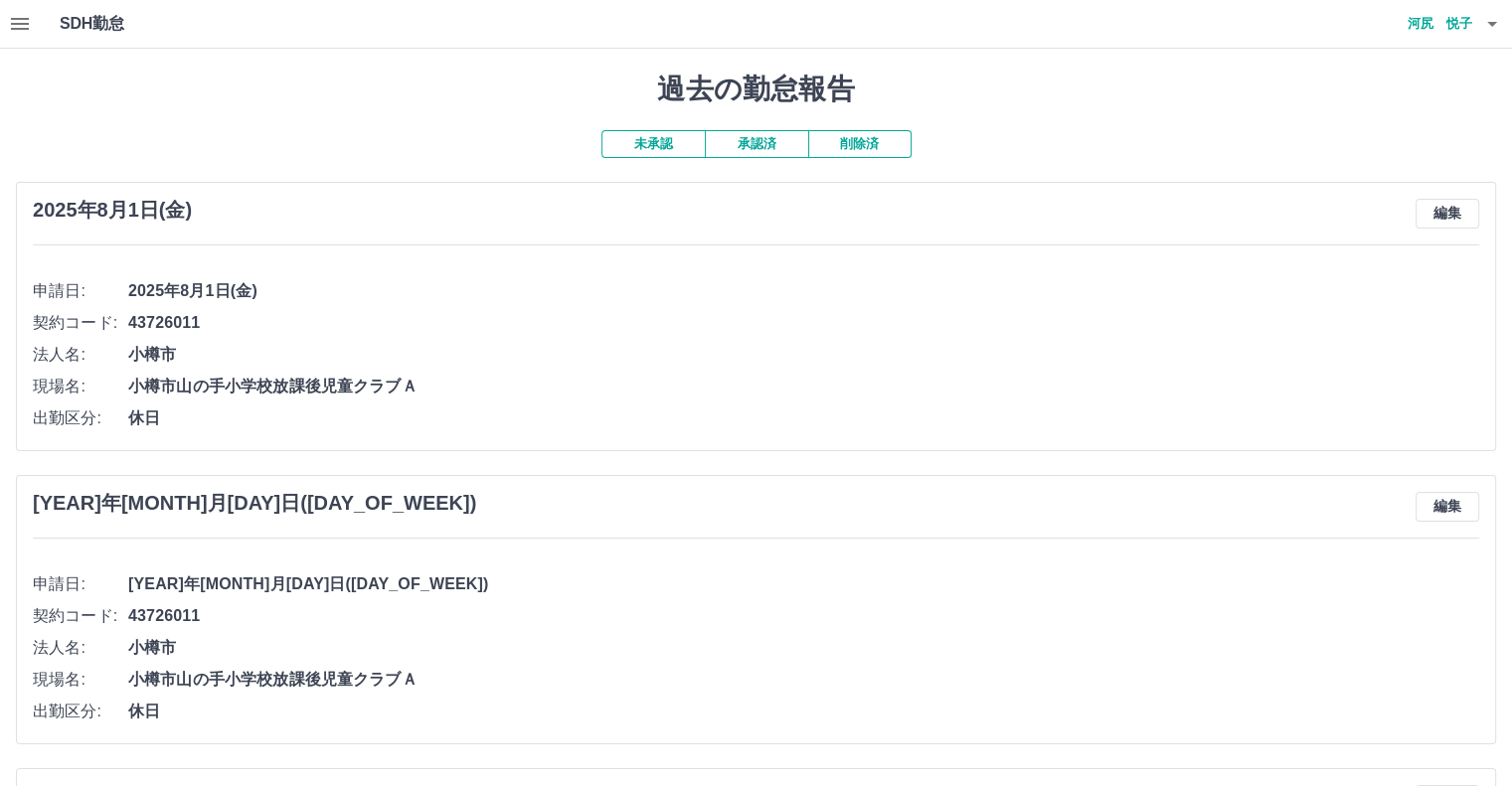 click on "承認済" at bounding box center (756, 144) 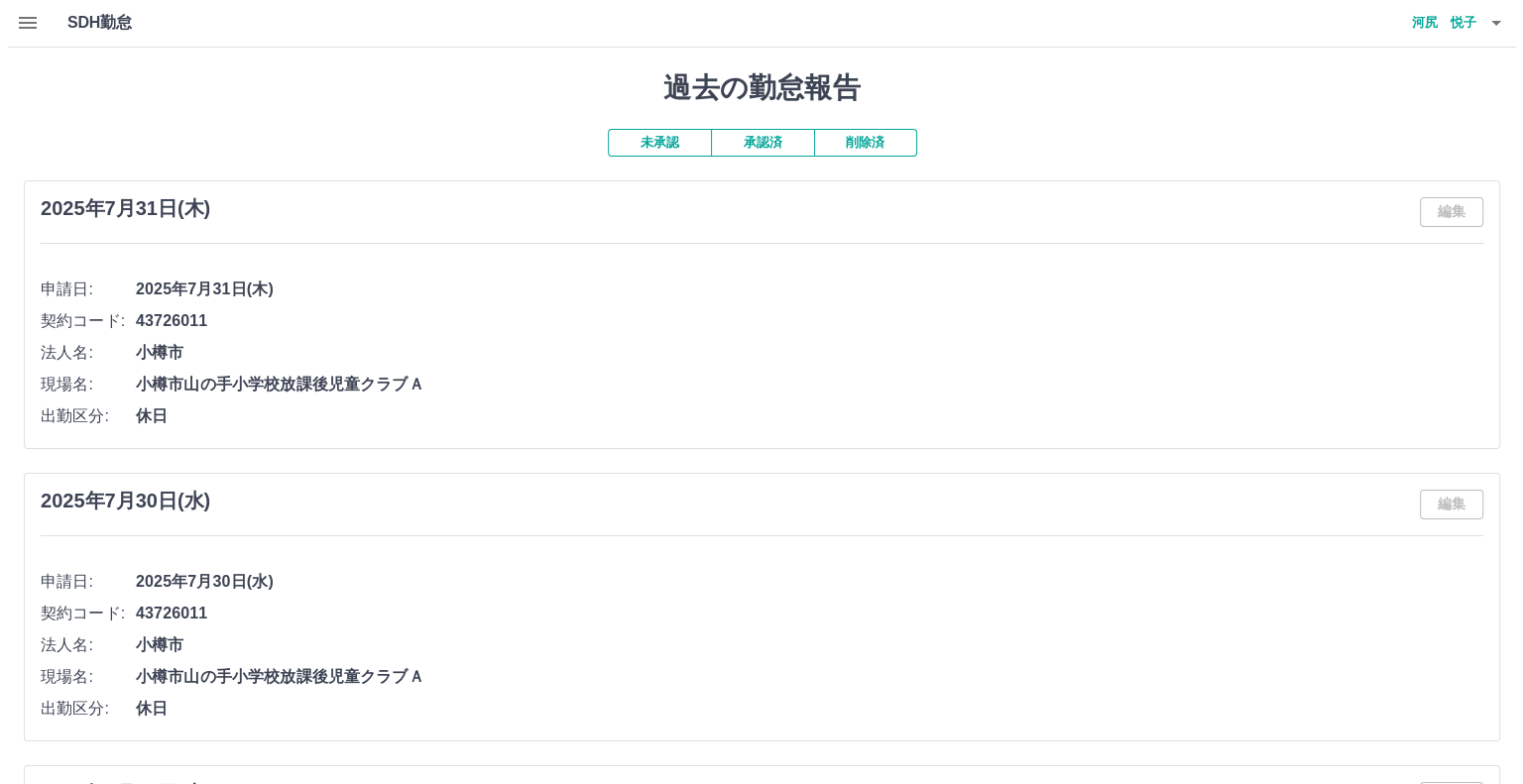 scroll, scrollTop: 0, scrollLeft: 0, axis: both 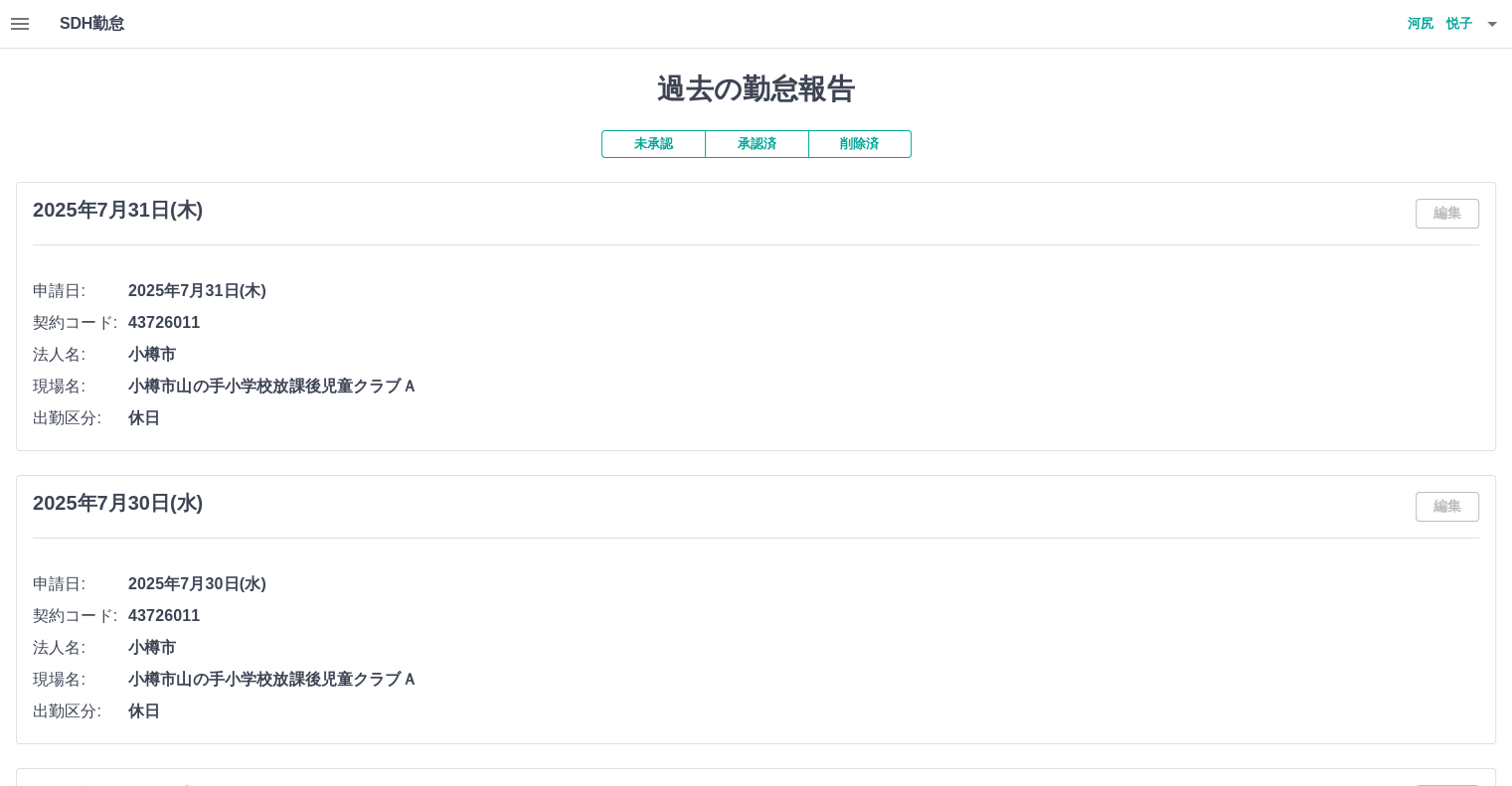 click on "未承認" at bounding box center [653, 144] 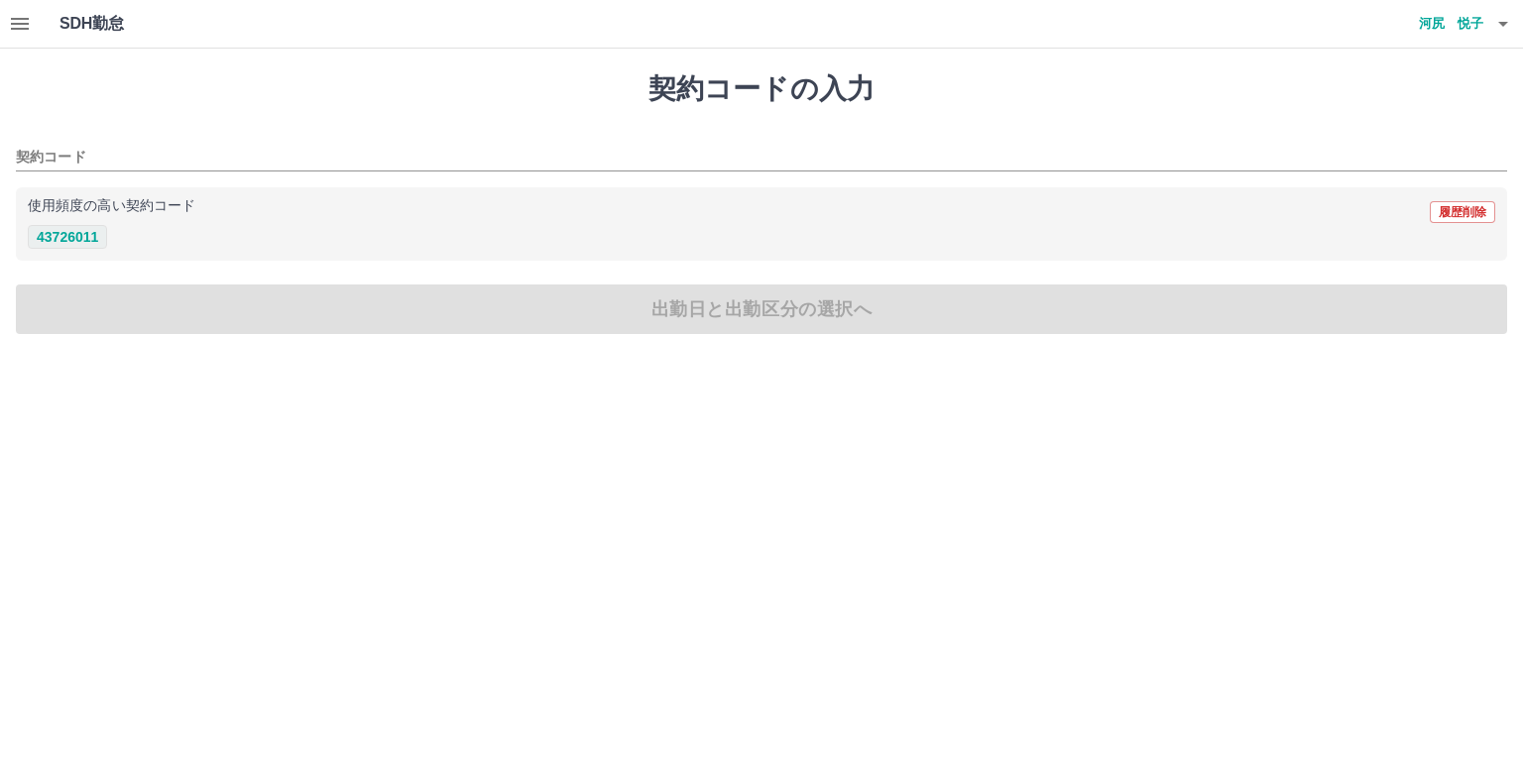 click on "43726011" at bounding box center [67, 237] 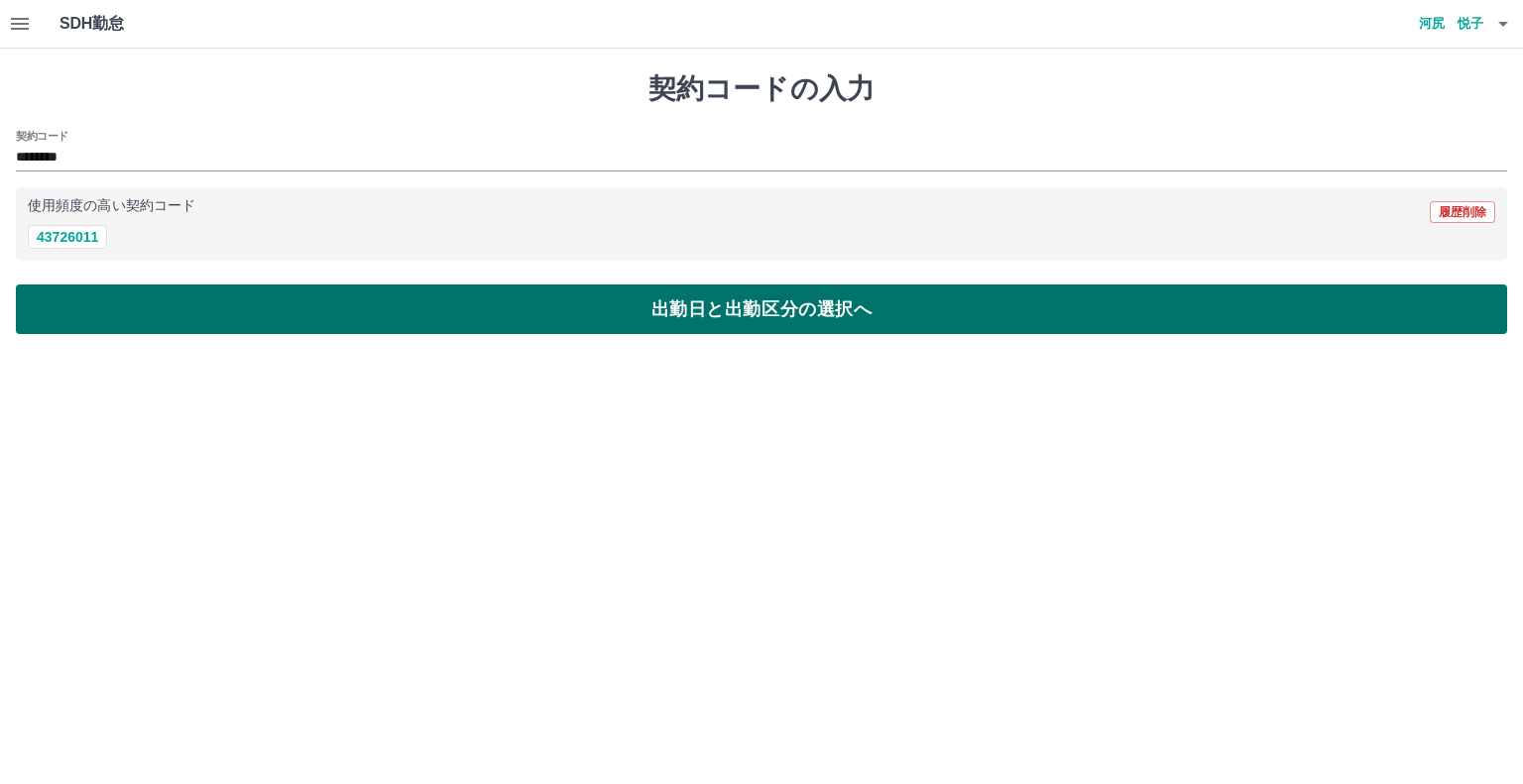 click on "出勤日と出勤区分の選択へ" at bounding box center (762, 309) 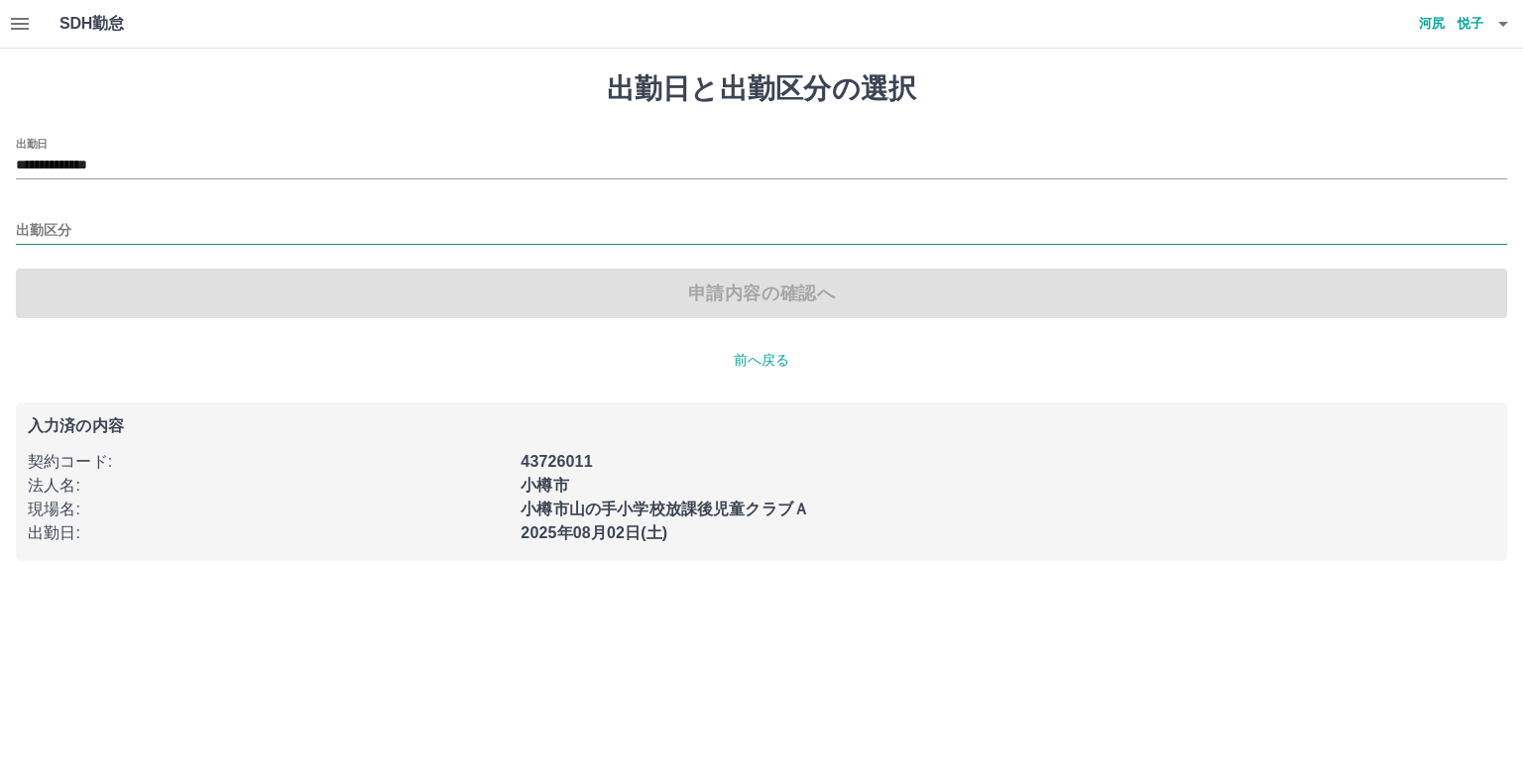 click on "出勤区分" at bounding box center (762, 231) 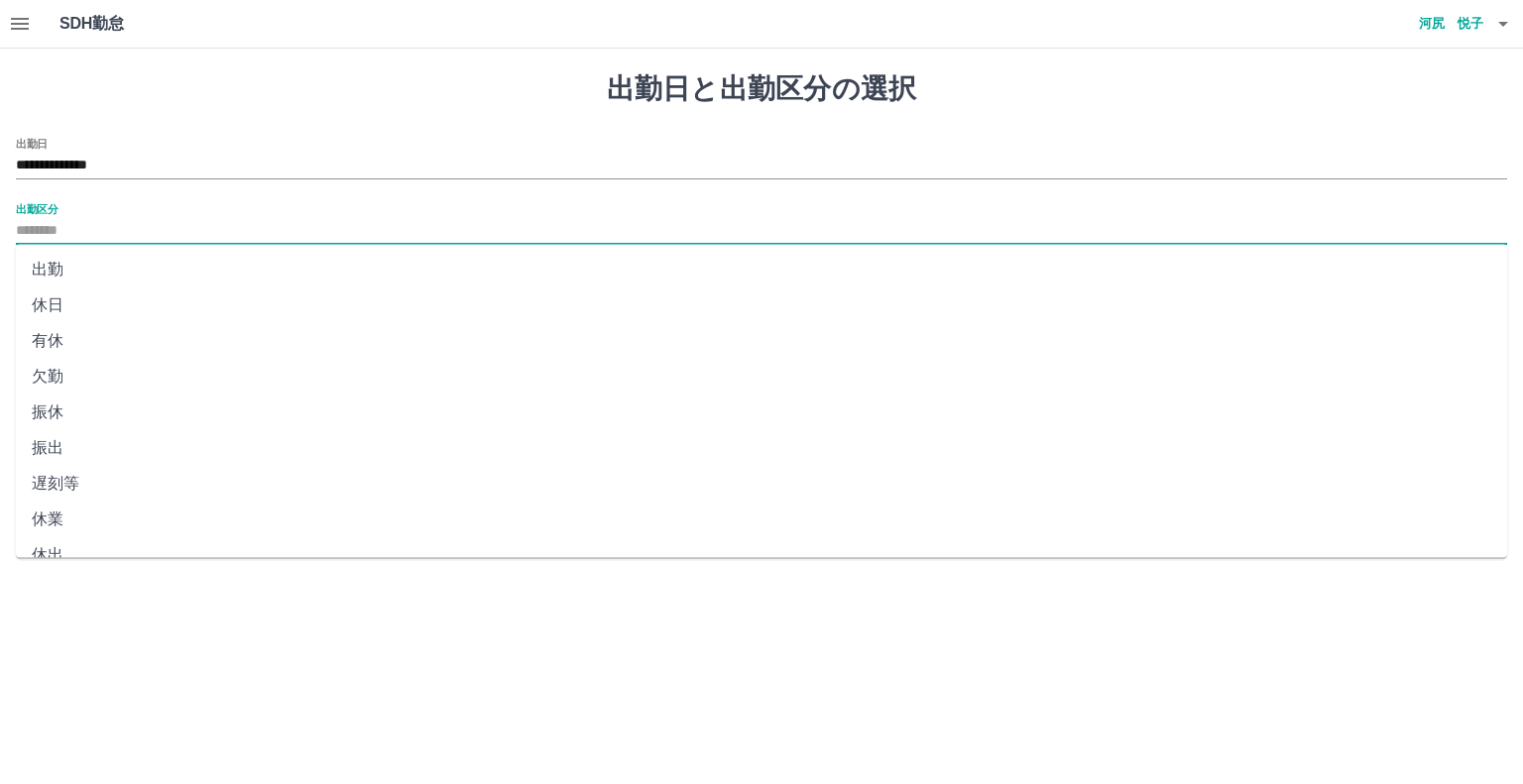 click on "出勤" at bounding box center [762, 270] 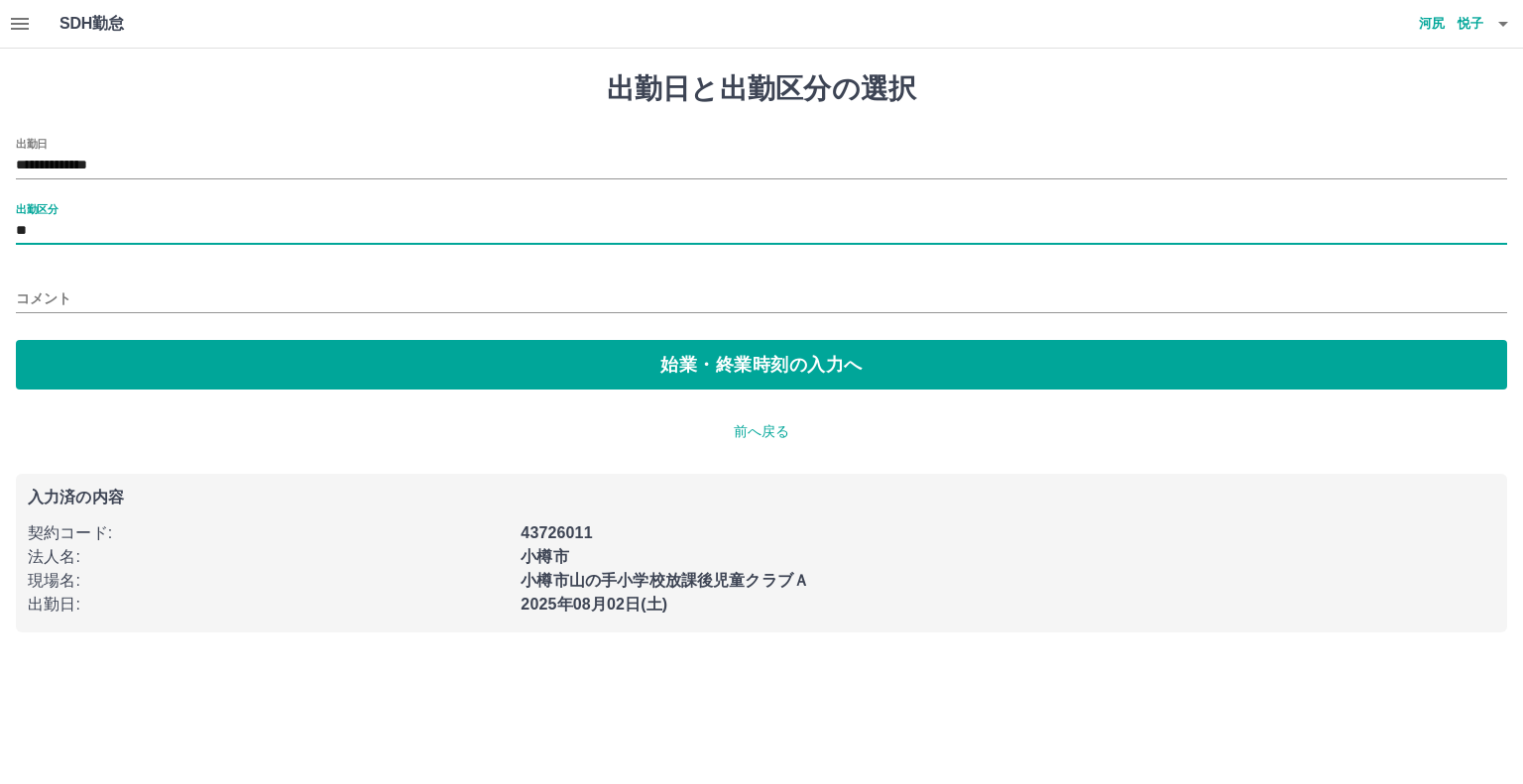 type on "**" 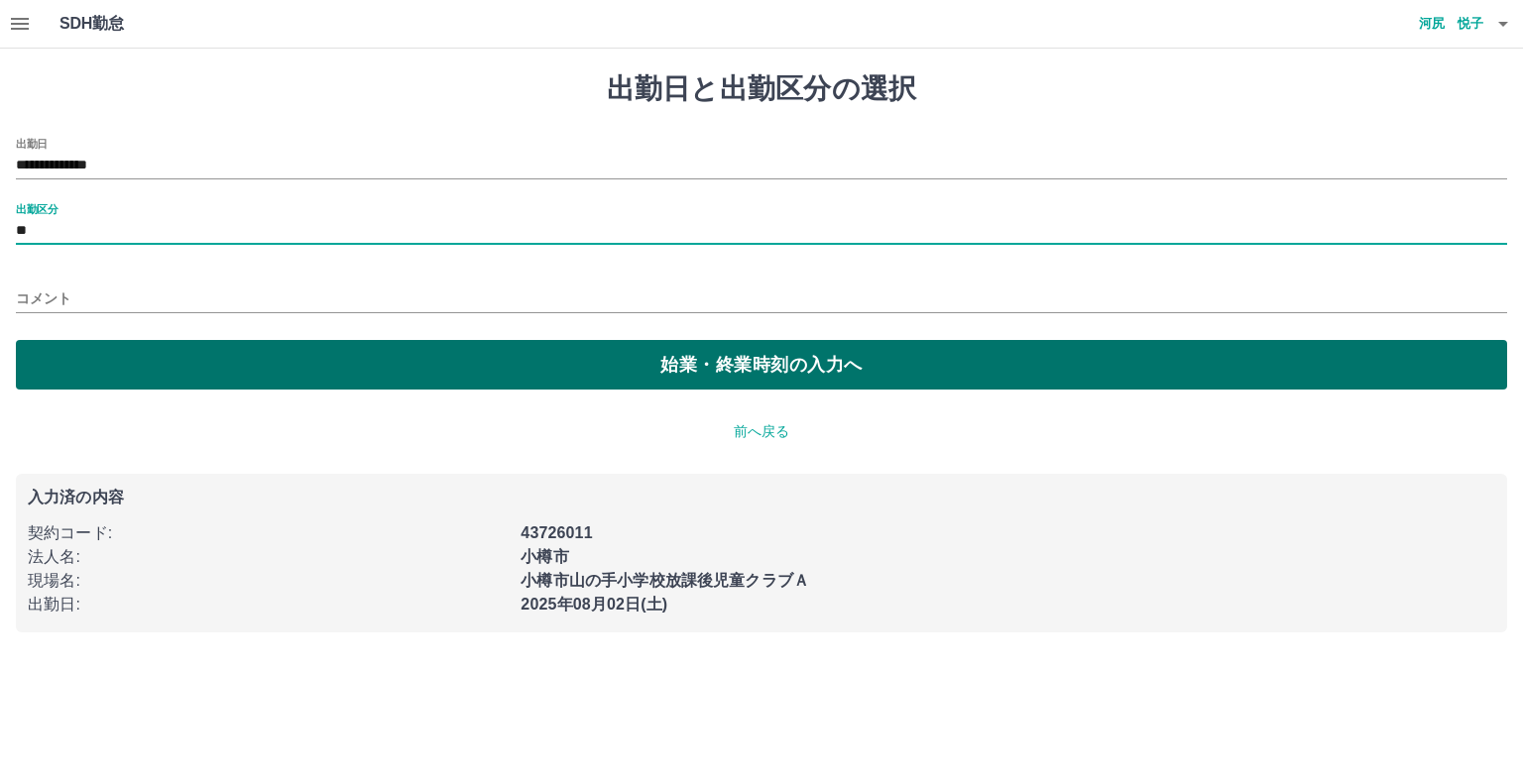 click on "始業・終業時刻の入力へ" at bounding box center [762, 365] 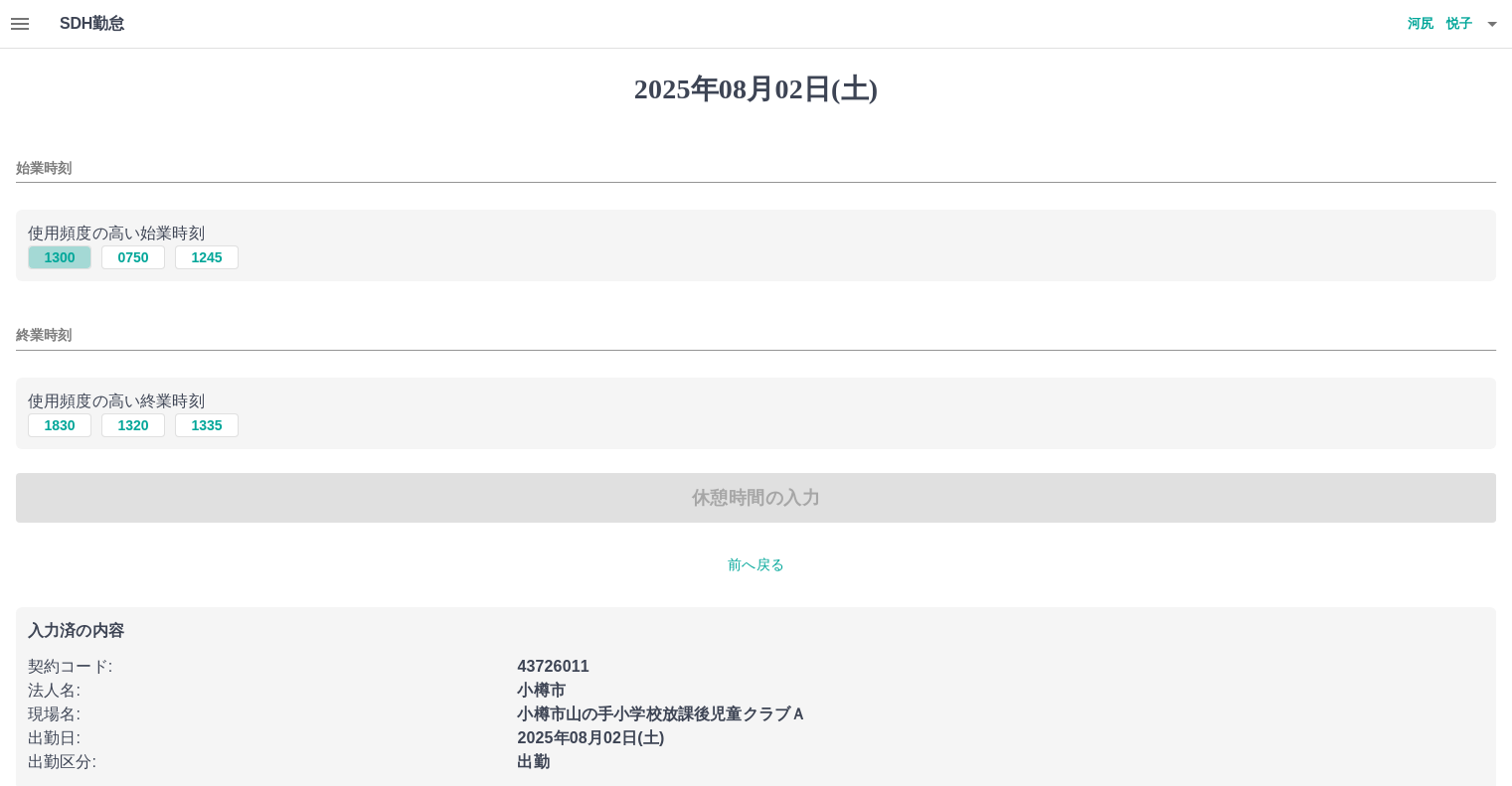 click on "1300" at bounding box center (60, 257) 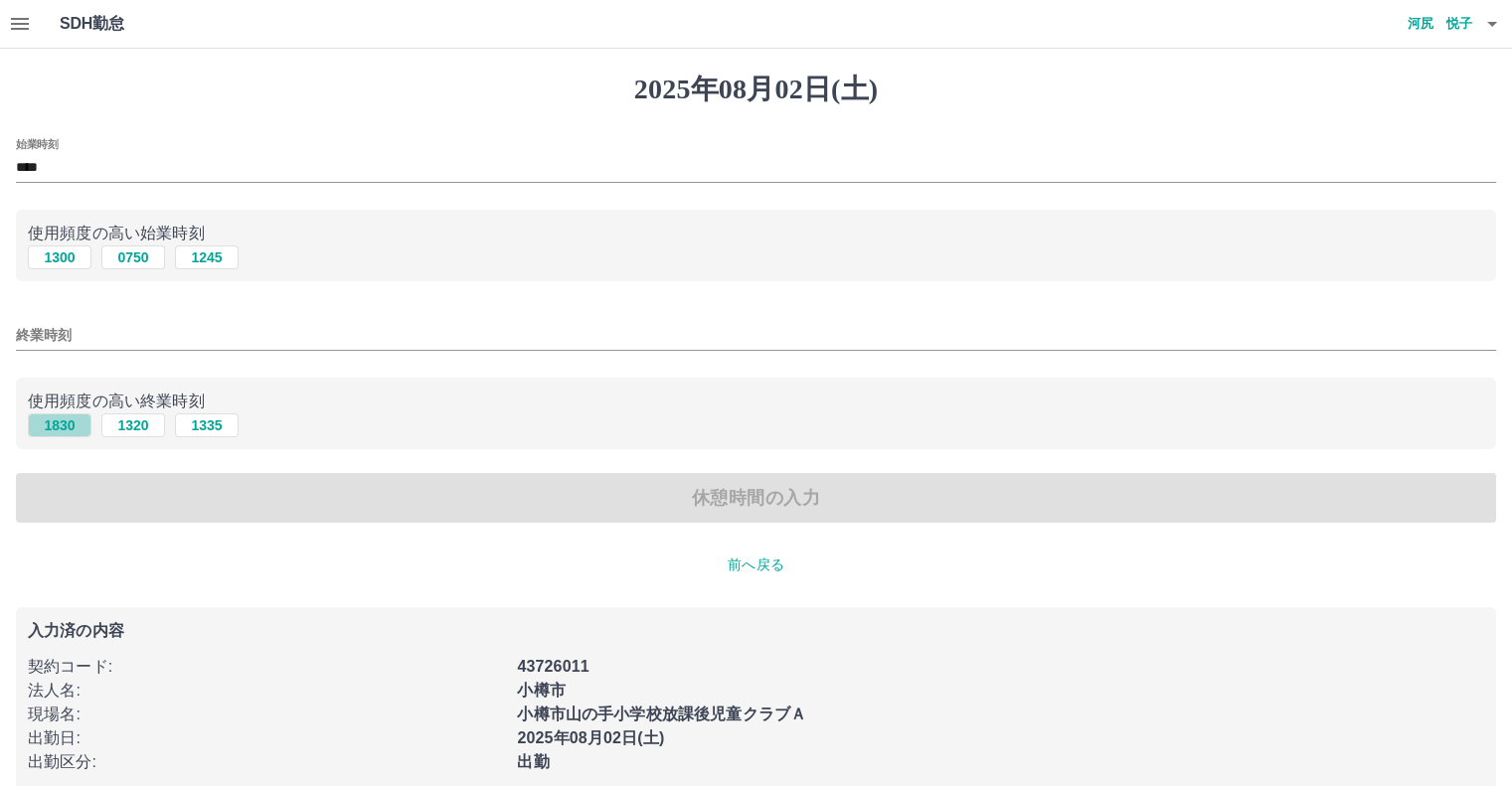 click on "1830" at bounding box center [60, 425] 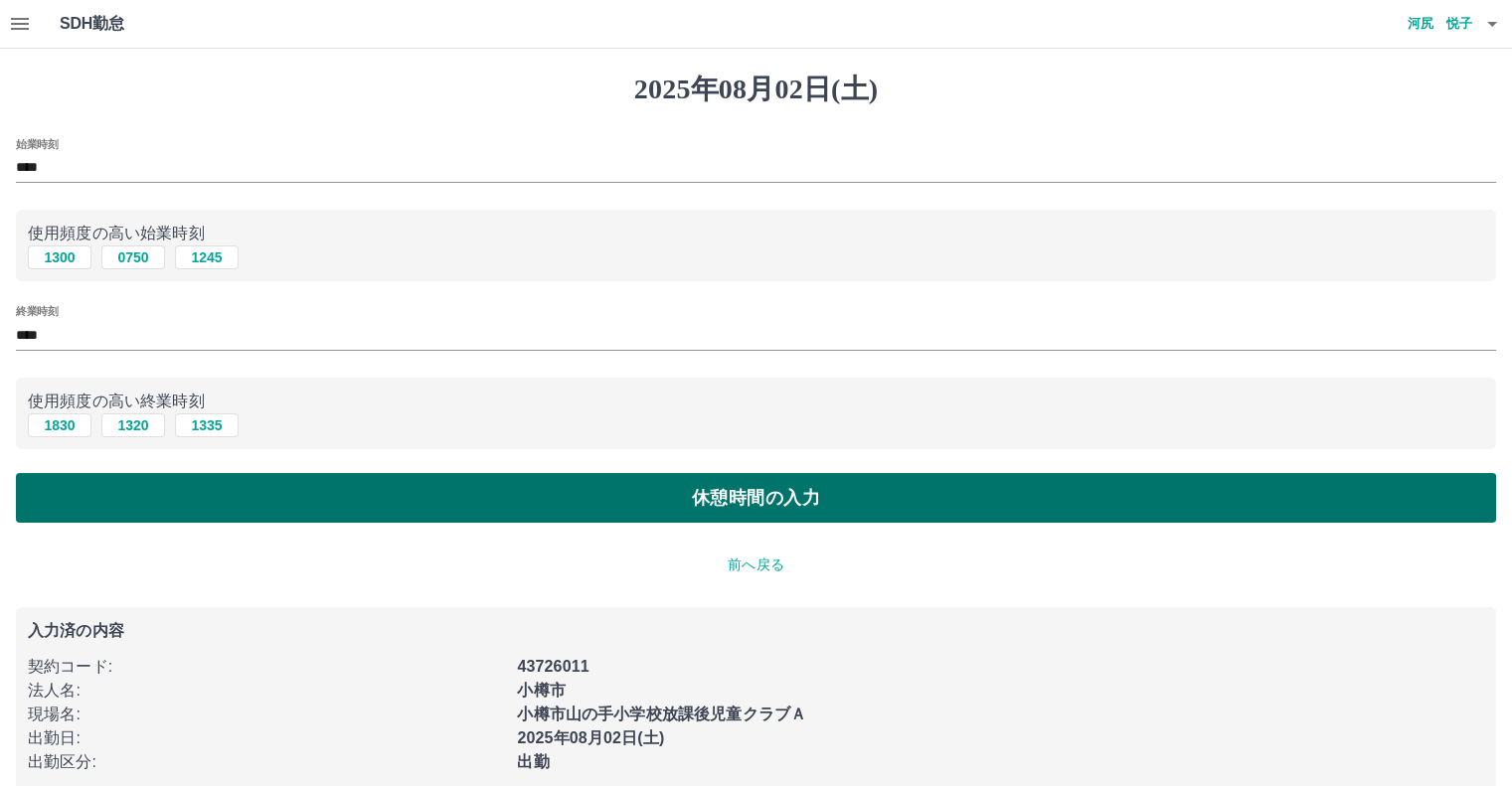 click on "休憩時間の入力" at bounding box center (756, 498) 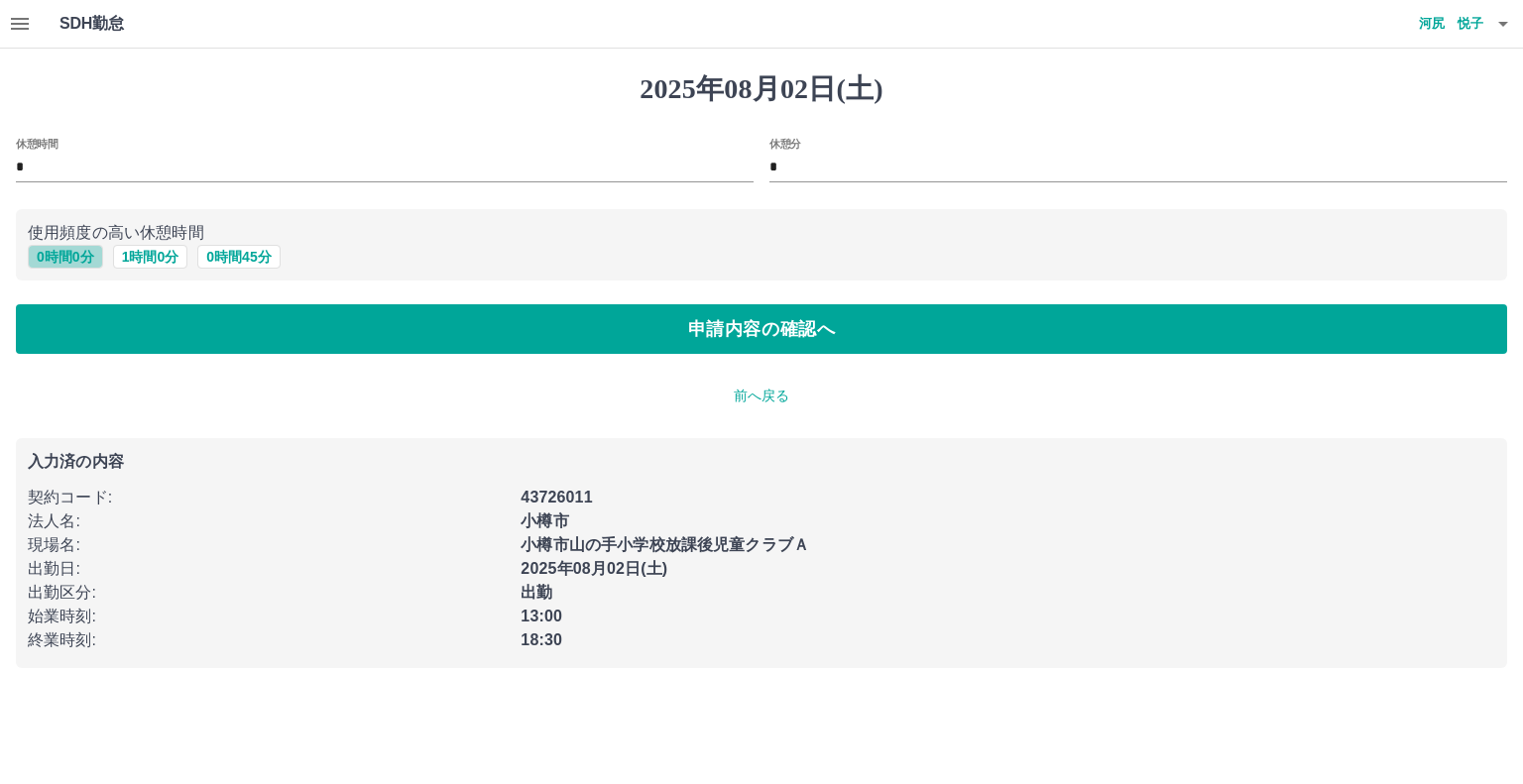 click on "0 時間 0 分" at bounding box center [65, 257] 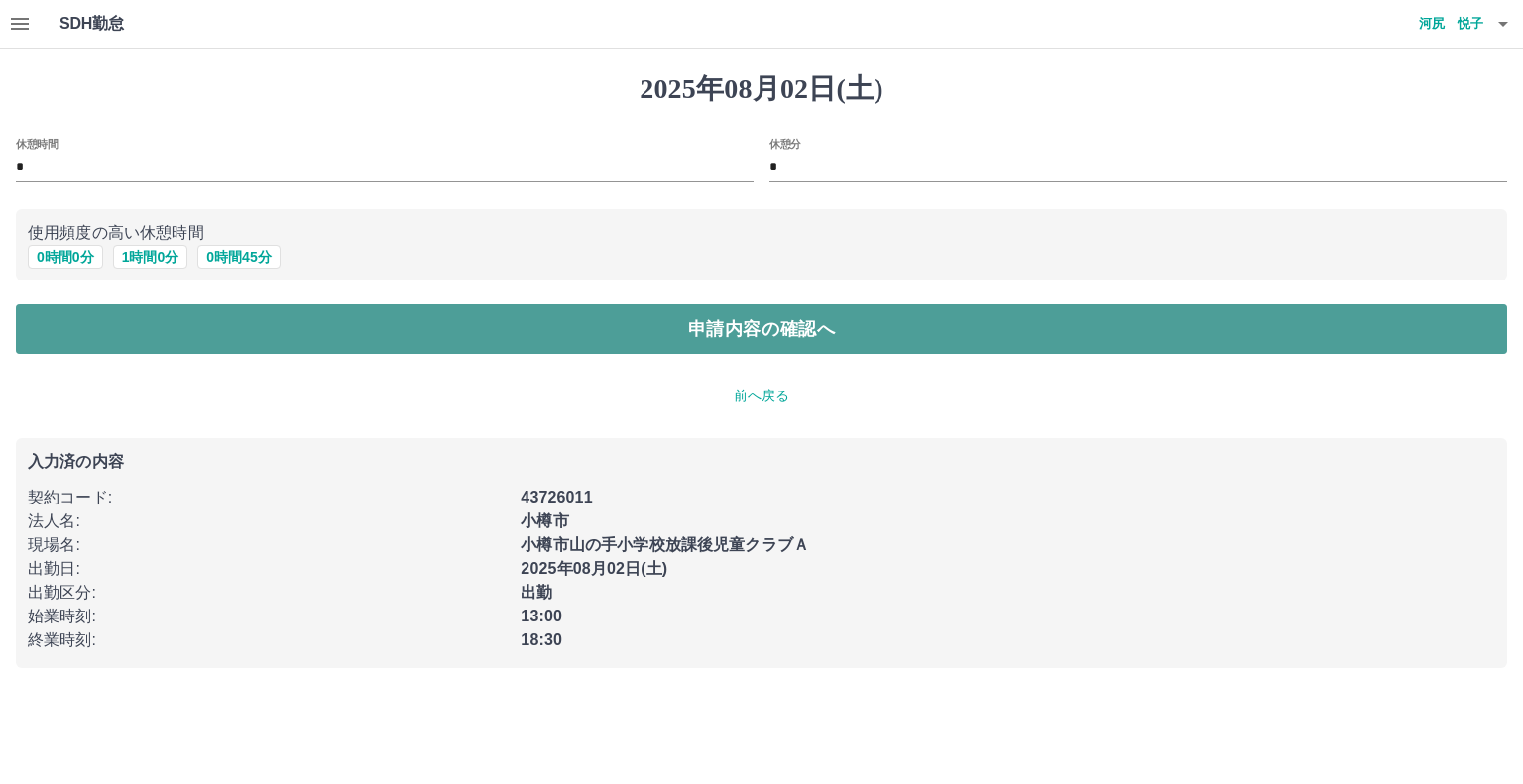 click on "申請内容の確認へ" at bounding box center (762, 329) 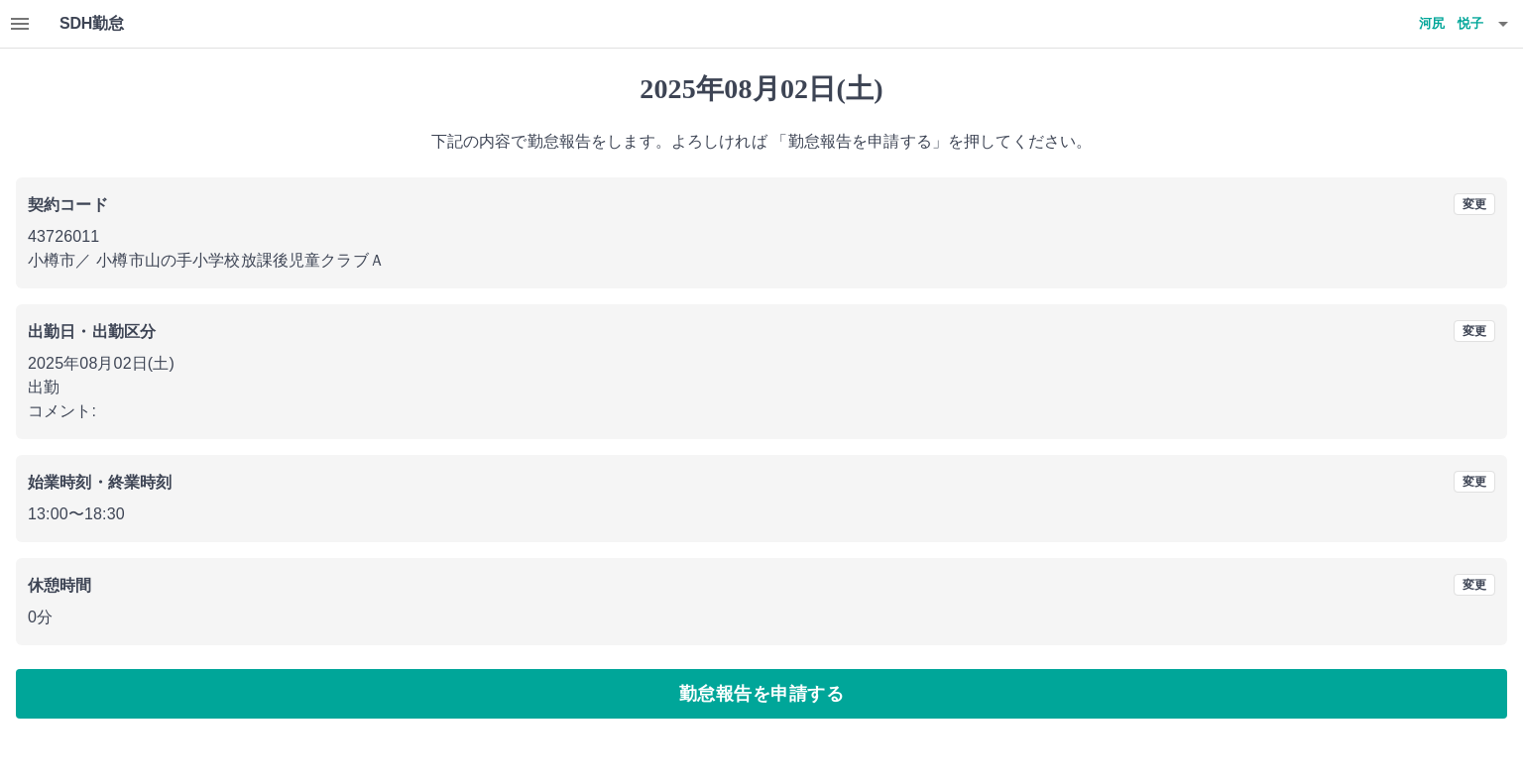 drag, startPoint x: 849, startPoint y: 691, endPoint x: 842, endPoint y: 681, distance: 12.206556 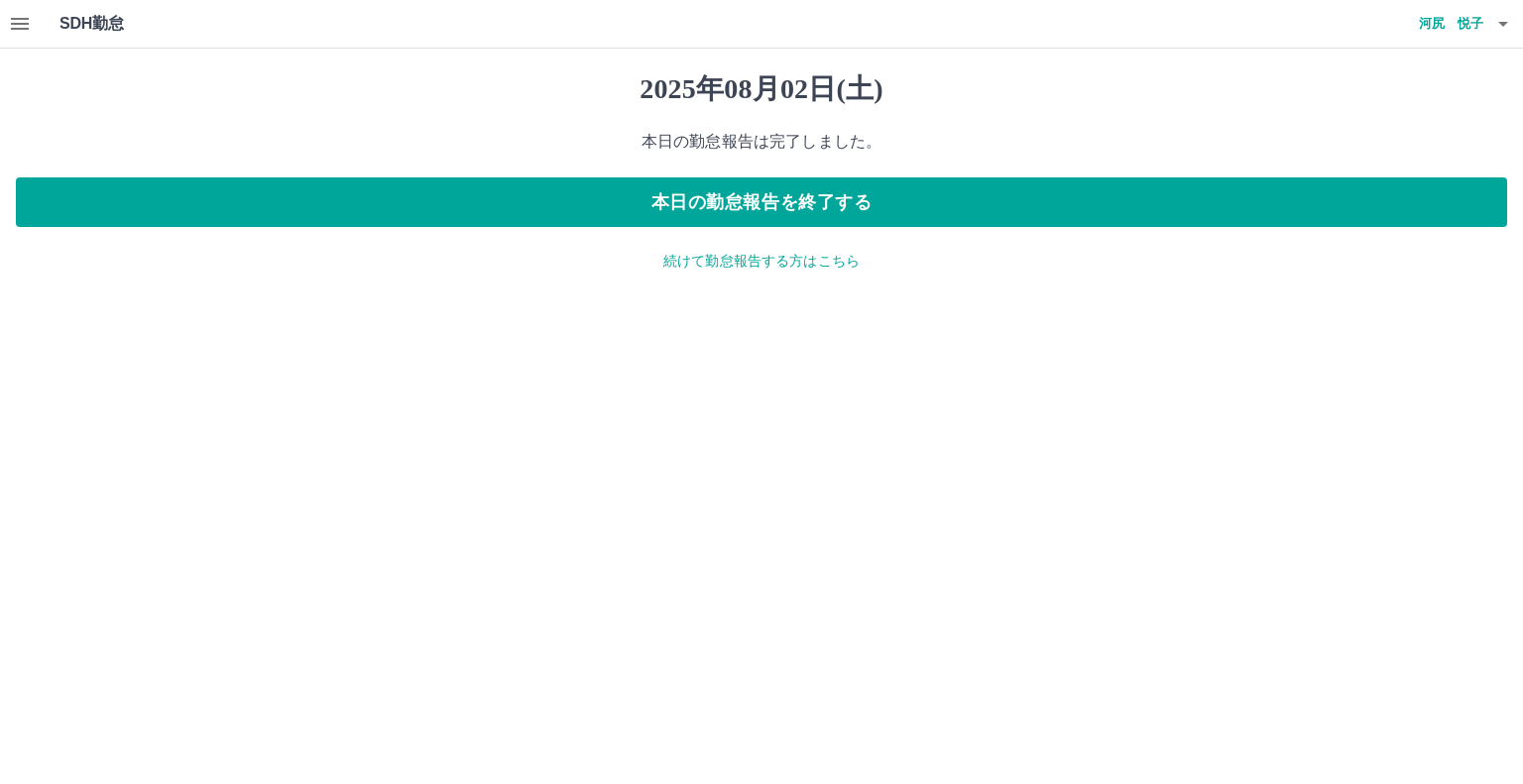 click on "続けて勤怠報告する方はこちら" at bounding box center [762, 261] 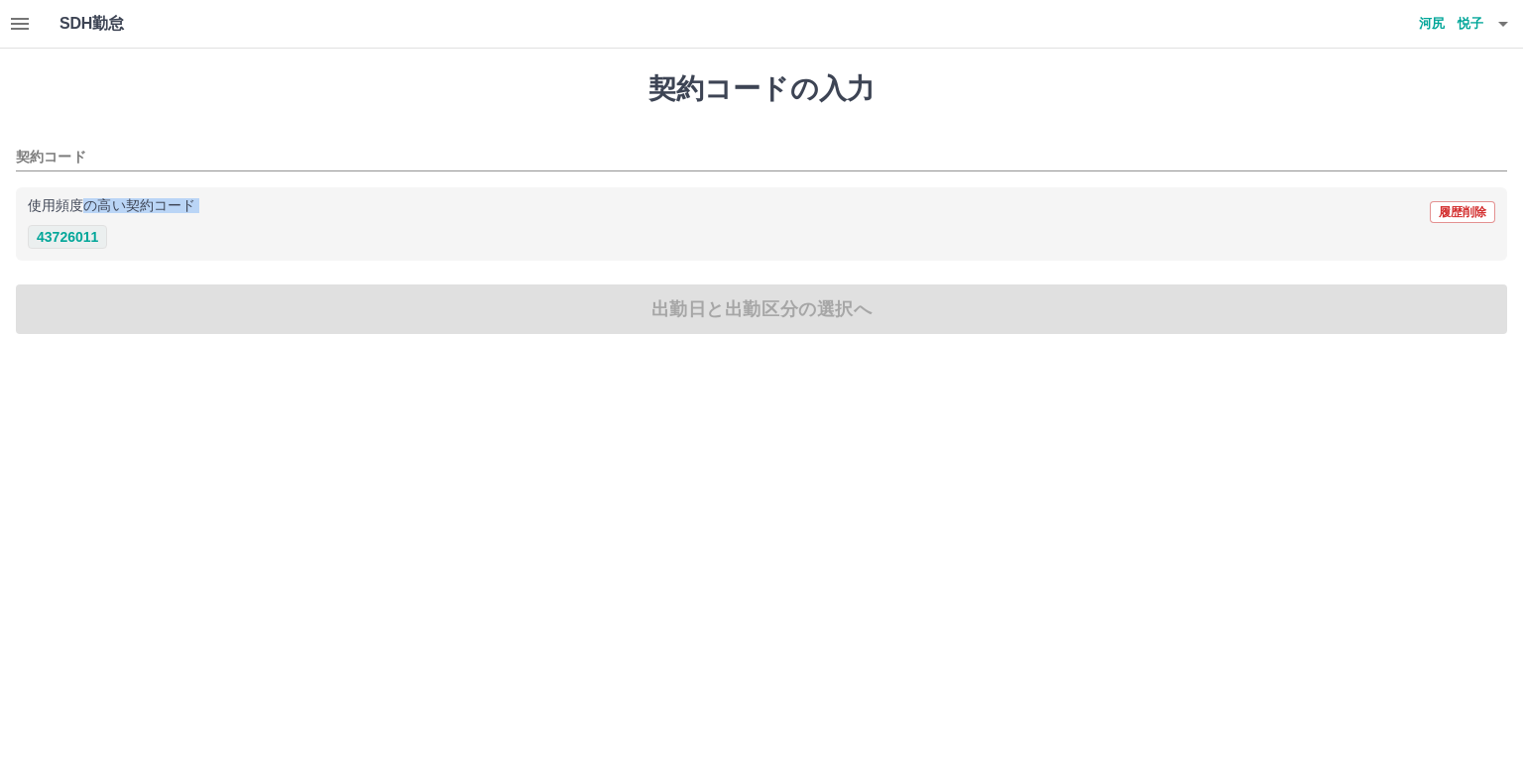 click on "使用頻度の高い契約コード 履歴削除 43726011" at bounding box center [762, 224] 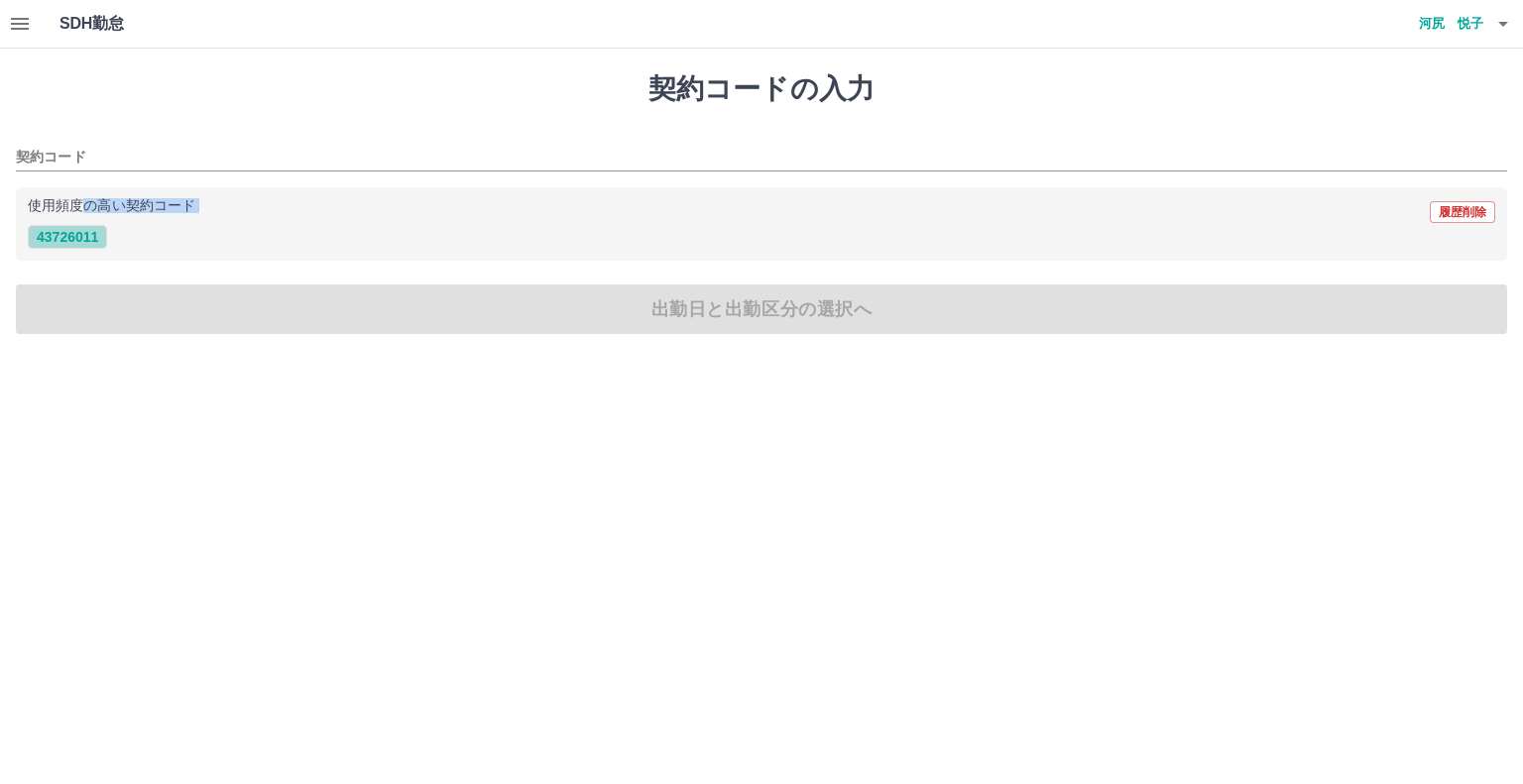 click on "43726011" at bounding box center (67, 237) 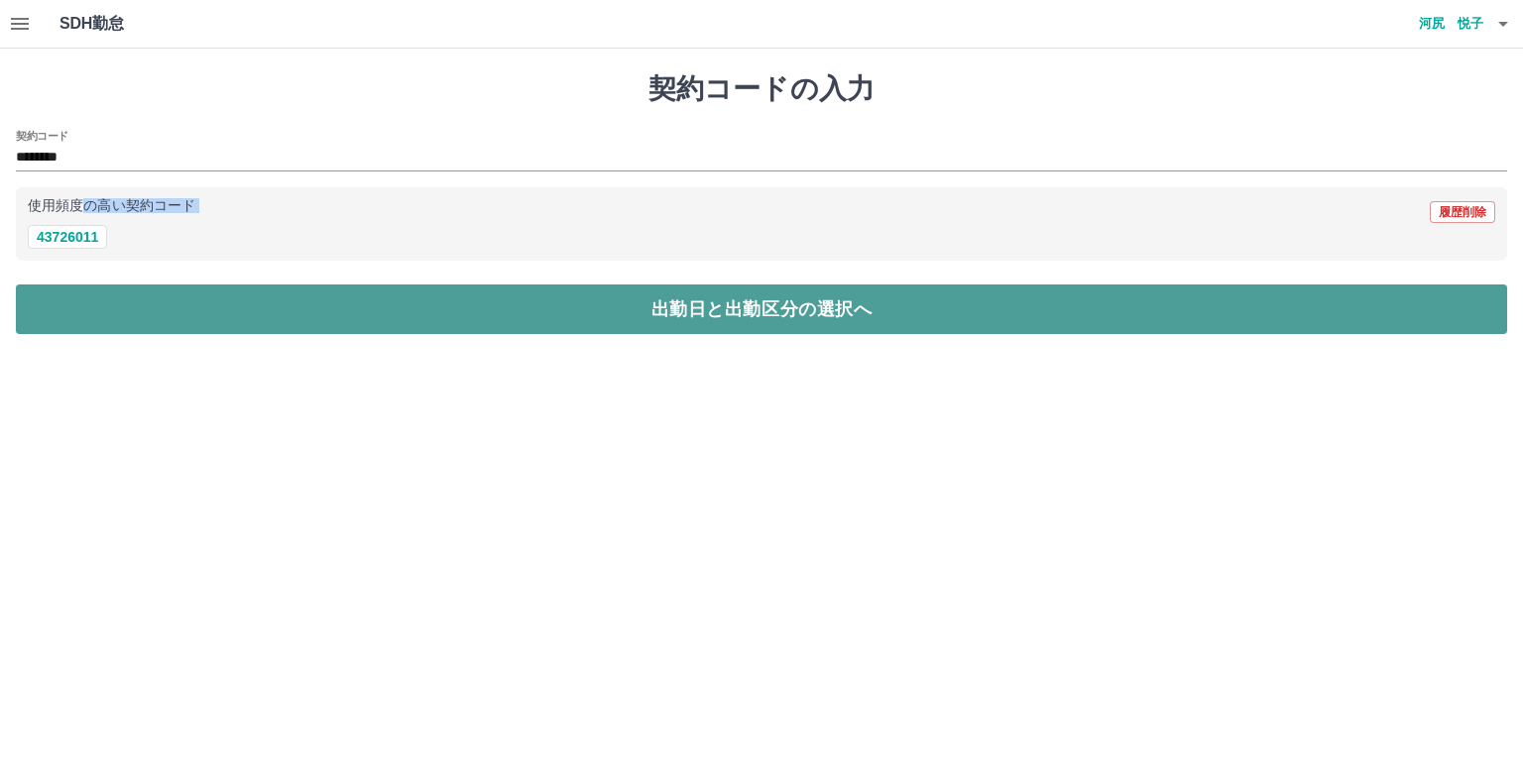 click on "出勤日と出勤区分の選択へ" at bounding box center (762, 309) 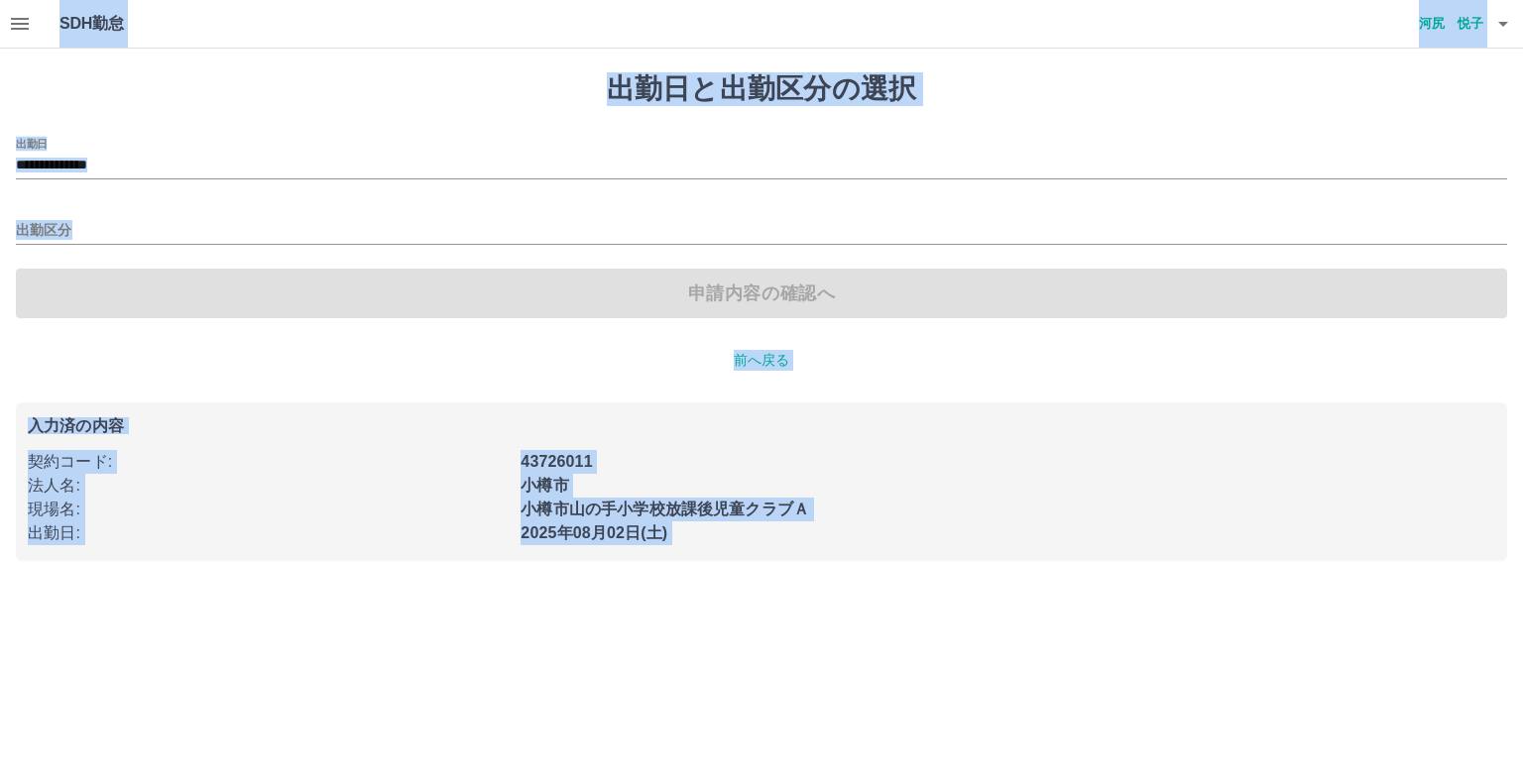 click on "**********" at bounding box center [762, 228] 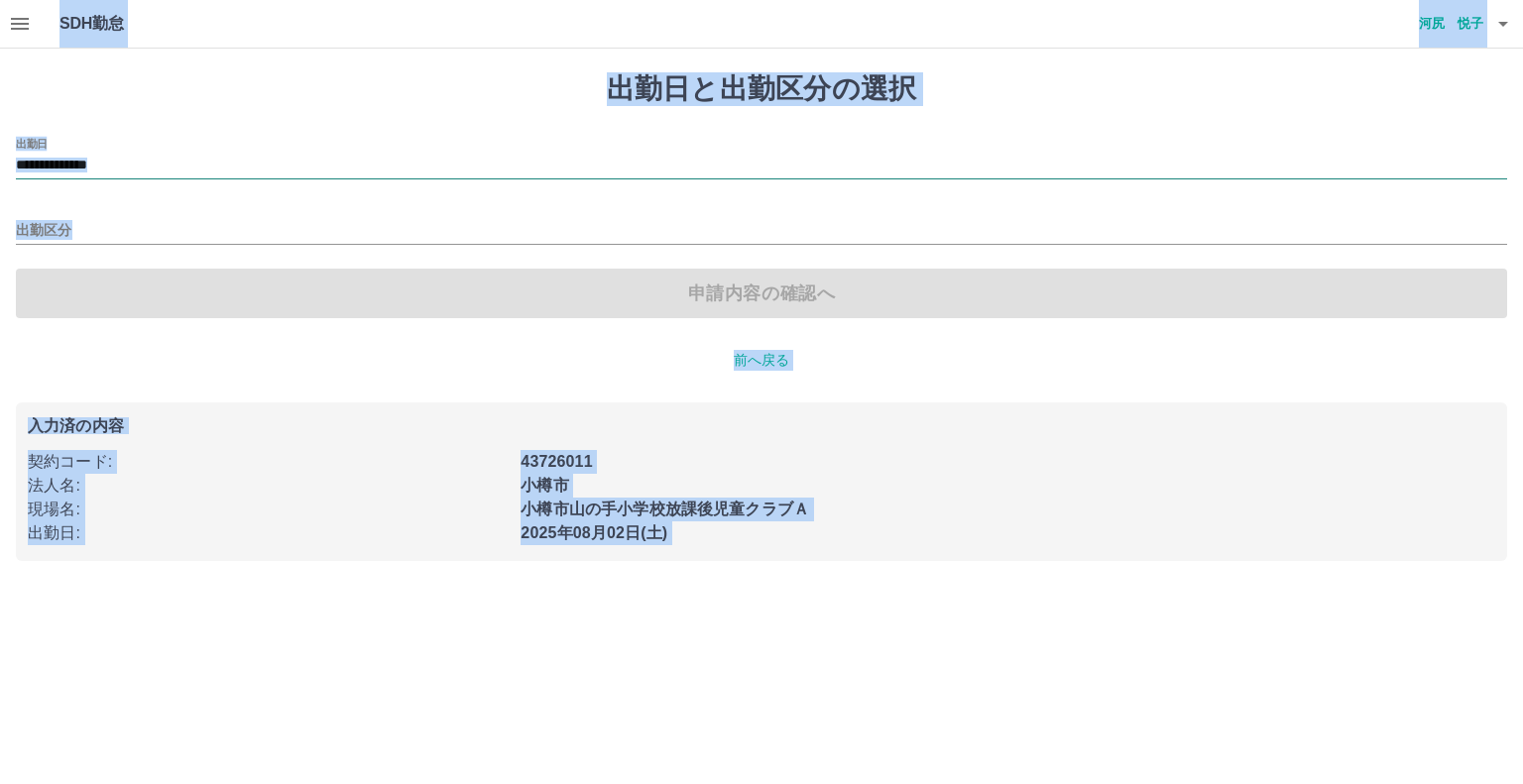 click on "**********" at bounding box center (762, 166) 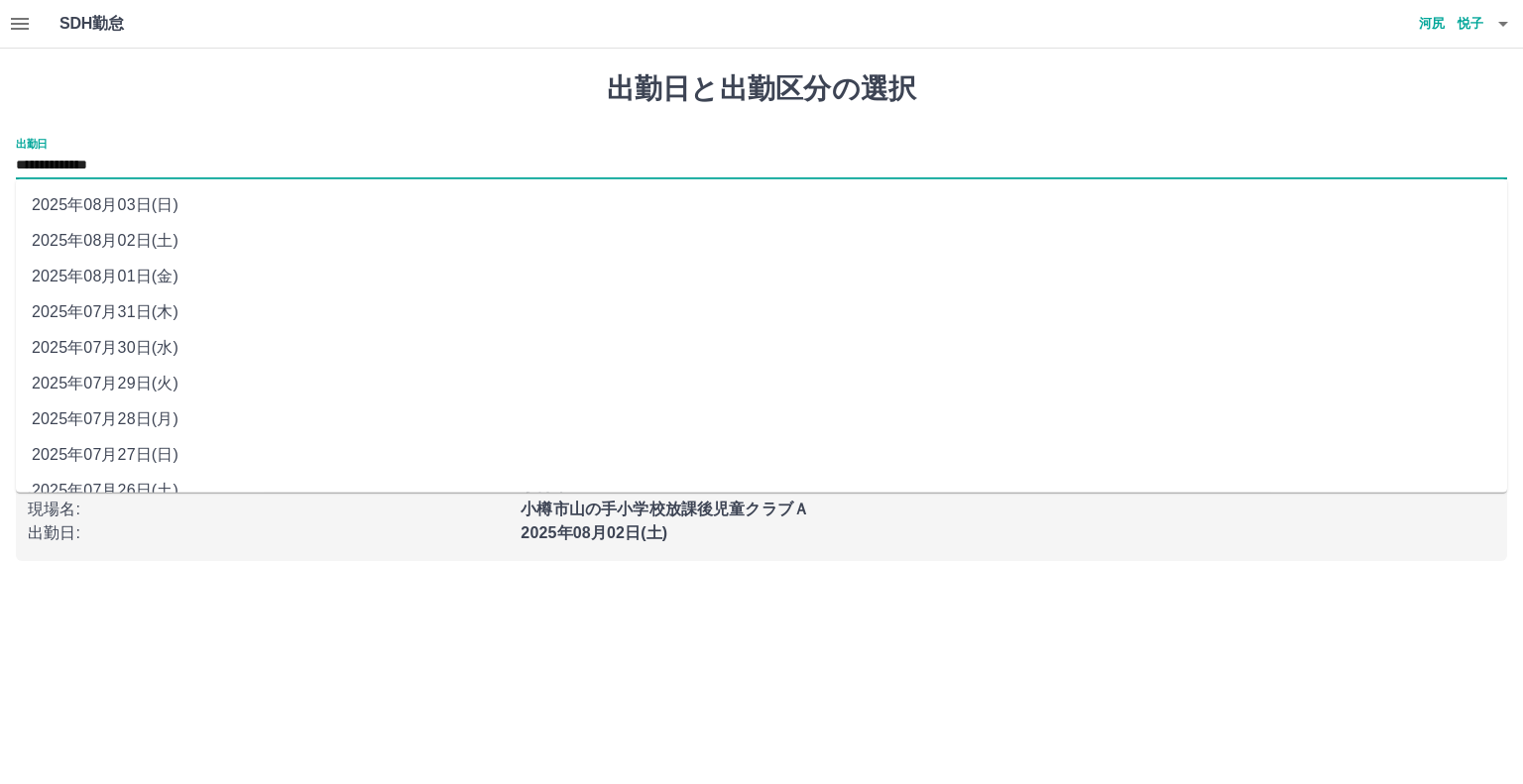 click on "2025年08月03日(日)" at bounding box center (762, 205) 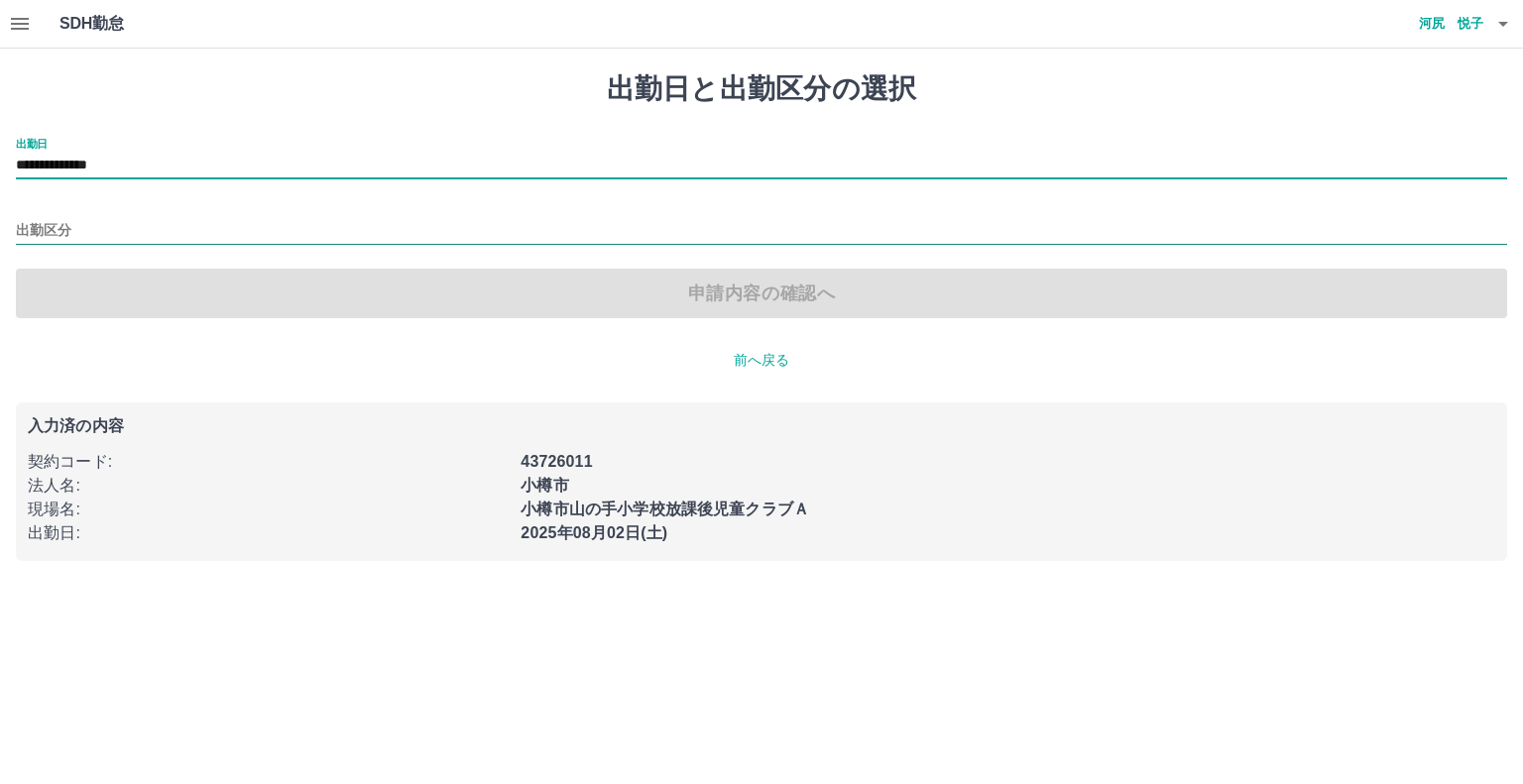 click on "出勤区分" at bounding box center [762, 231] 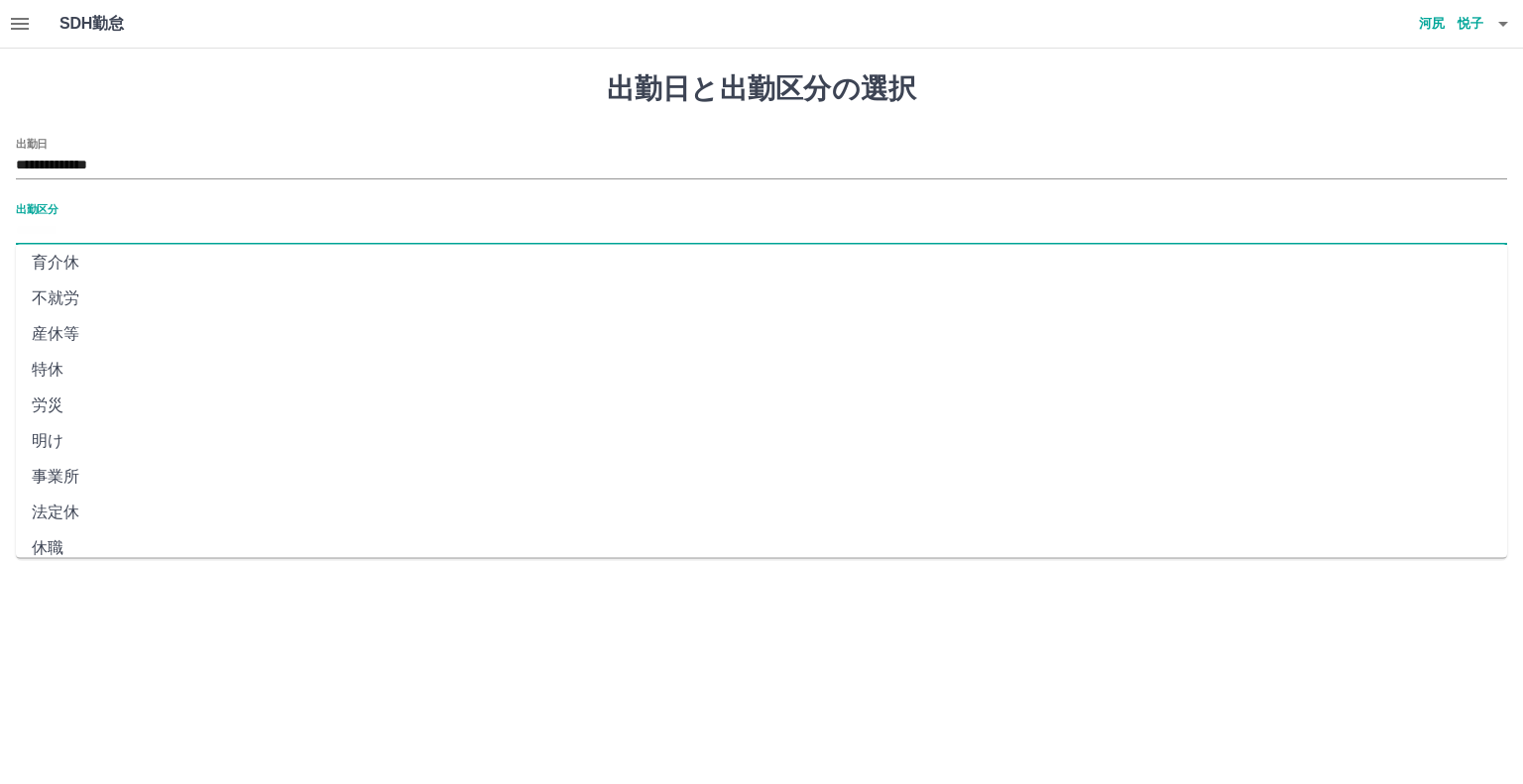 scroll, scrollTop: 344, scrollLeft: 0, axis: vertical 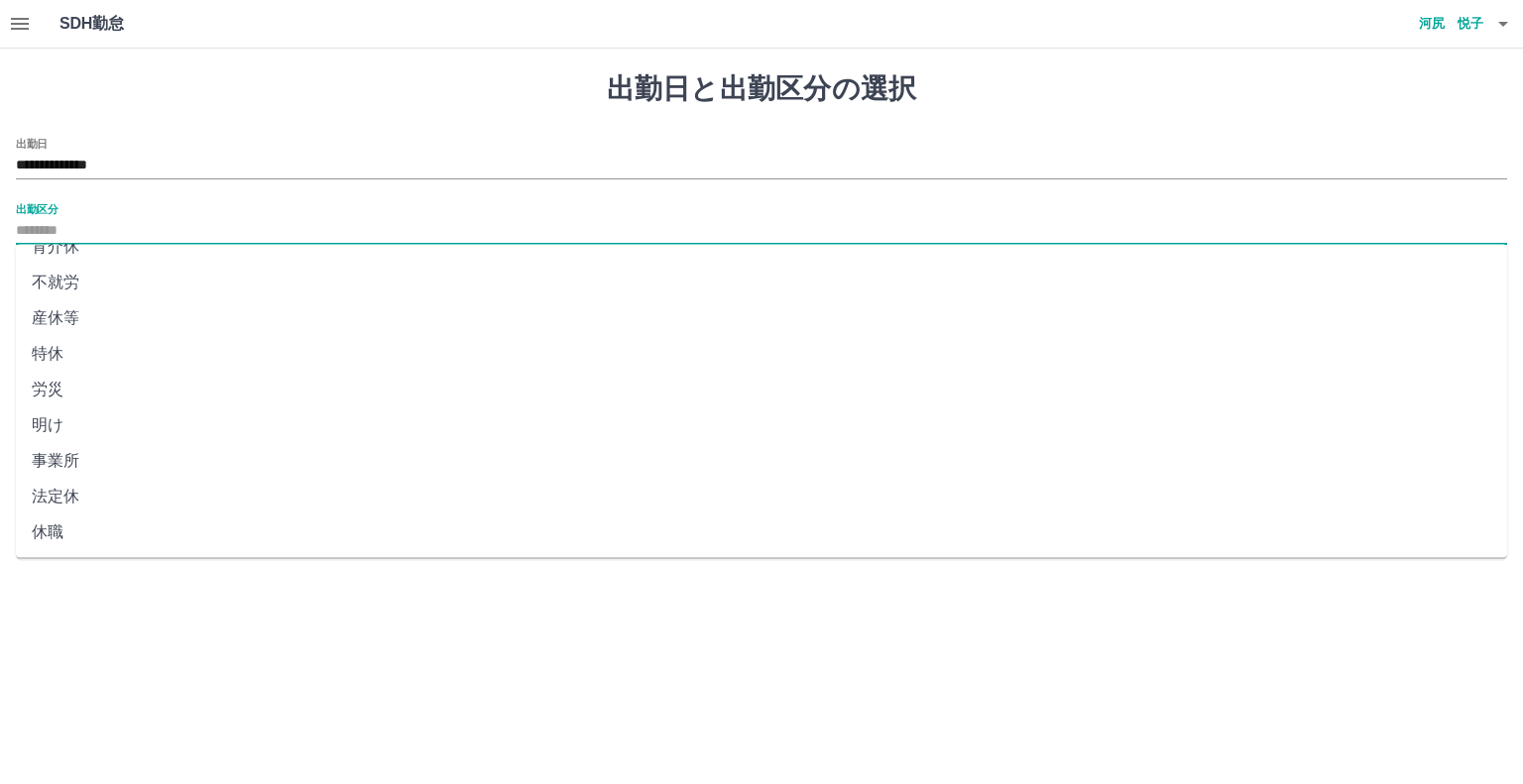 click on "法定休" at bounding box center [762, 497] 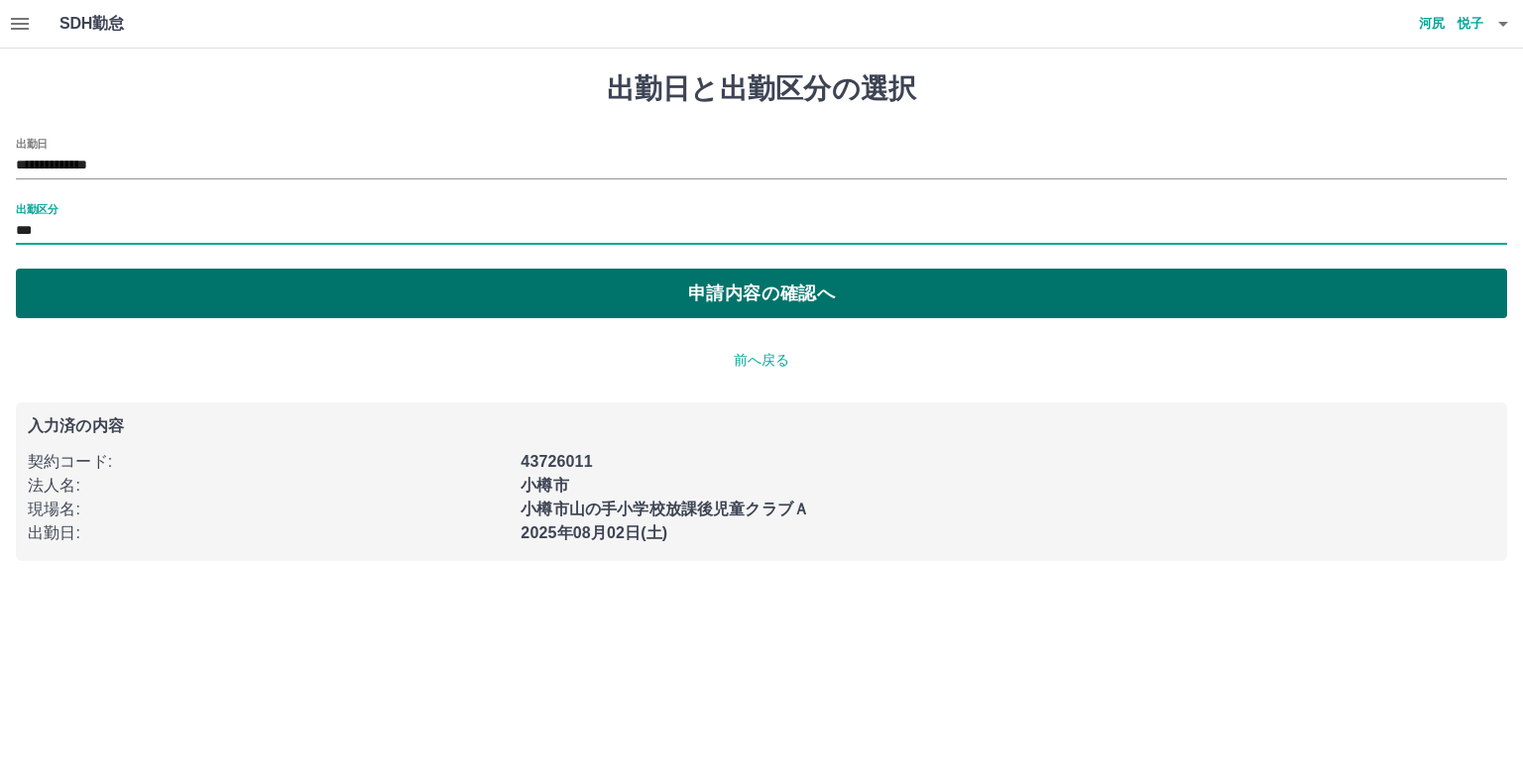 click on "申請内容の確認へ" at bounding box center [762, 293] 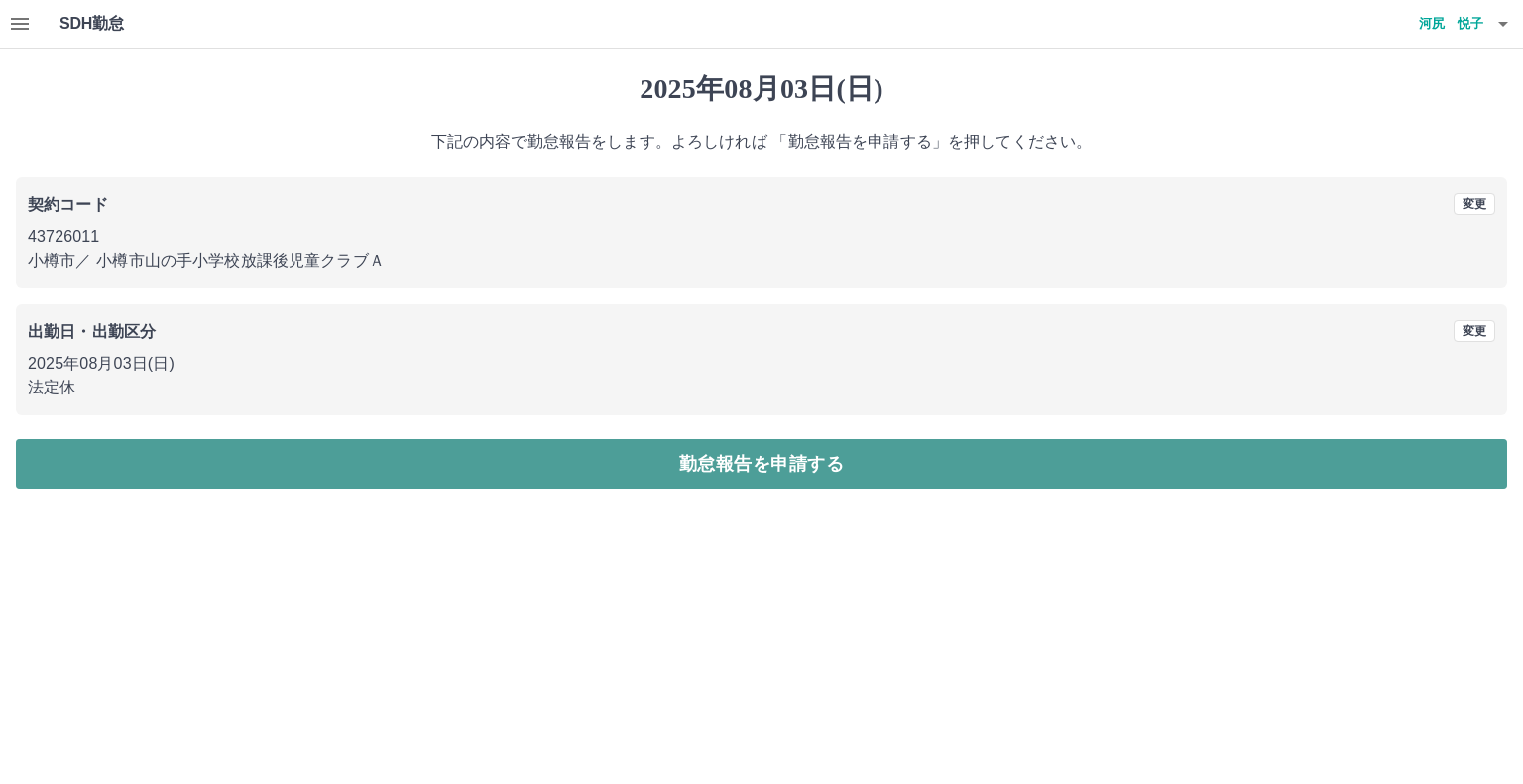click on "勤怠報告を申請する" at bounding box center (762, 464) 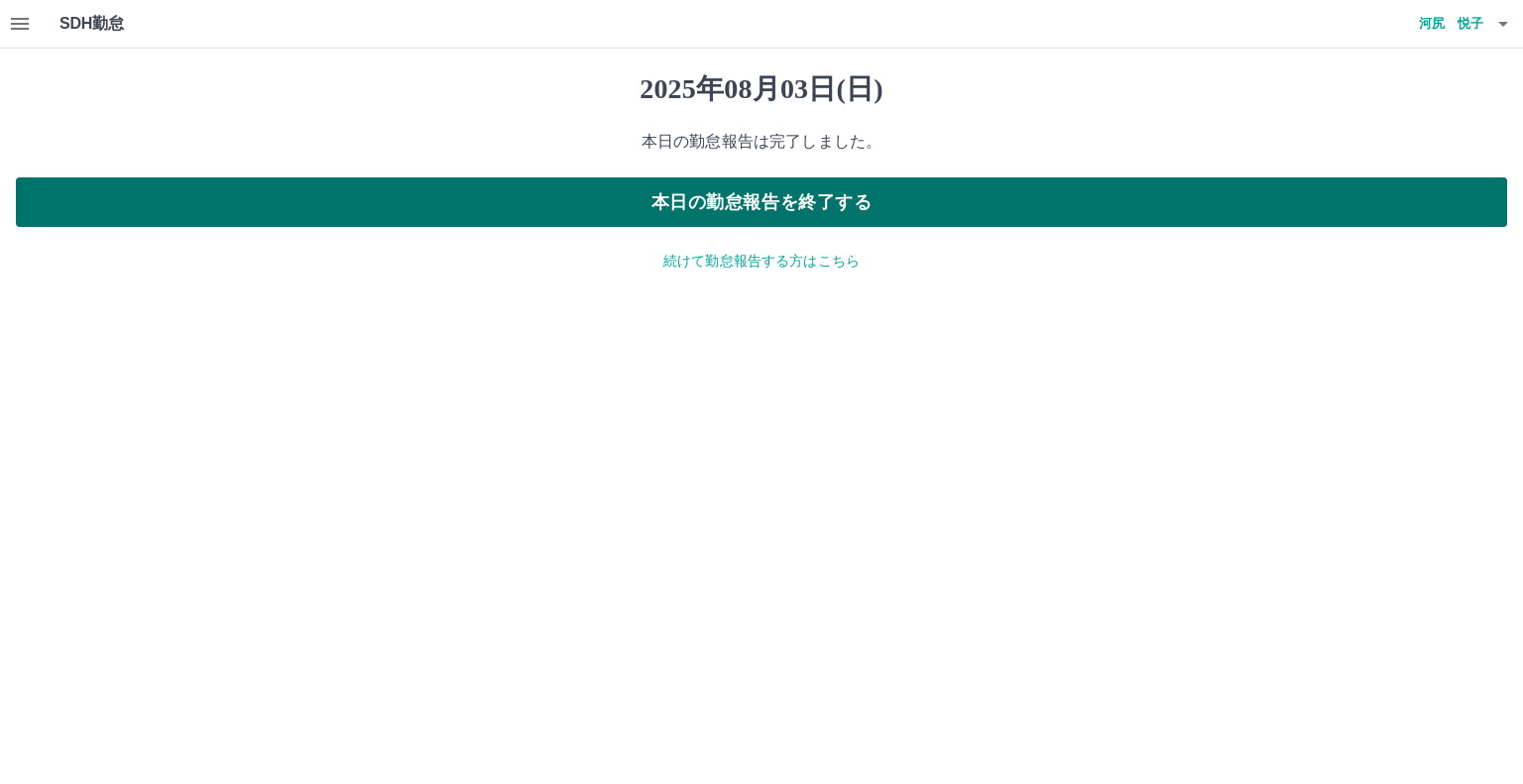 click on "本日の勤怠報告を終了する" at bounding box center [762, 202] 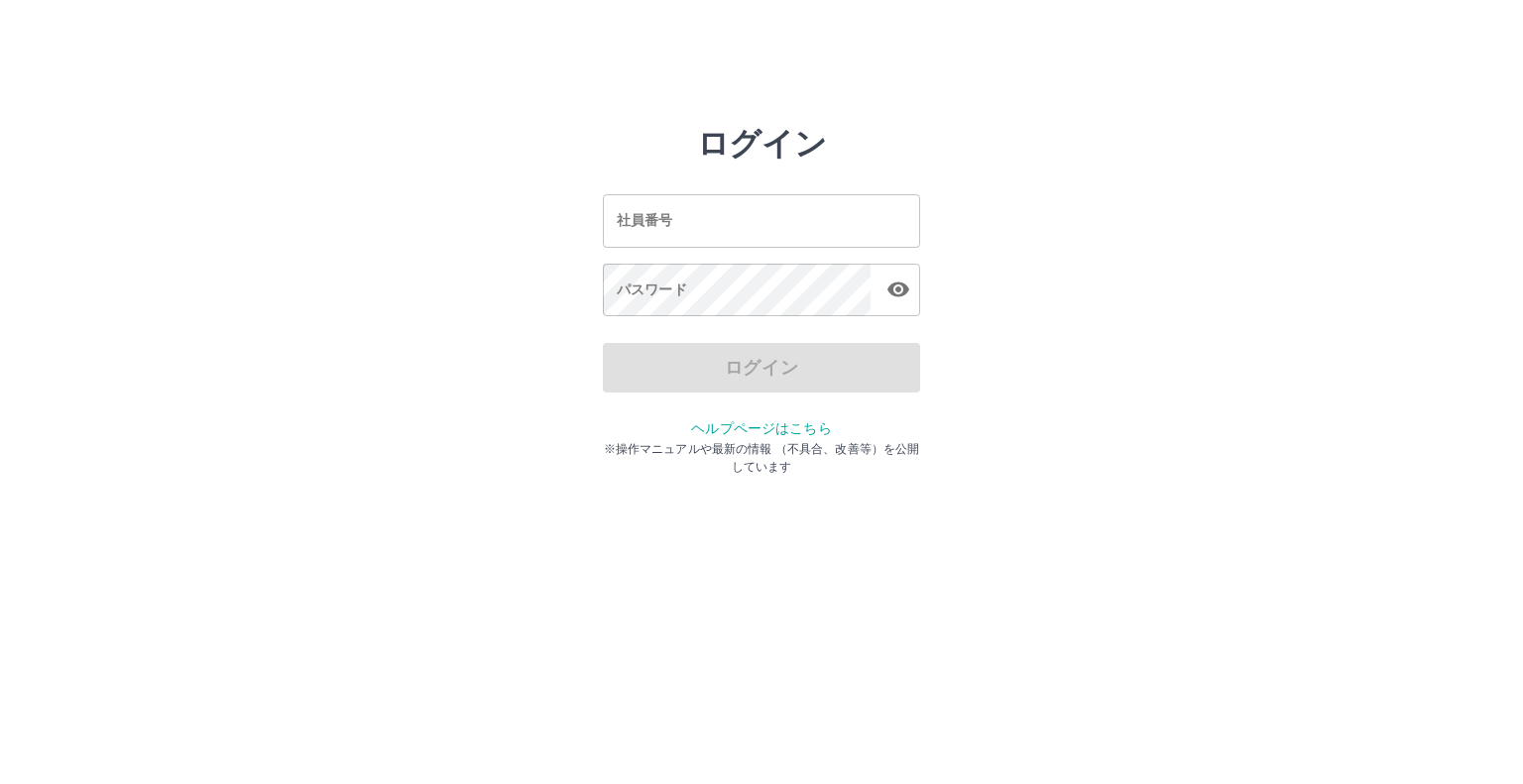 scroll, scrollTop: 0, scrollLeft: 0, axis: both 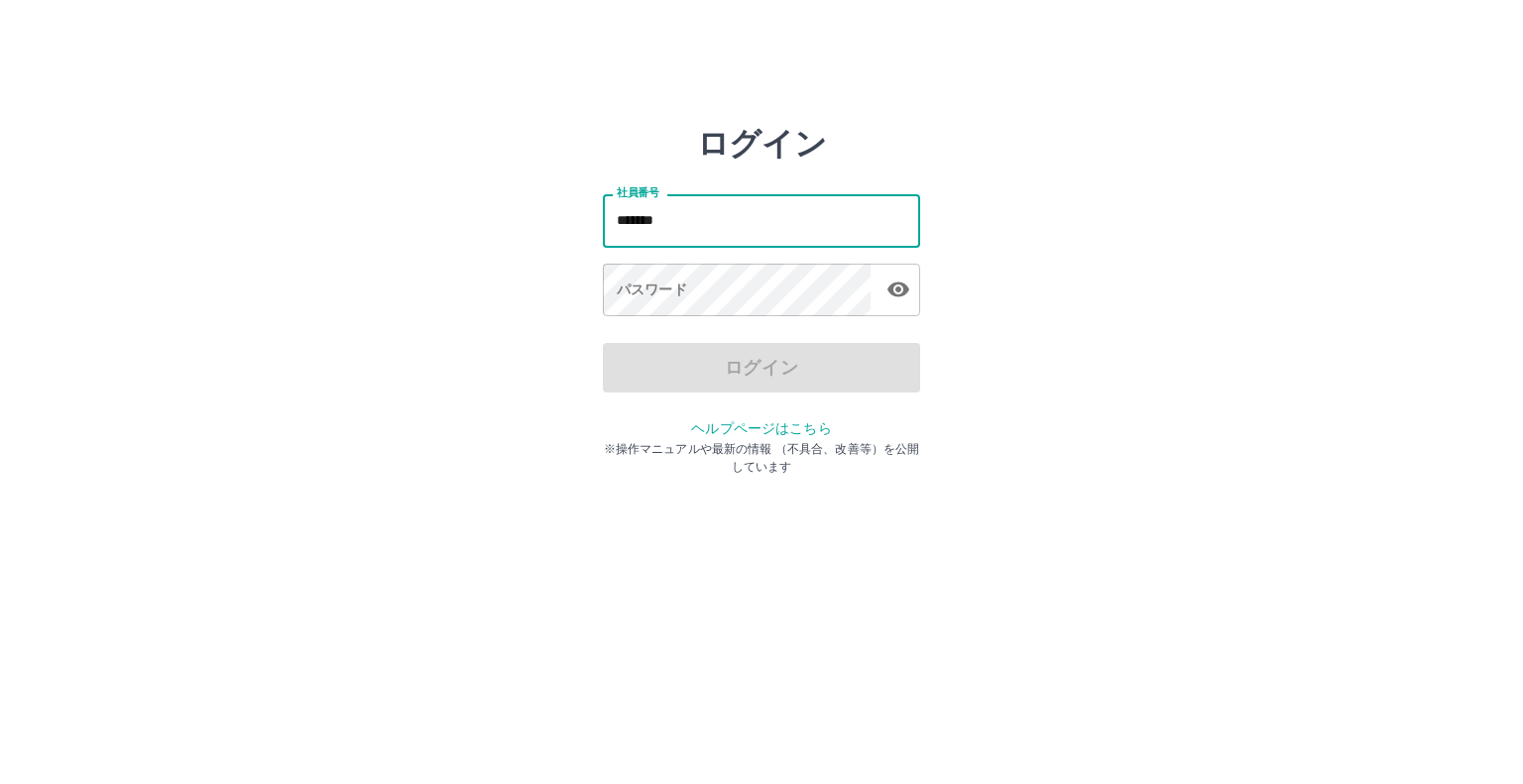 type on "*******" 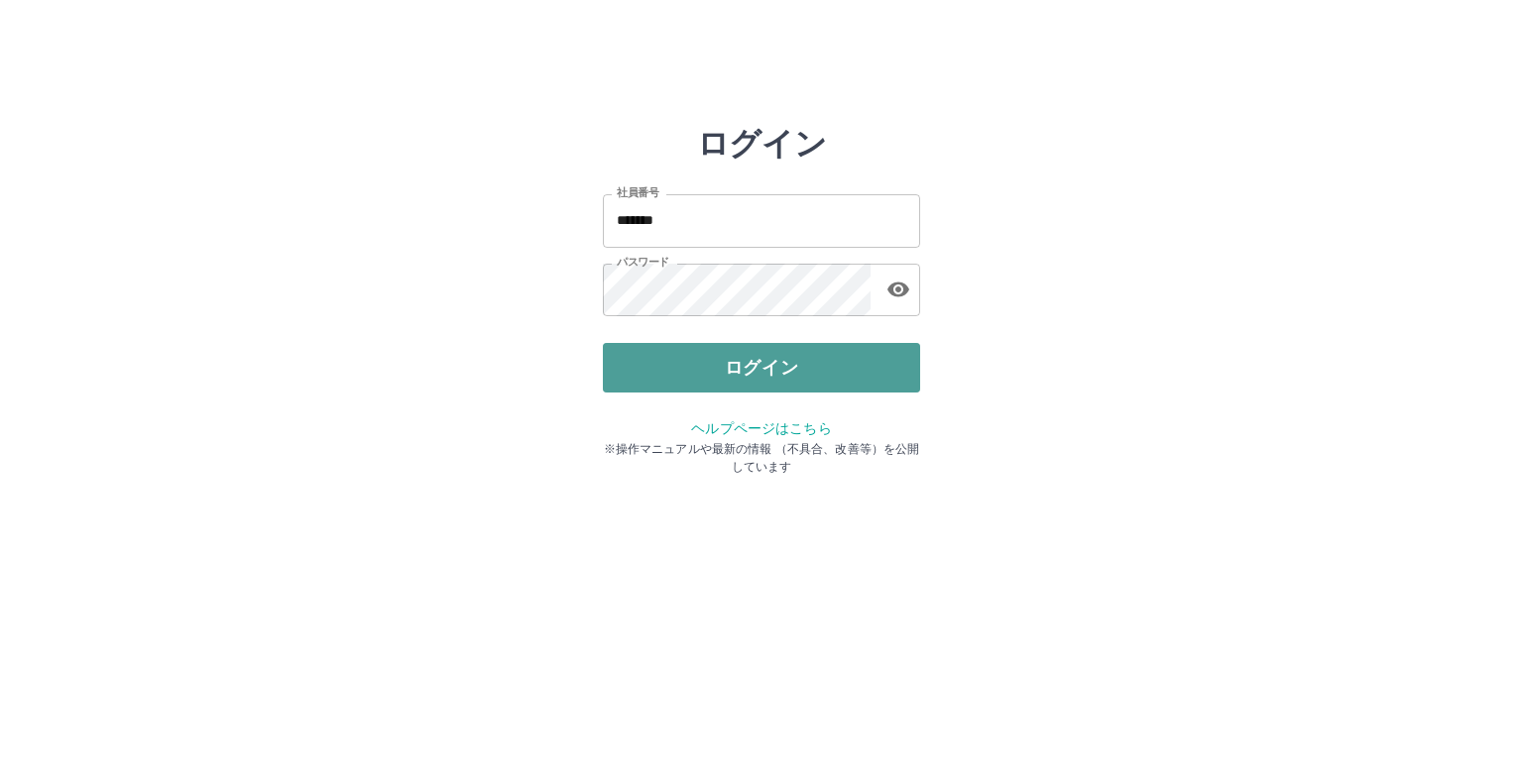click on "ログイン" at bounding box center [762, 368] 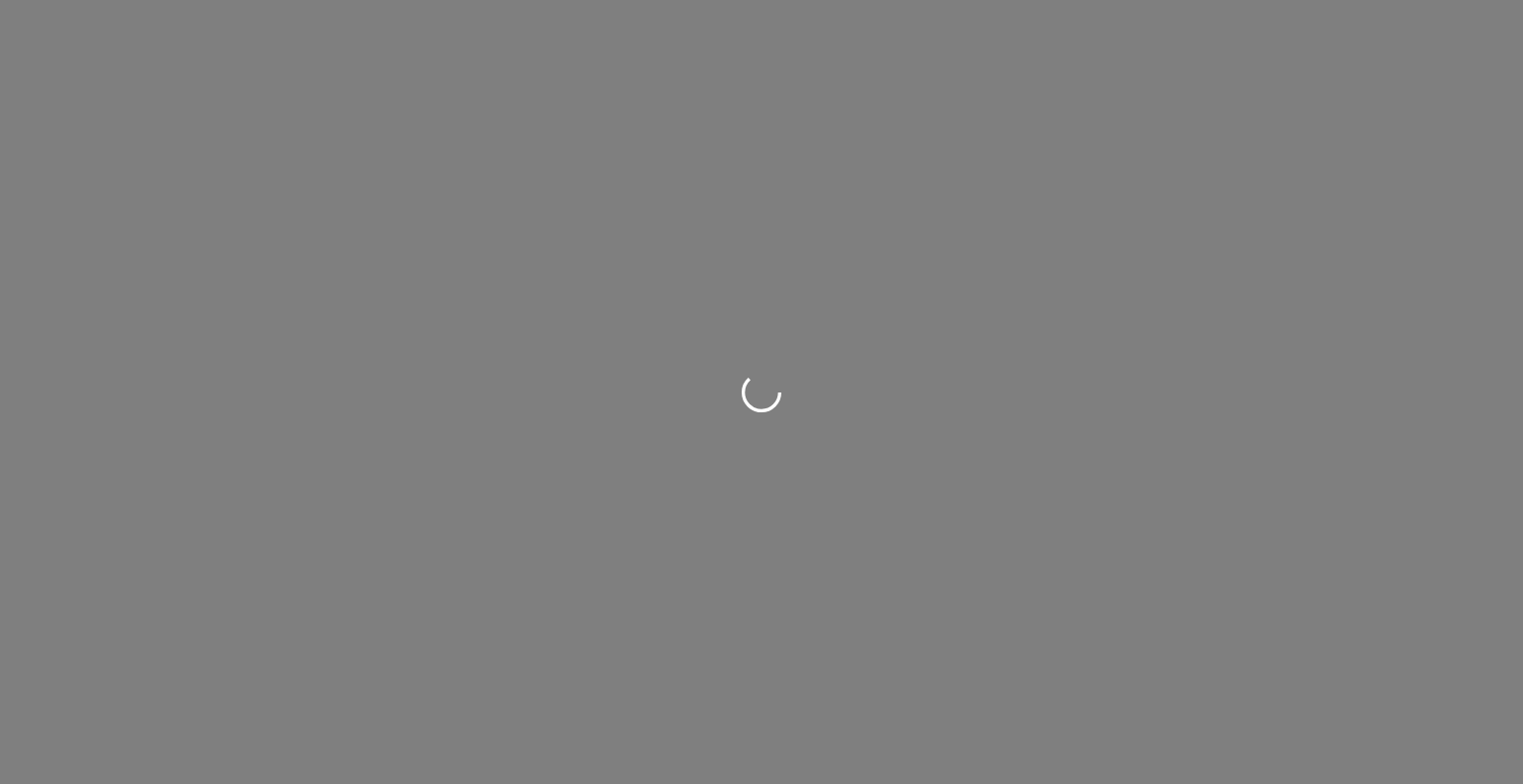 scroll, scrollTop: 0, scrollLeft: 0, axis: both 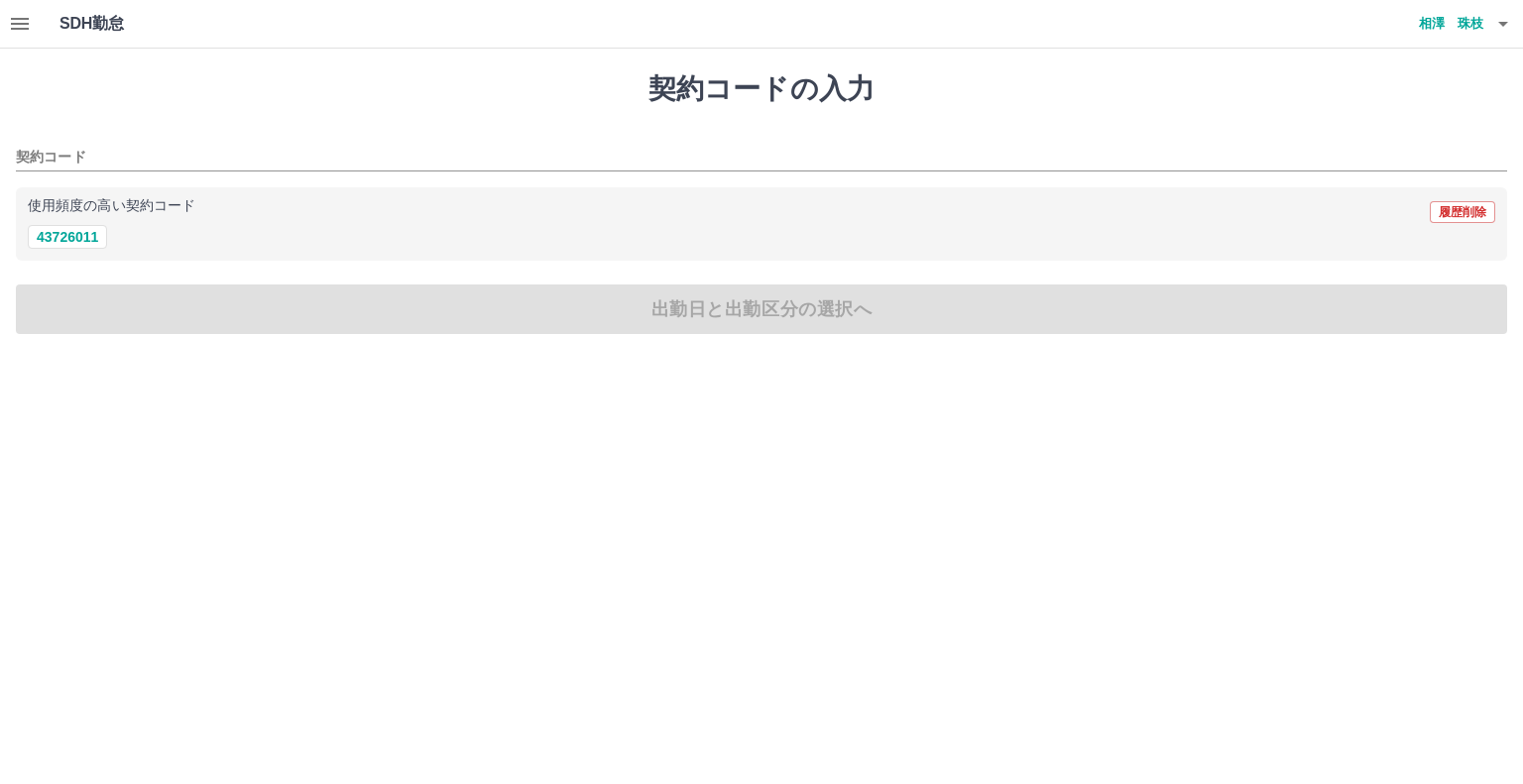 click on "契約コードの入力 契約コード 使用頻度の高い契約コード 履歴削除 [NUMBER] 出勤日と出勤区分の選択へ" at bounding box center [762, 203] 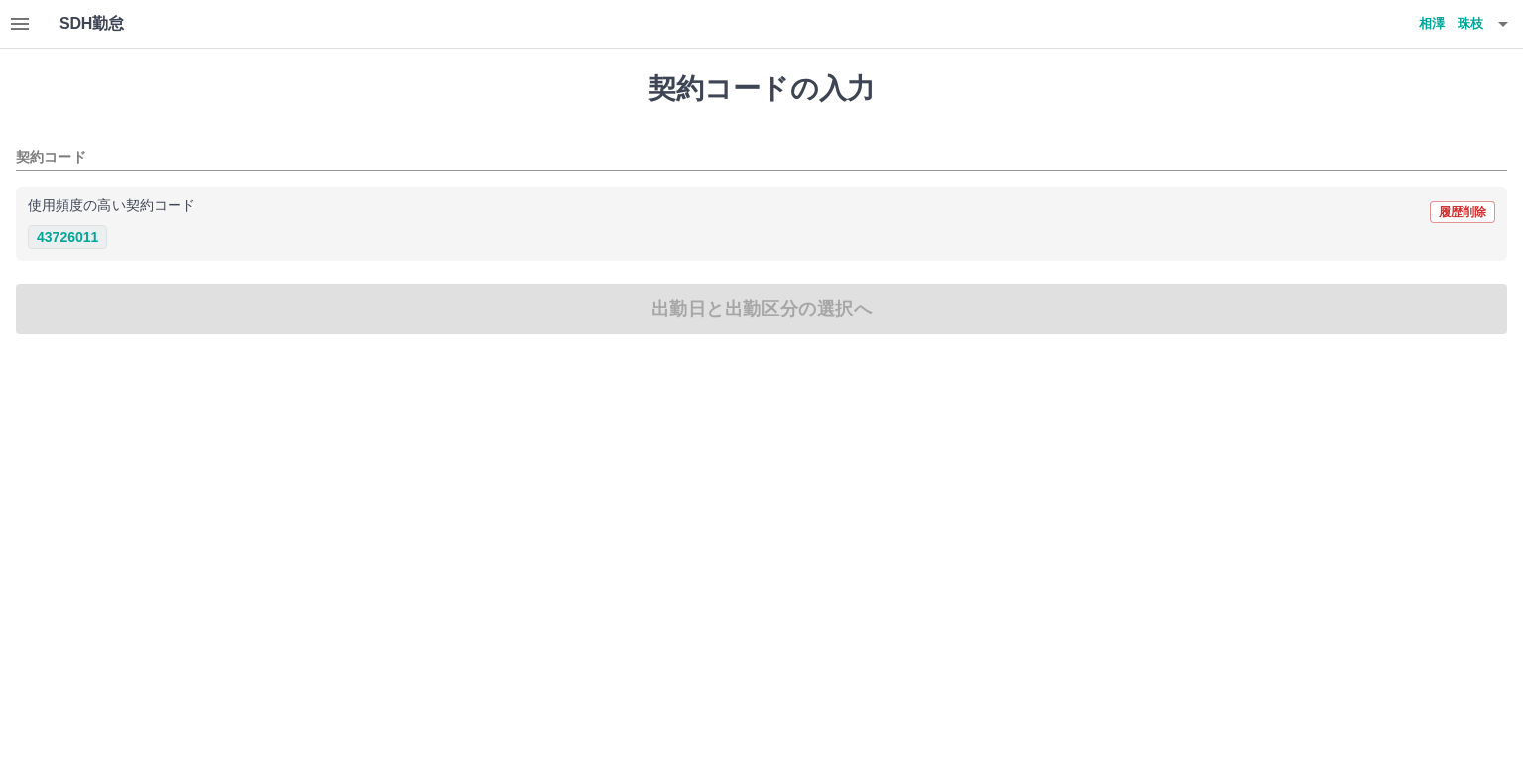 click on "43726011" at bounding box center (67, 237) 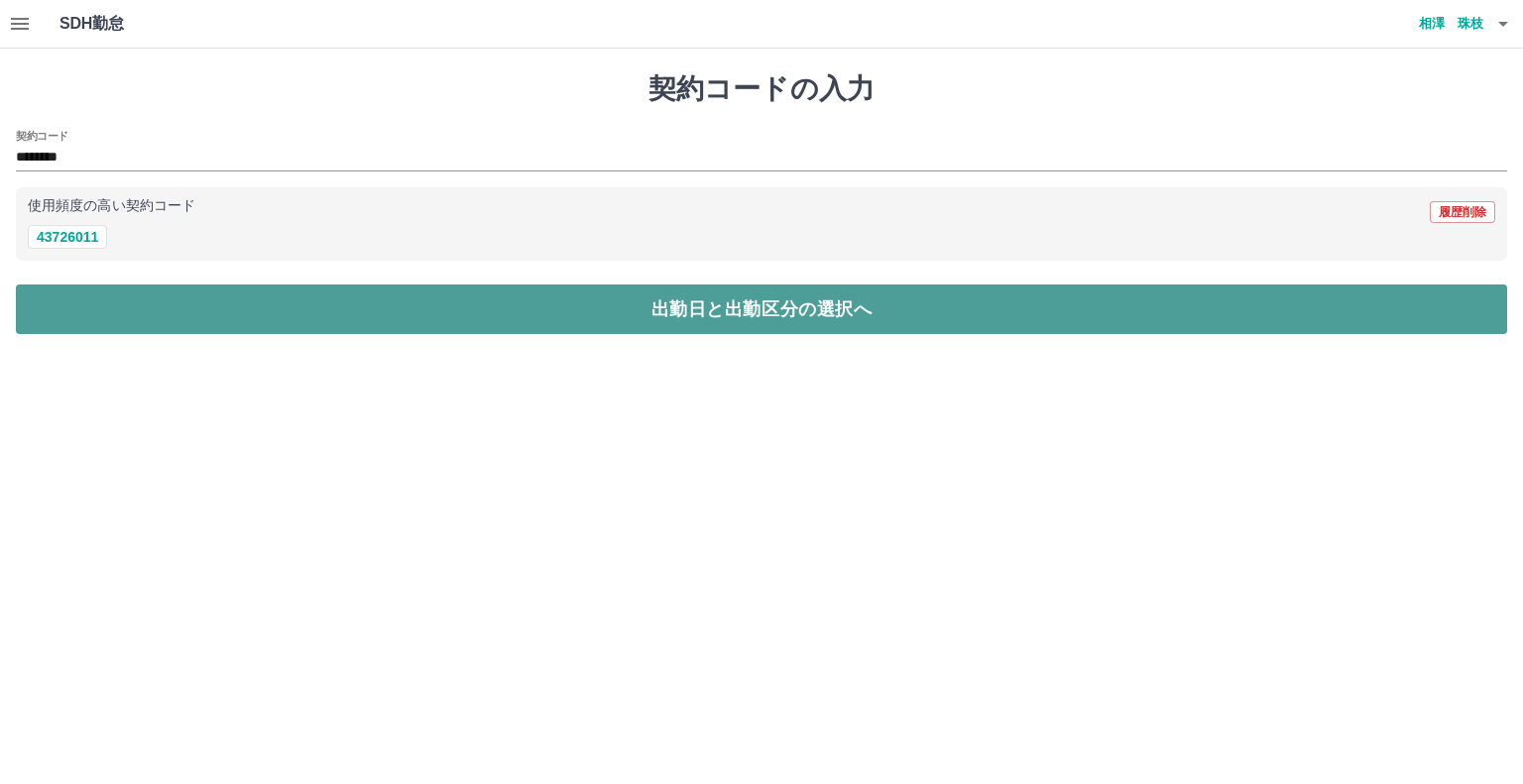 click on "出勤日と出勤区分の選択へ" at bounding box center [762, 309] 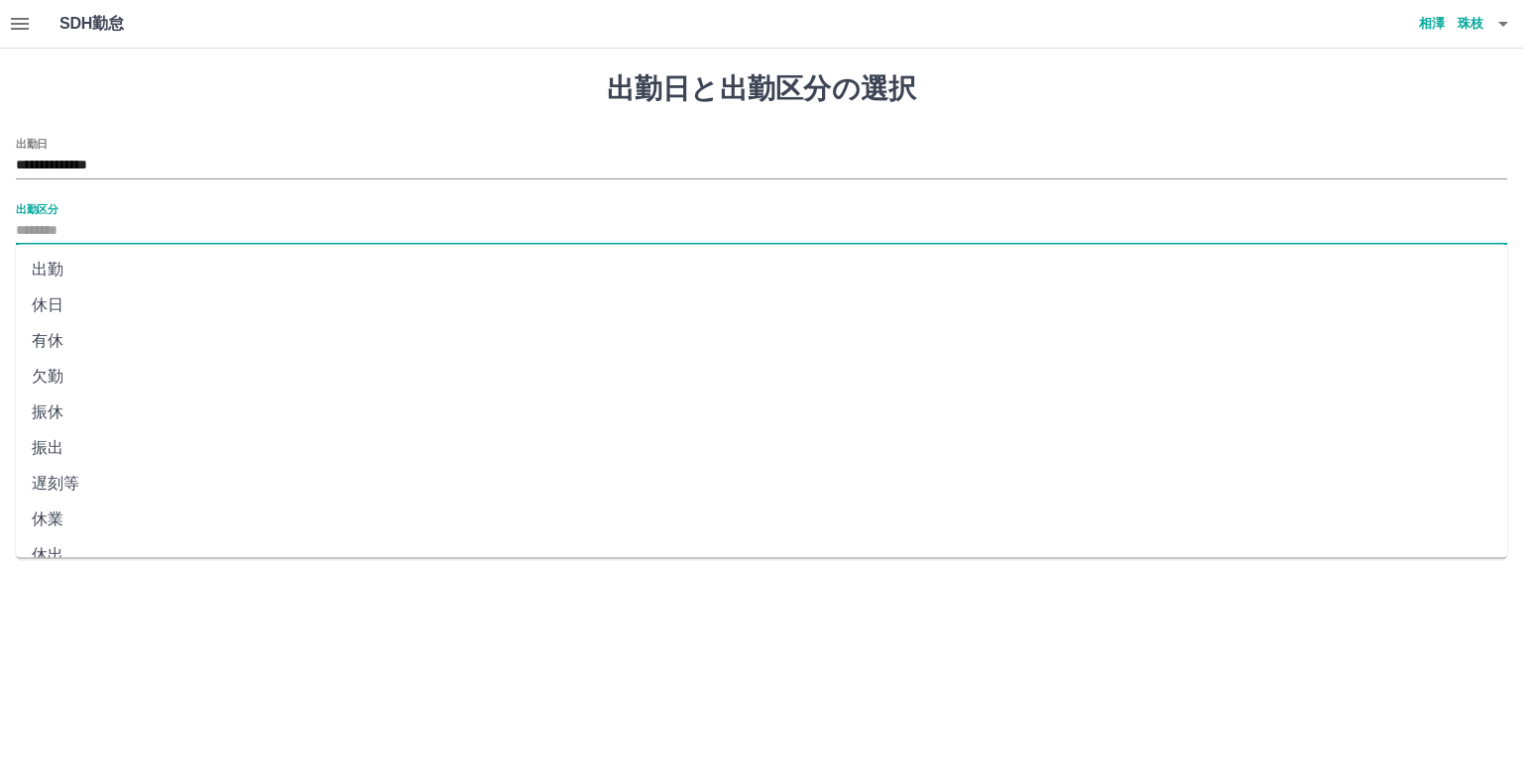 click on "出勤区分" at bounding box center (762, 231) 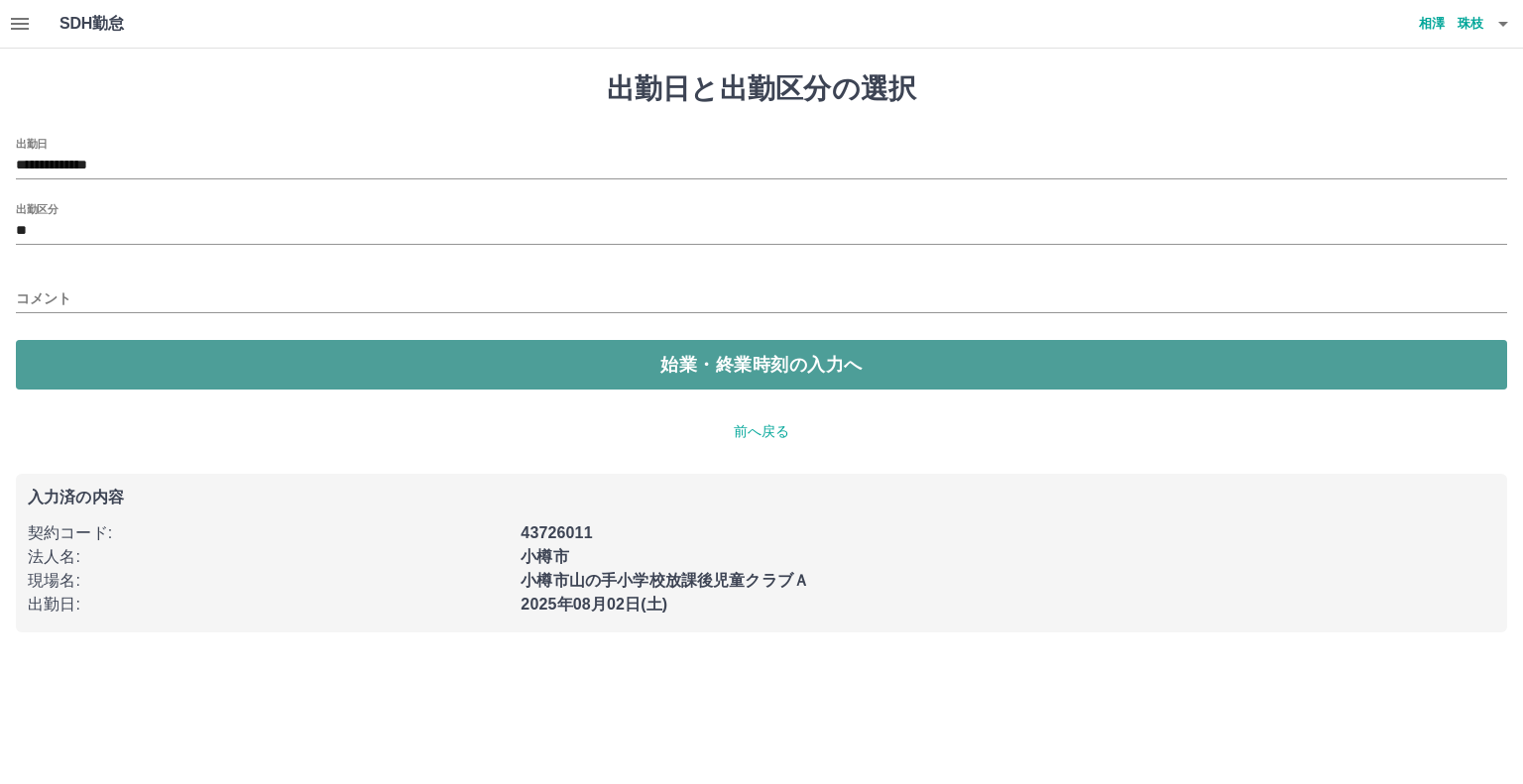 click on "始業・終業時刻の入力へ" at bounding box center (762, 365) 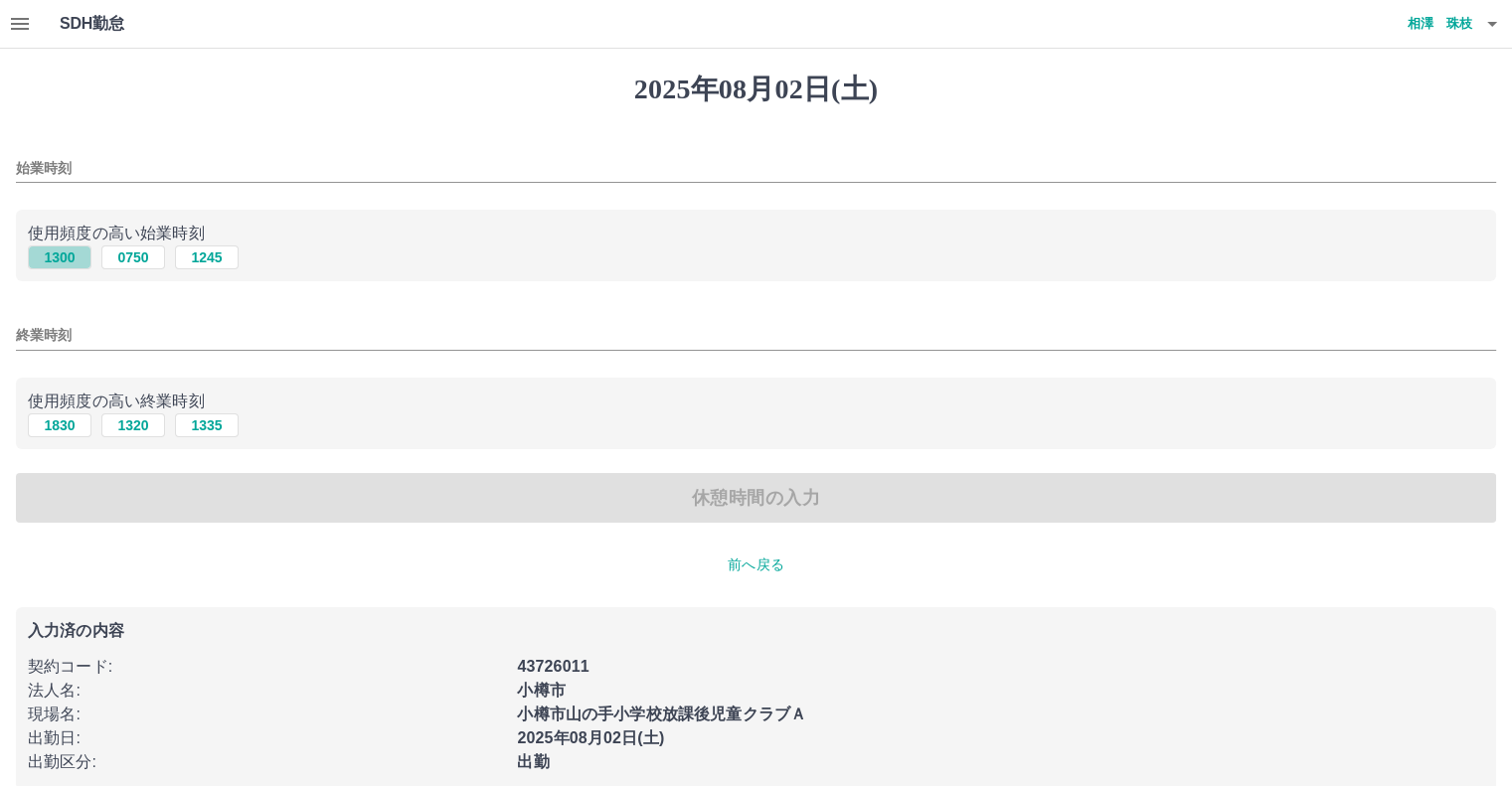 click on "1300" at bounding box center (60, 257) 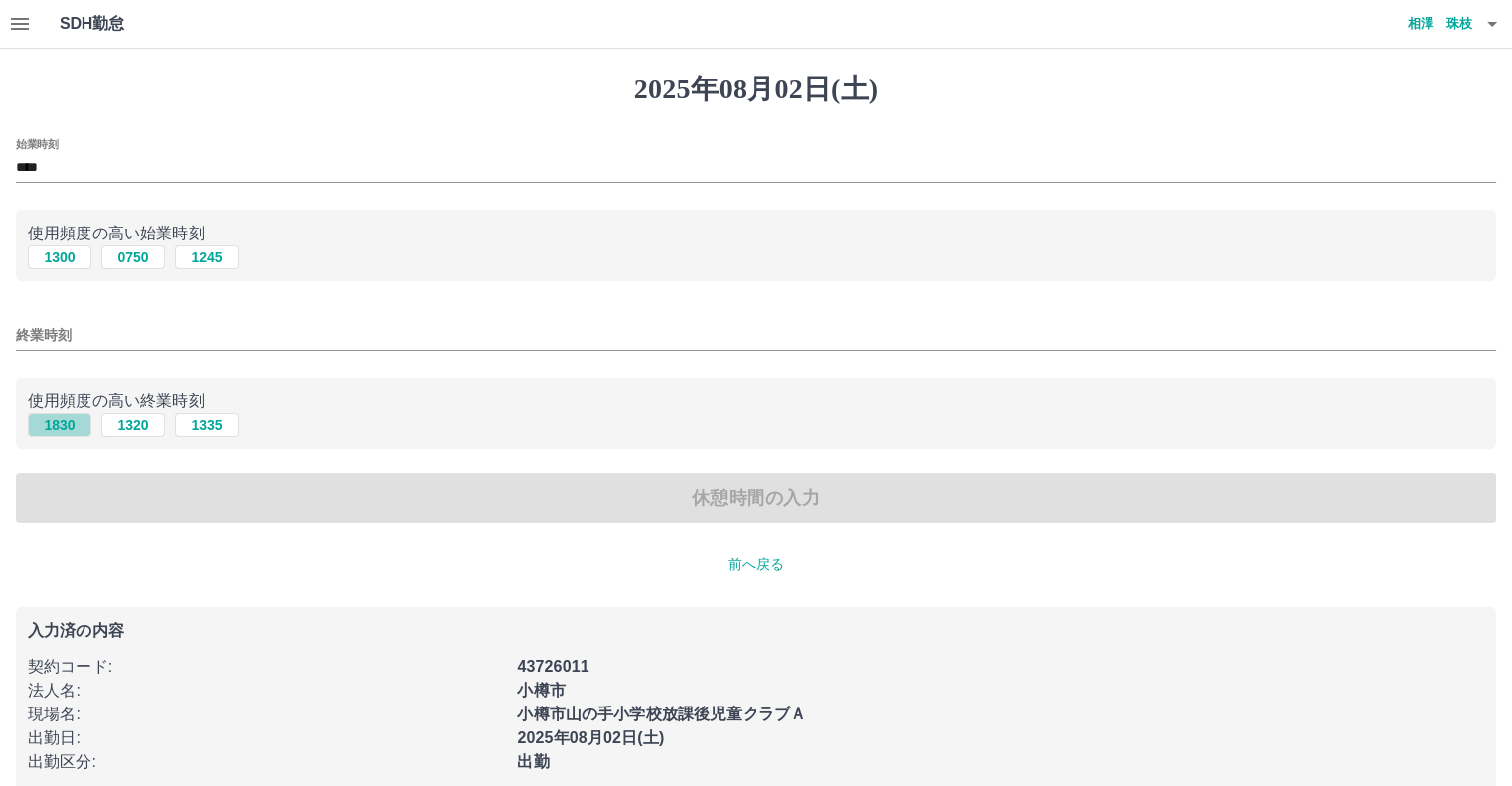 click on "1830" at bounding box center (60, 425) 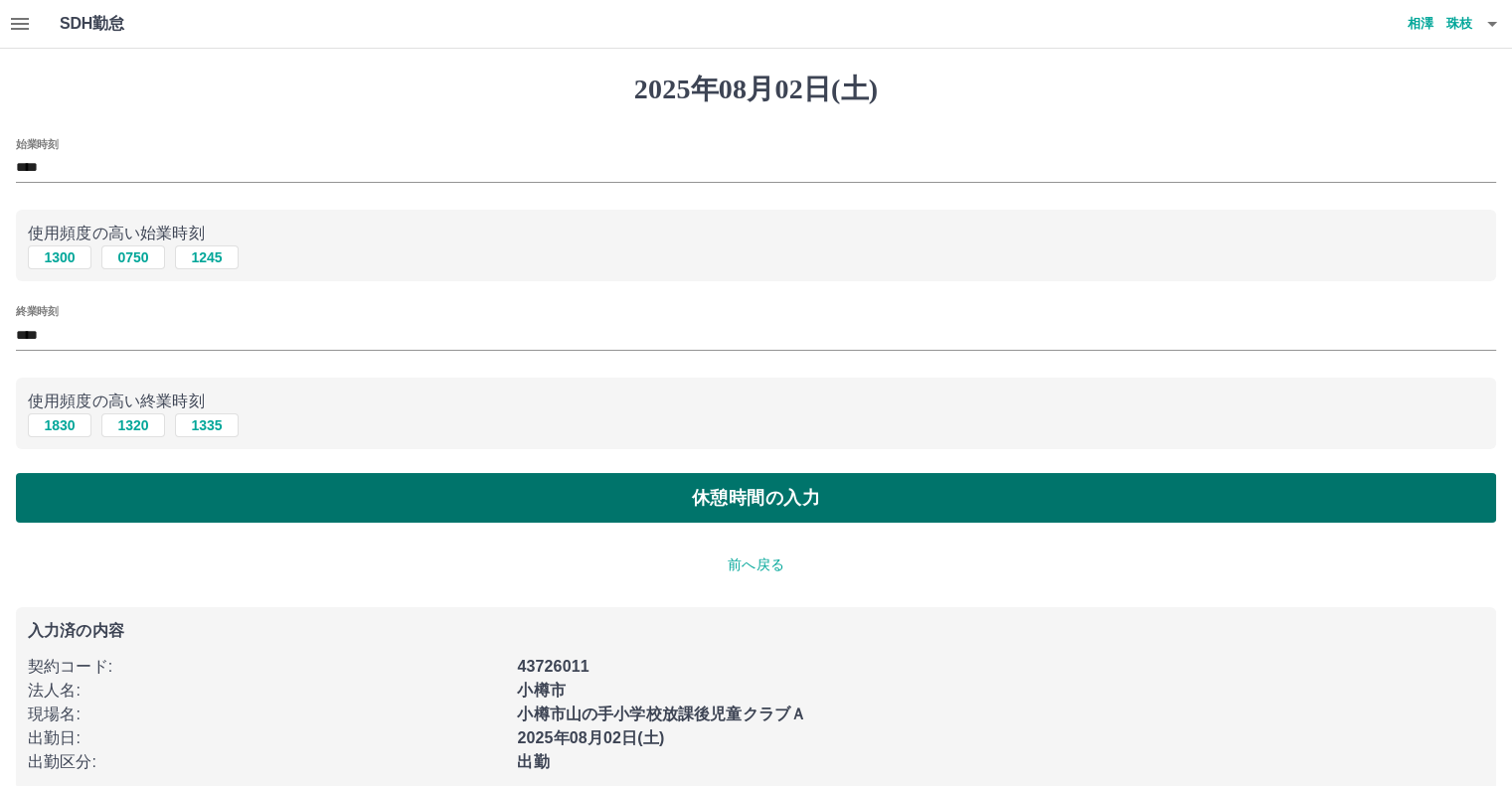click on "休憩時間の入力" at bounding box center (756, 498) 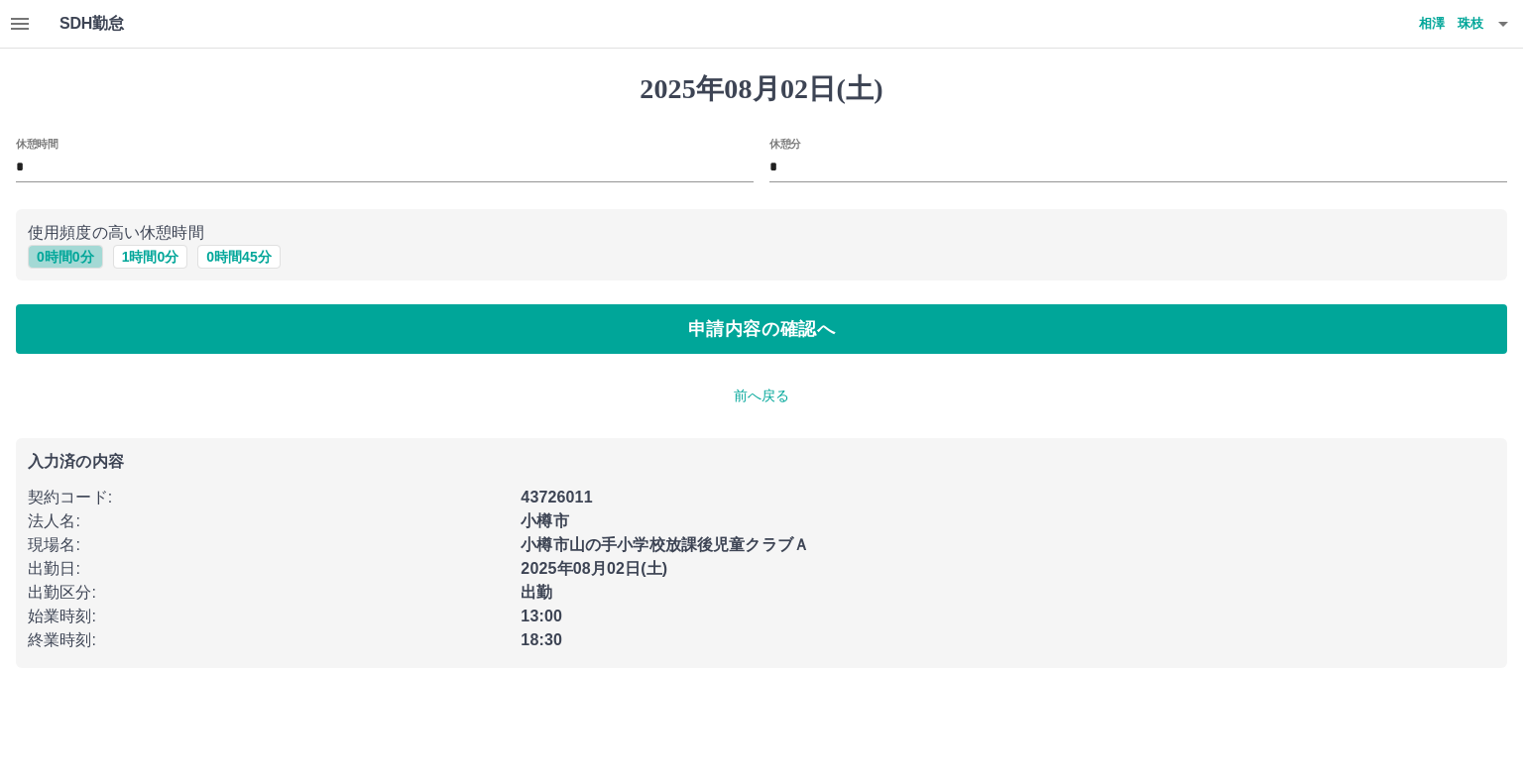 click on "0 時間 0 分" at bounding box center (65, 257) 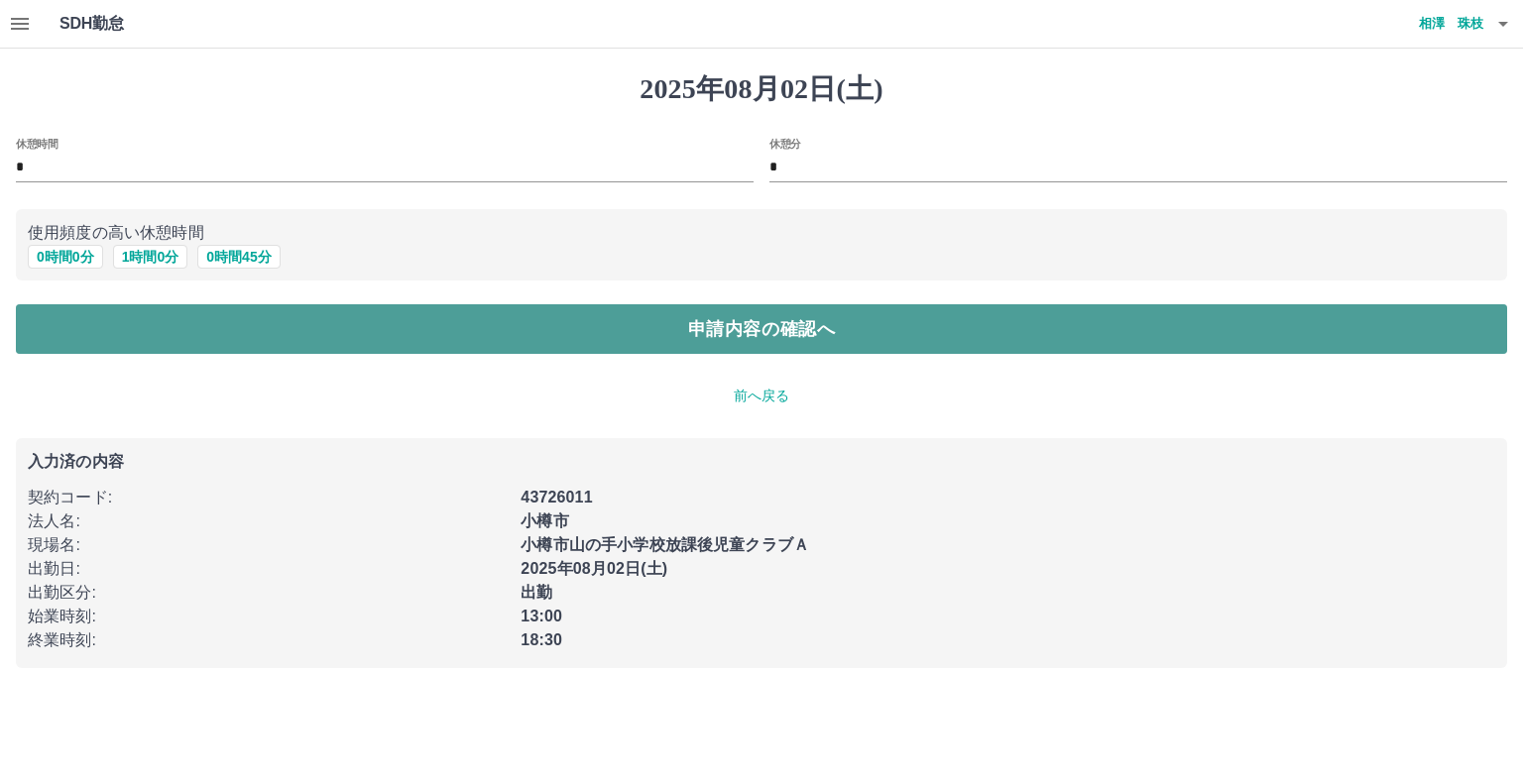 click on "申請内容の確認へ" at bounding box center [762, 329] 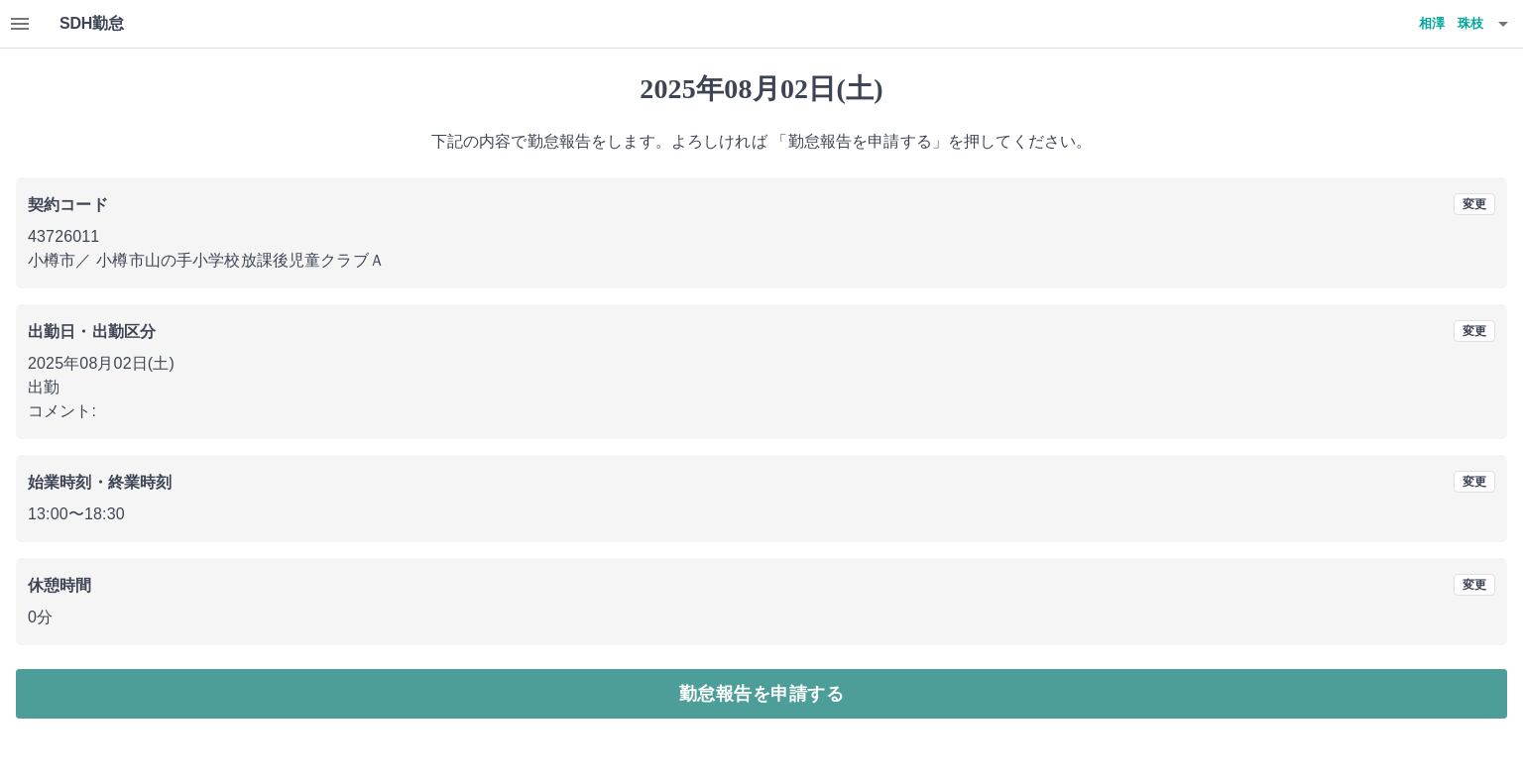 click on "勤怠報告を申請する" at bounding box center [762, 694] 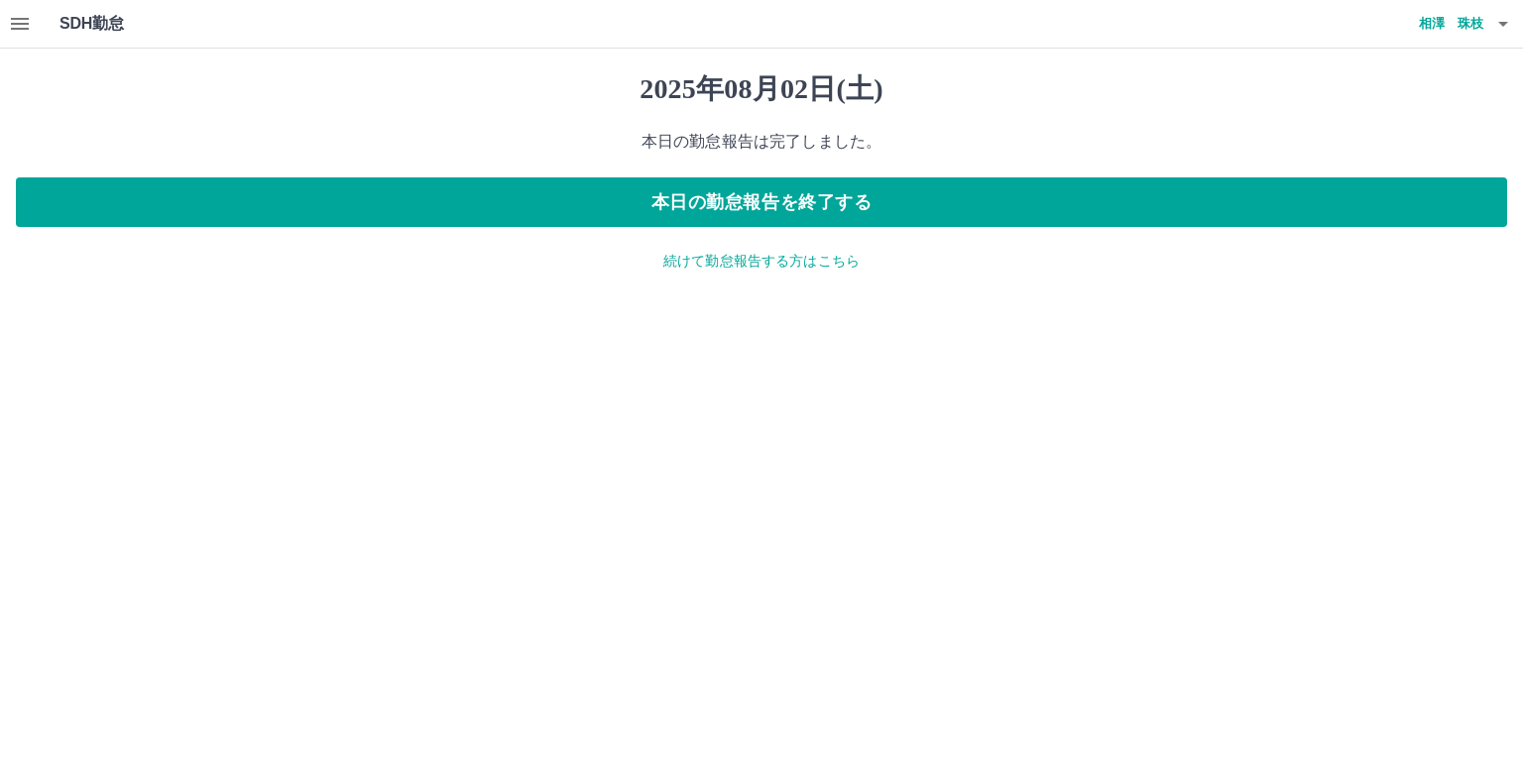 click on "続けて勤怠報告する方はこちら" at bounding box center (762, 261) 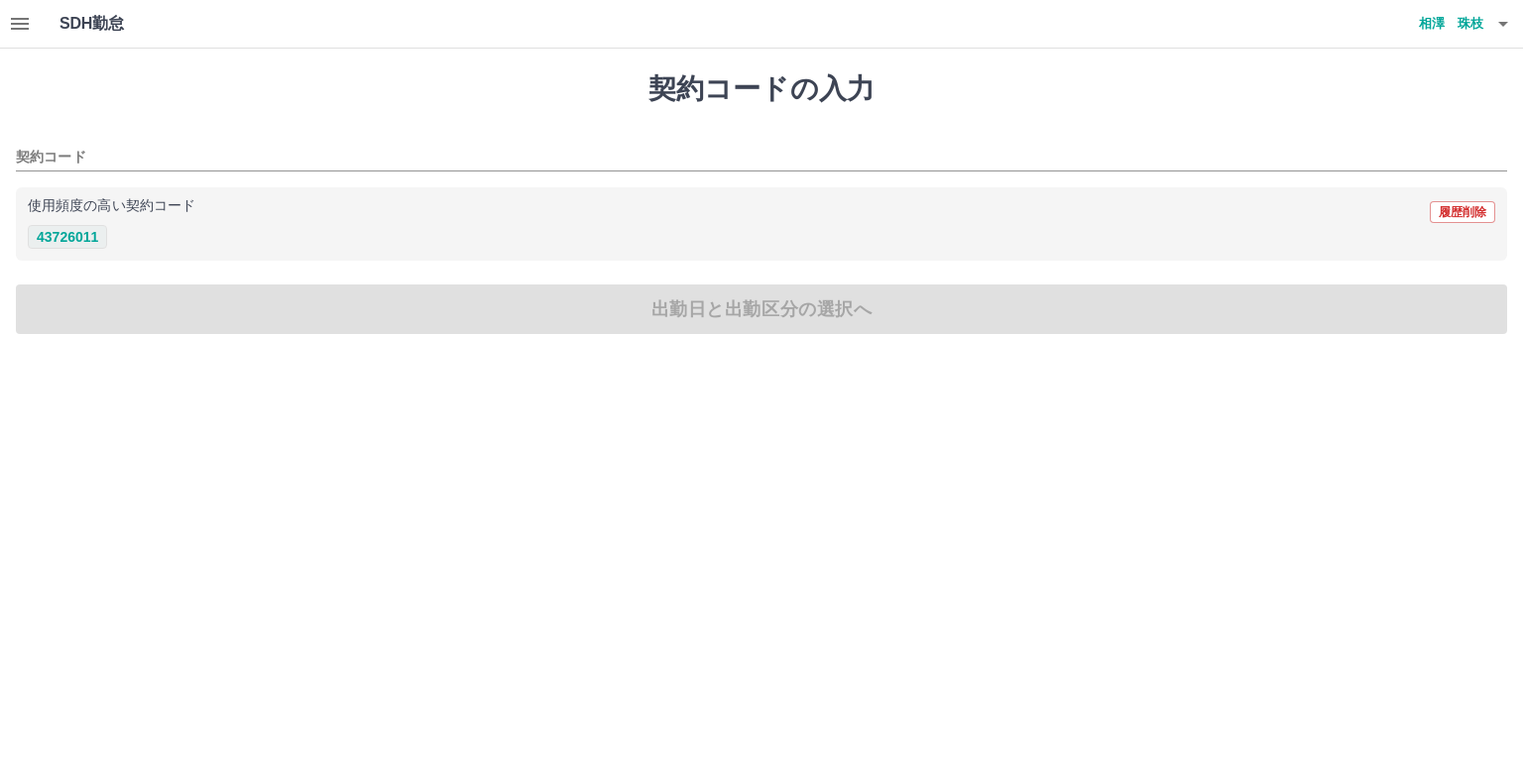 click on "43726011" at bounding box center [67, 237] 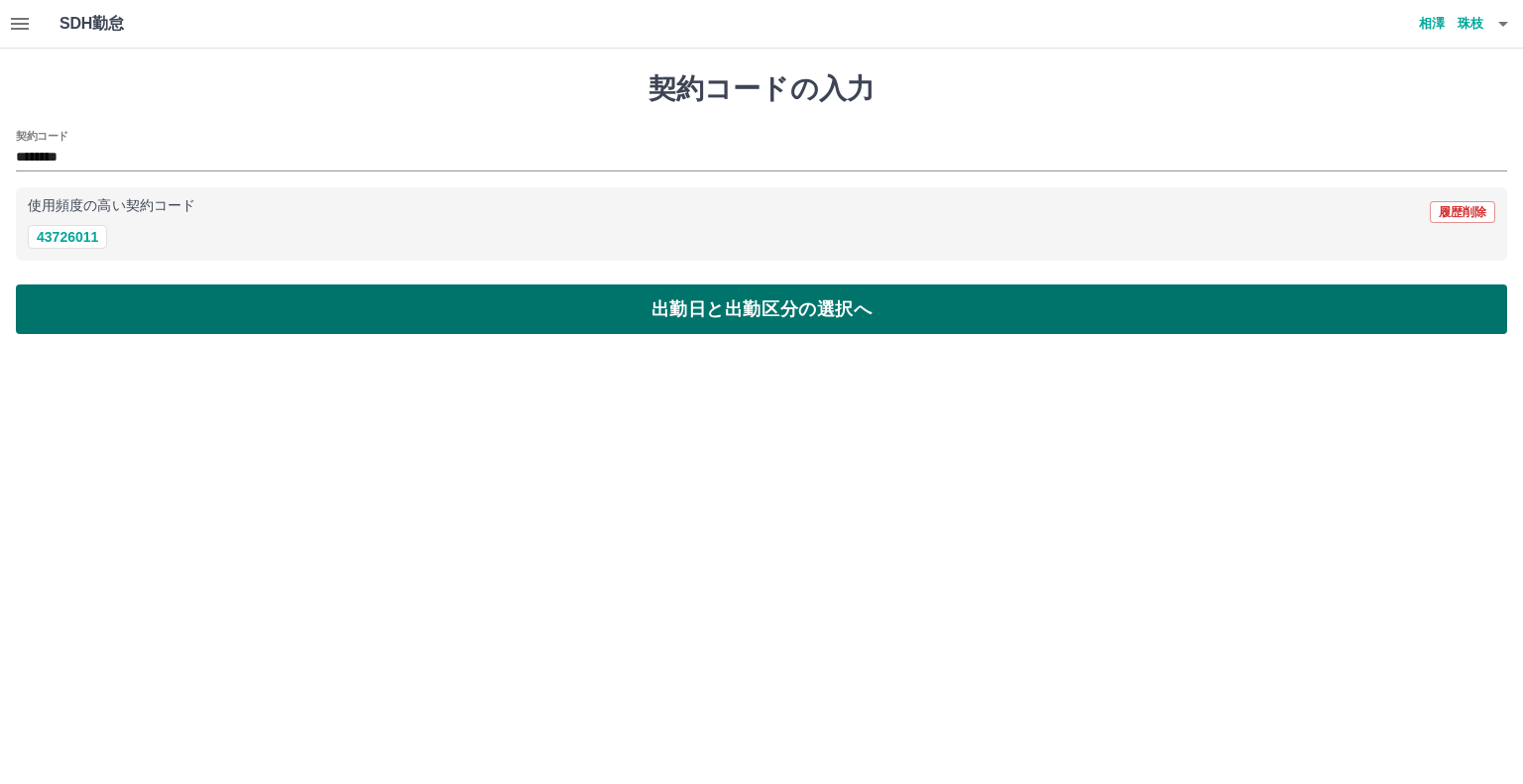 click on "出勤日と出勤区分の選択へ" at bounding box center (762, 309) 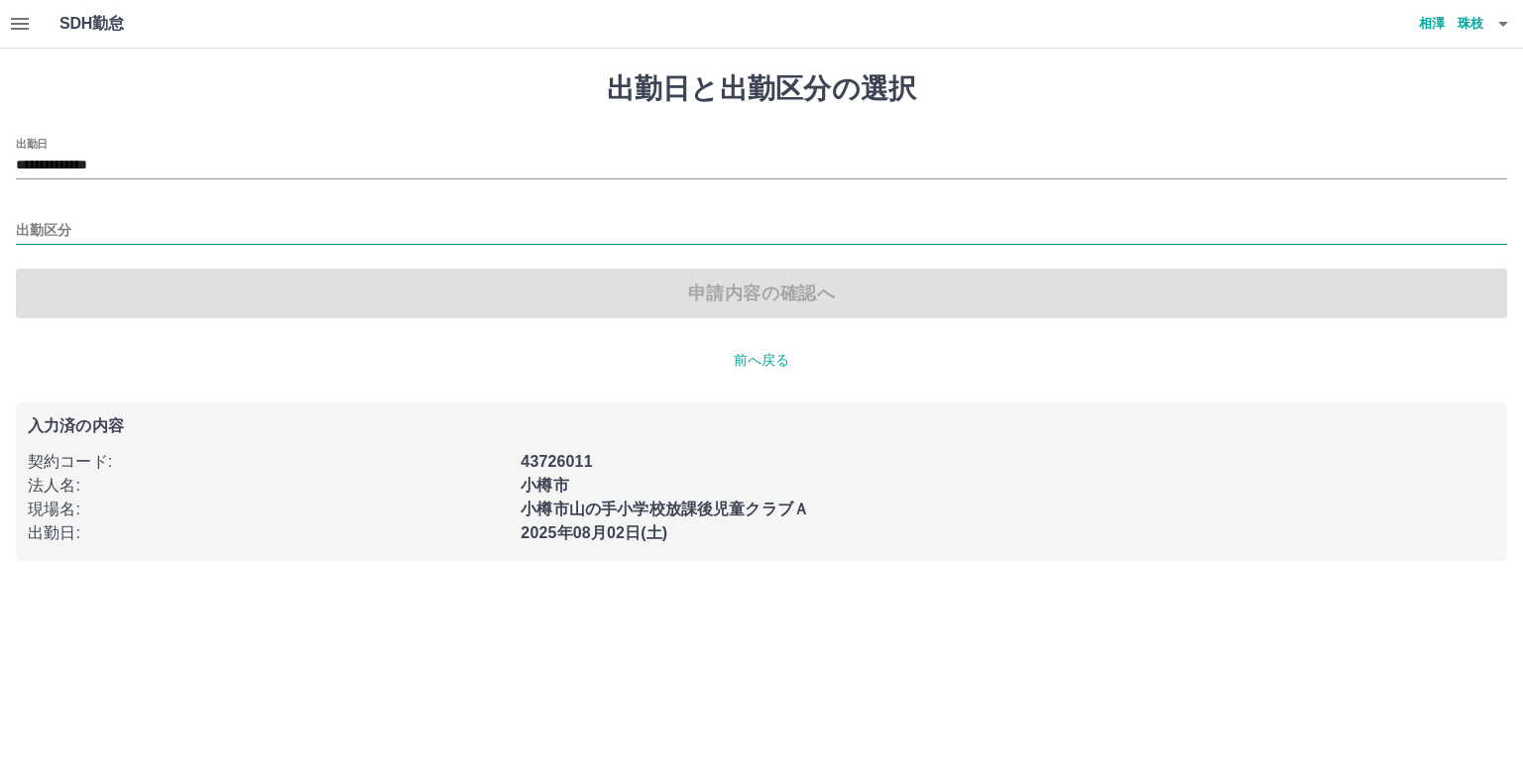 click on "出勤区分" at bounding box center (762, 231) 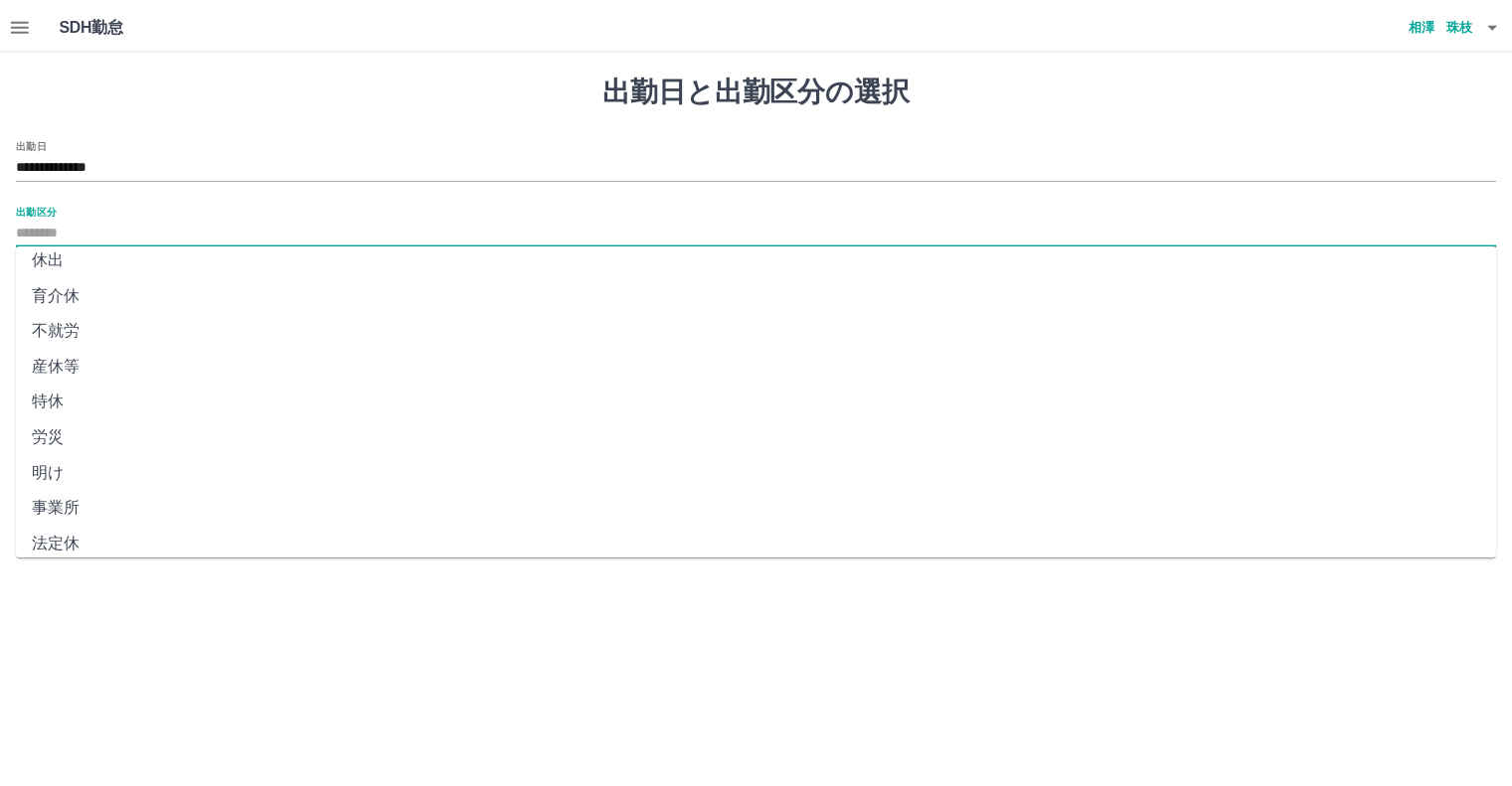 scroll, scrollTop: 345, scrollLeft: 0, axis: vertical 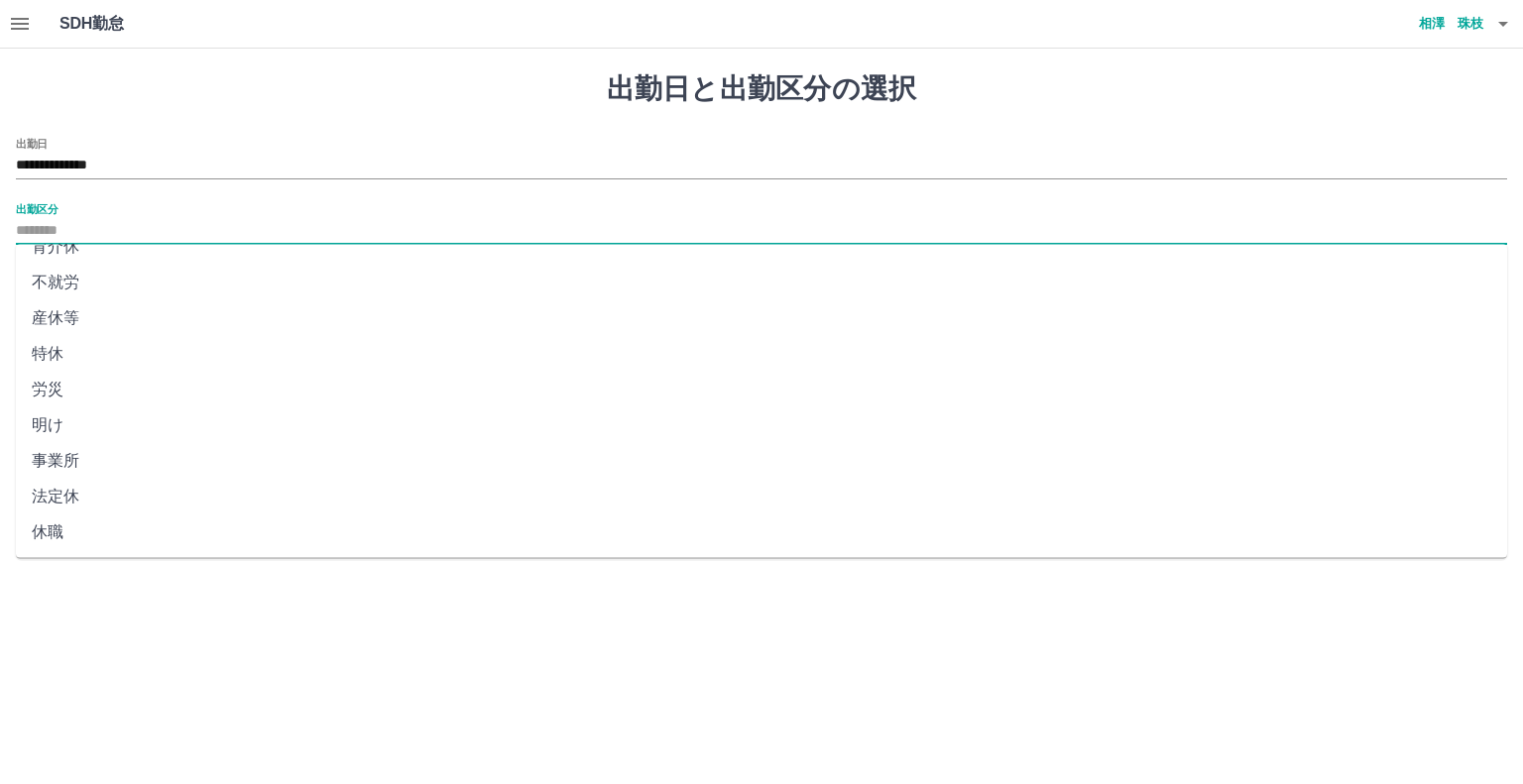 click on "法定休" at bounding box center (762, 497) 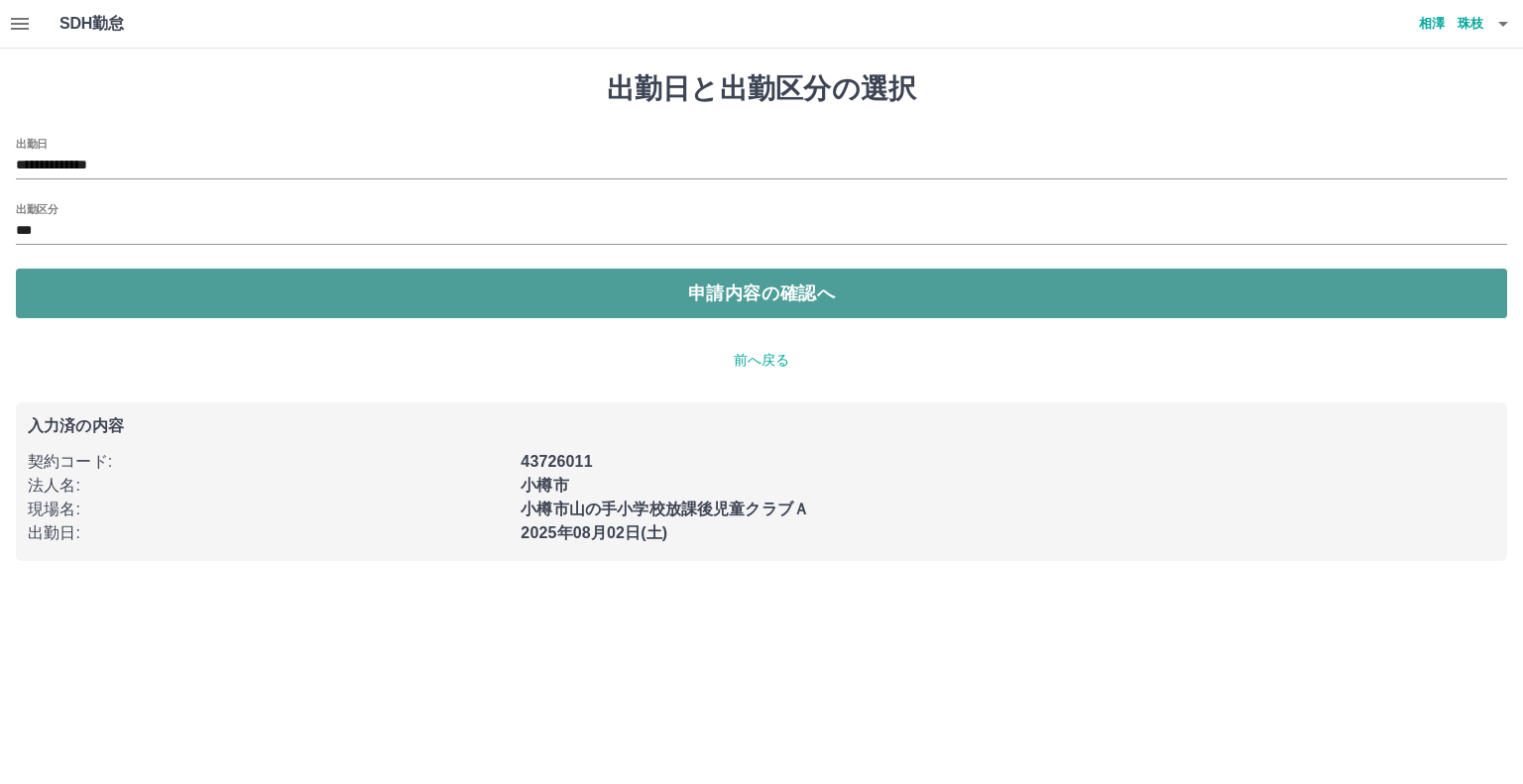click on "申請内容の確認へ" at bounding box center [762, 293] 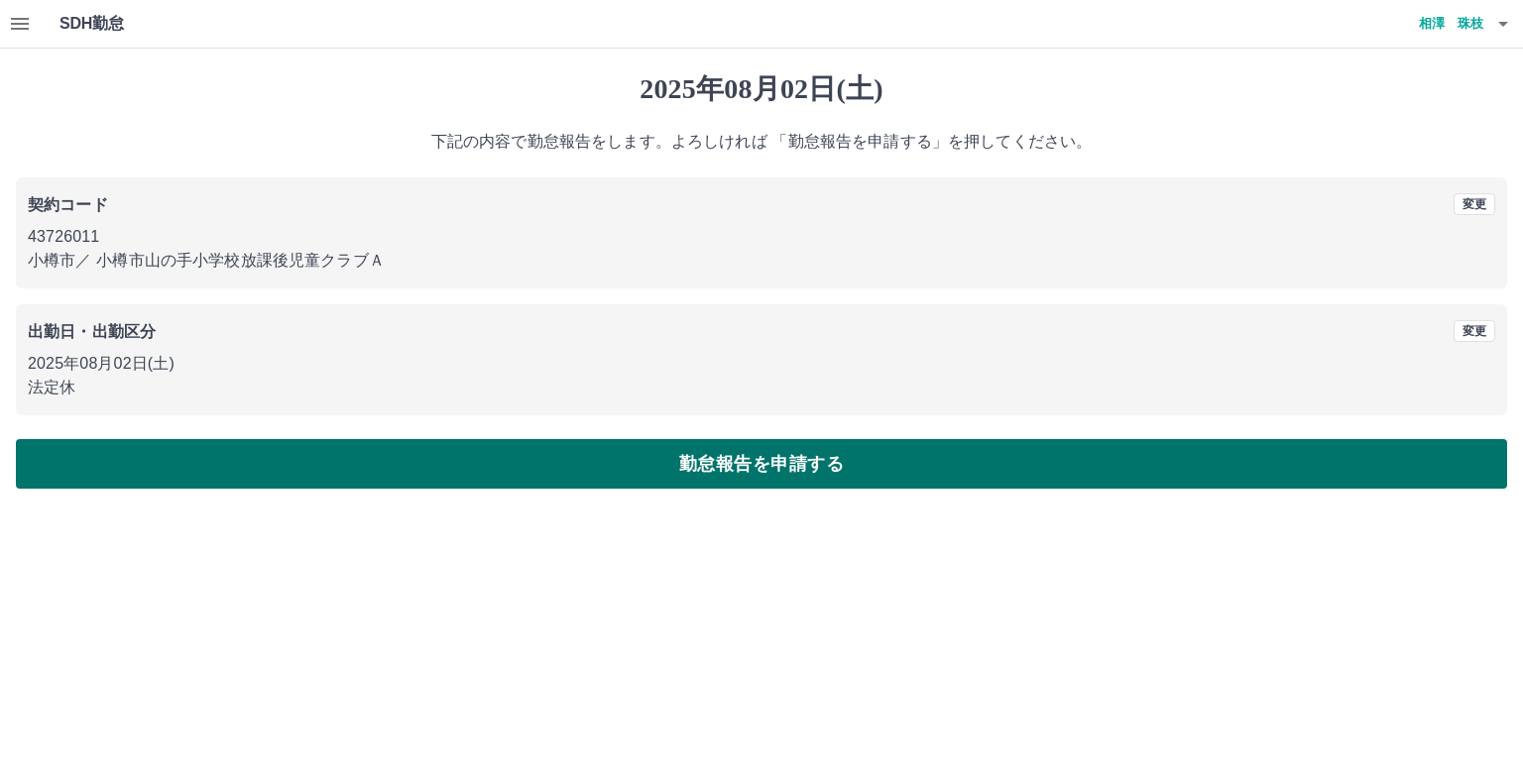 click on "勤怠報告を申請する" at bounding box center [762, 464] 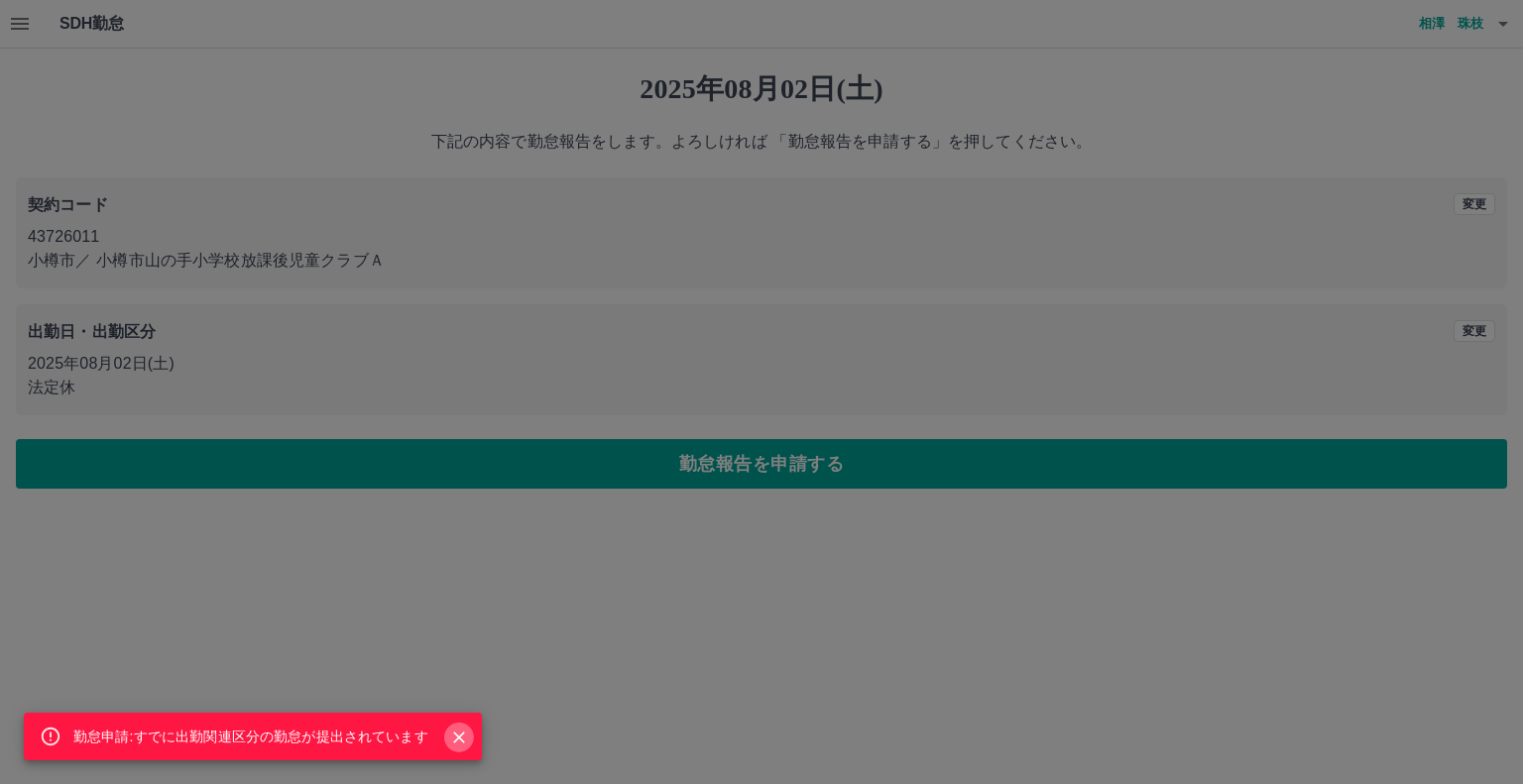 drag, startPoint x: 460, startPoint y: 737, endPoint x: 448, endPoint y: 730, distance: 13.892444 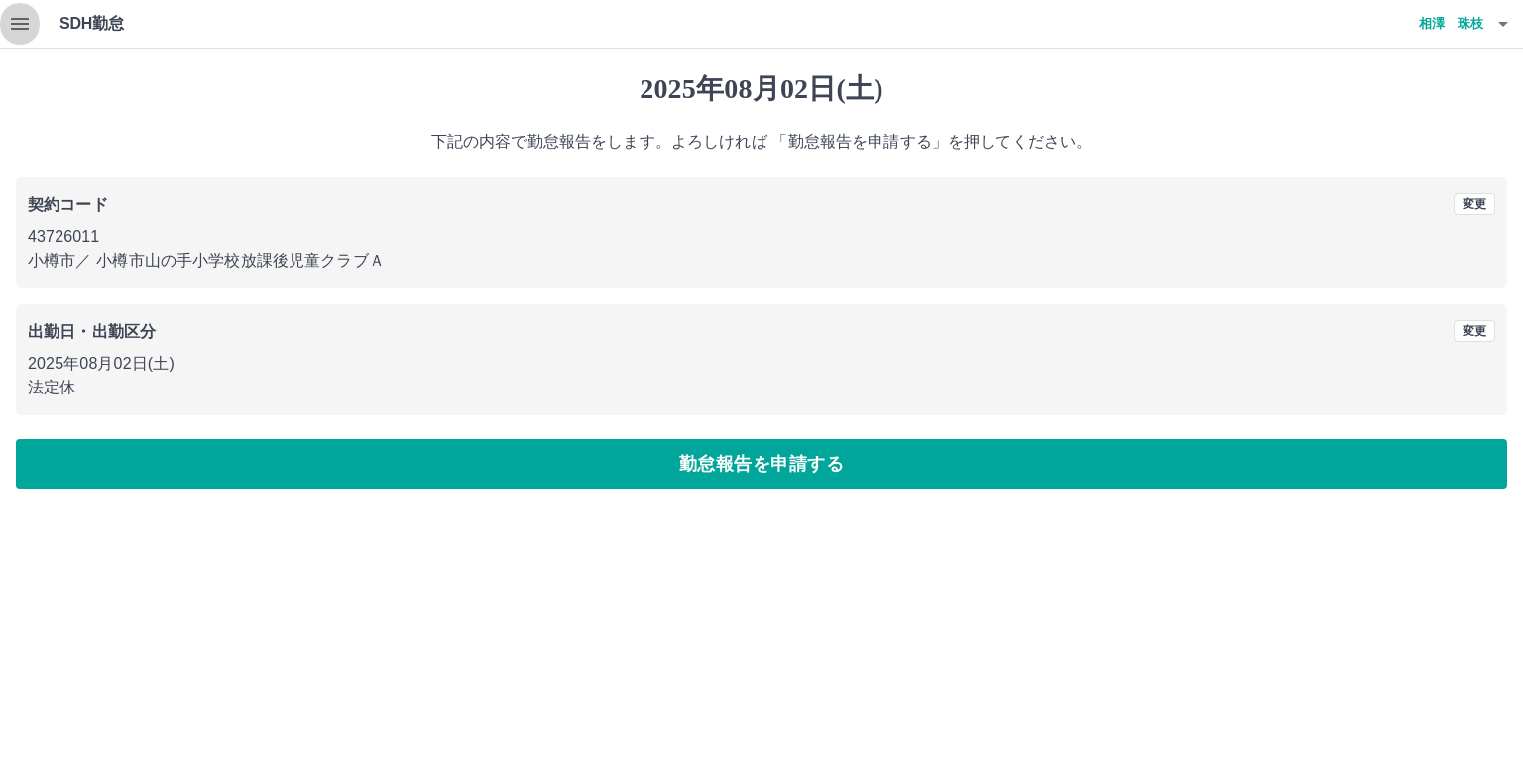 click 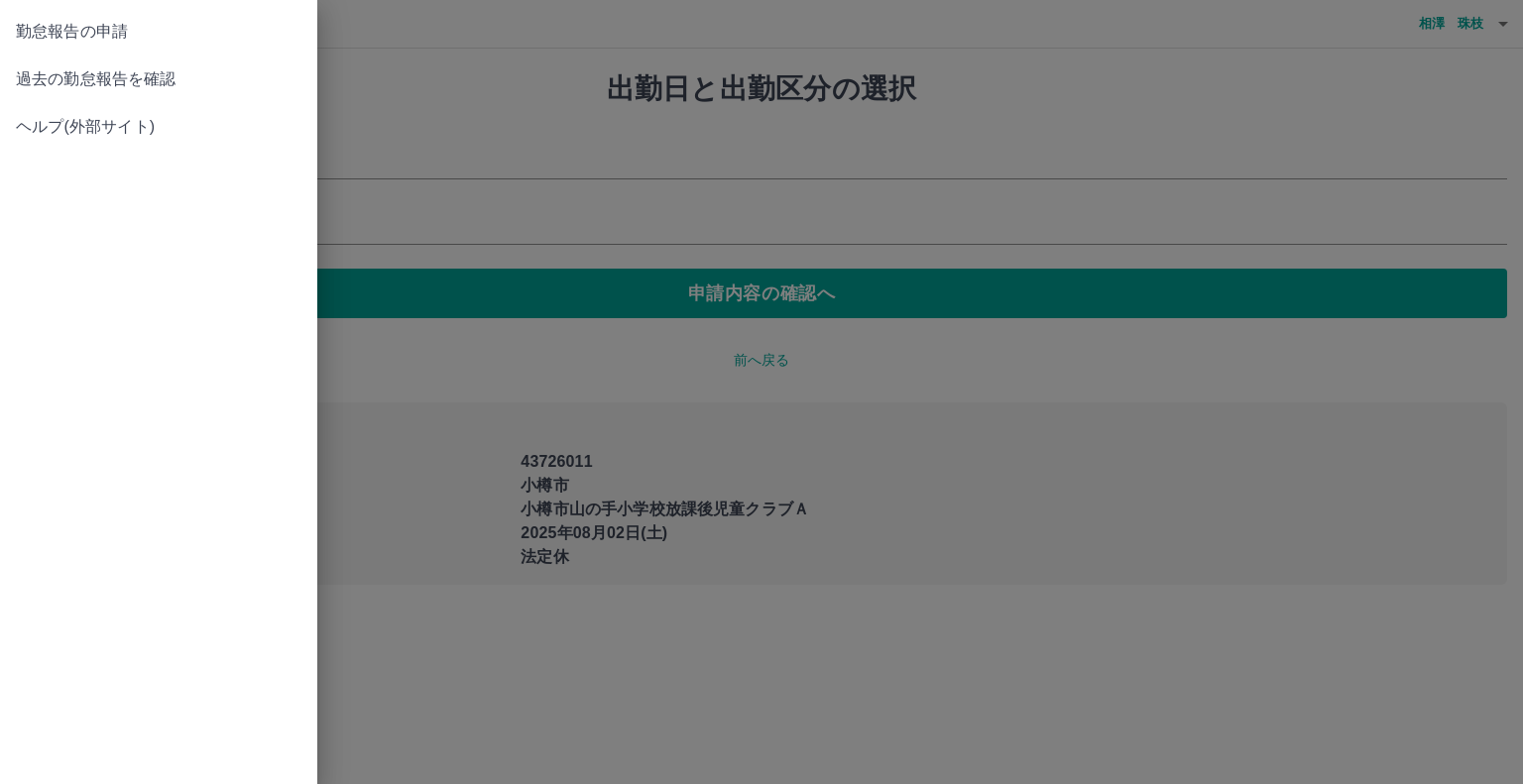 click at bounding box center [762, 392] 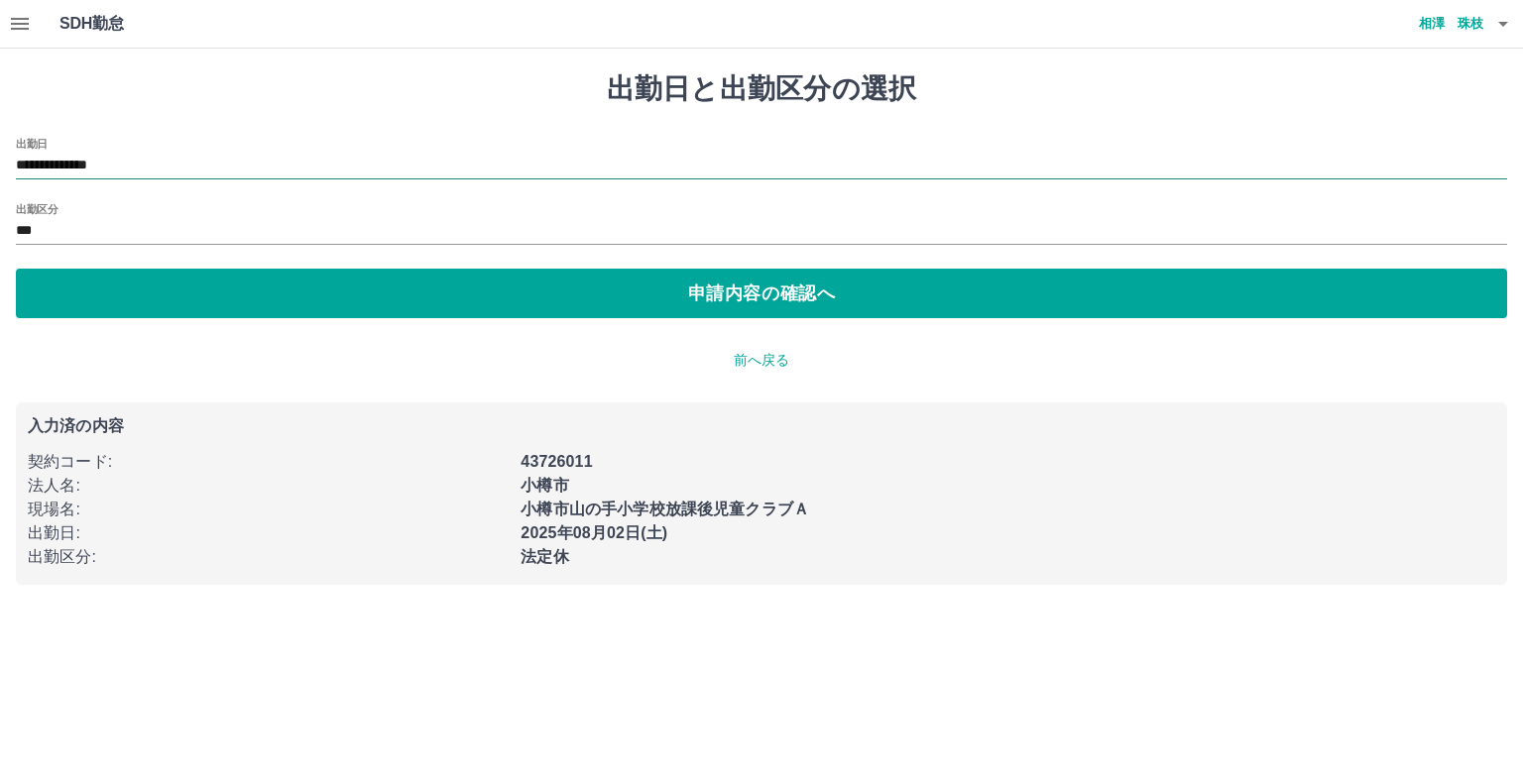 drag, startPoint x: 120, startPoint y: 157, endPoint x: 138, endPoint y: 162, distance: 18.681542 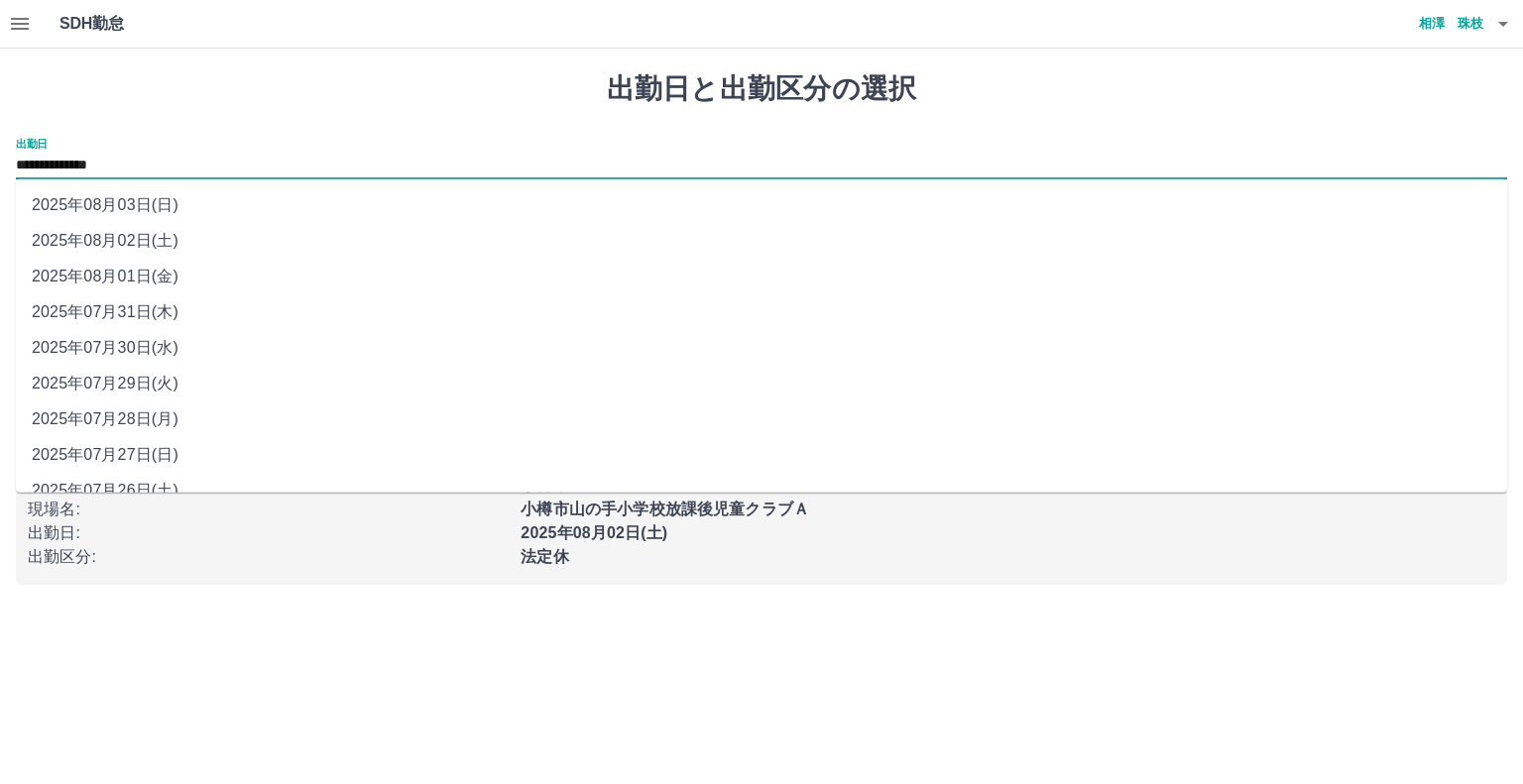 click on "2025年08月03日(日)" at bounding box center [762, 205] 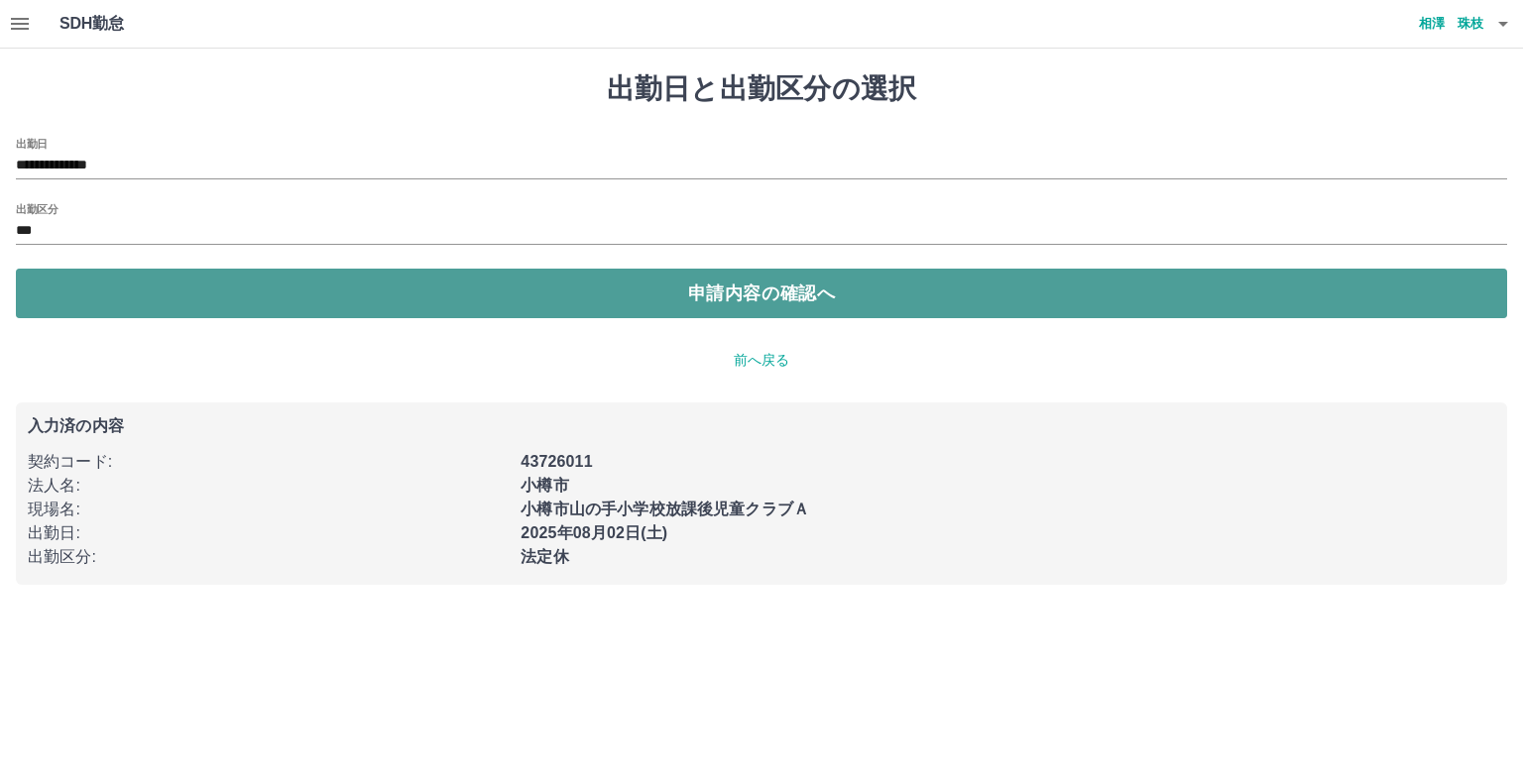 click on "申請内容の確認へ" at bounding box center (762, 293) 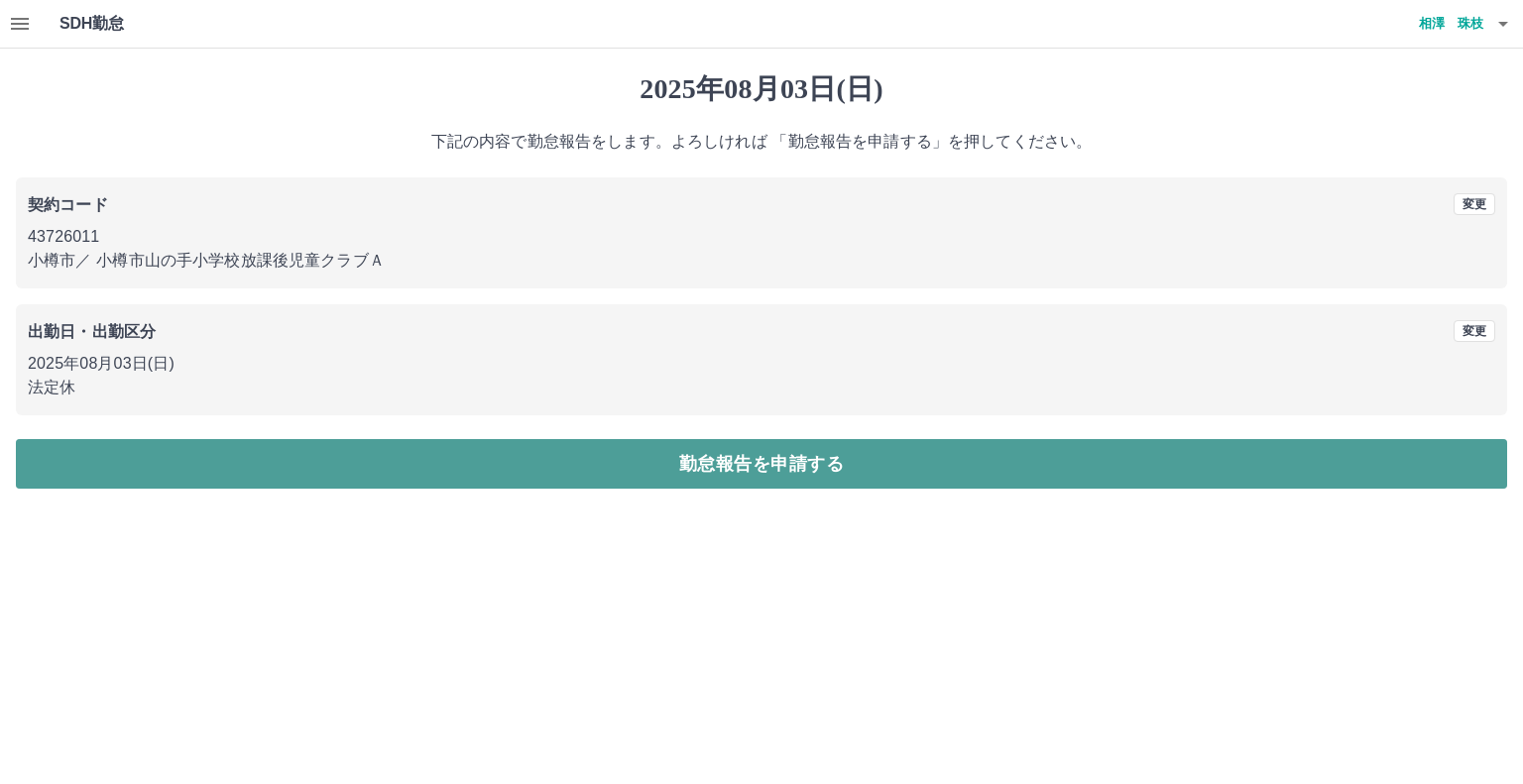 click on "勤怠報告を申請する" at bounding box center (762, 464) 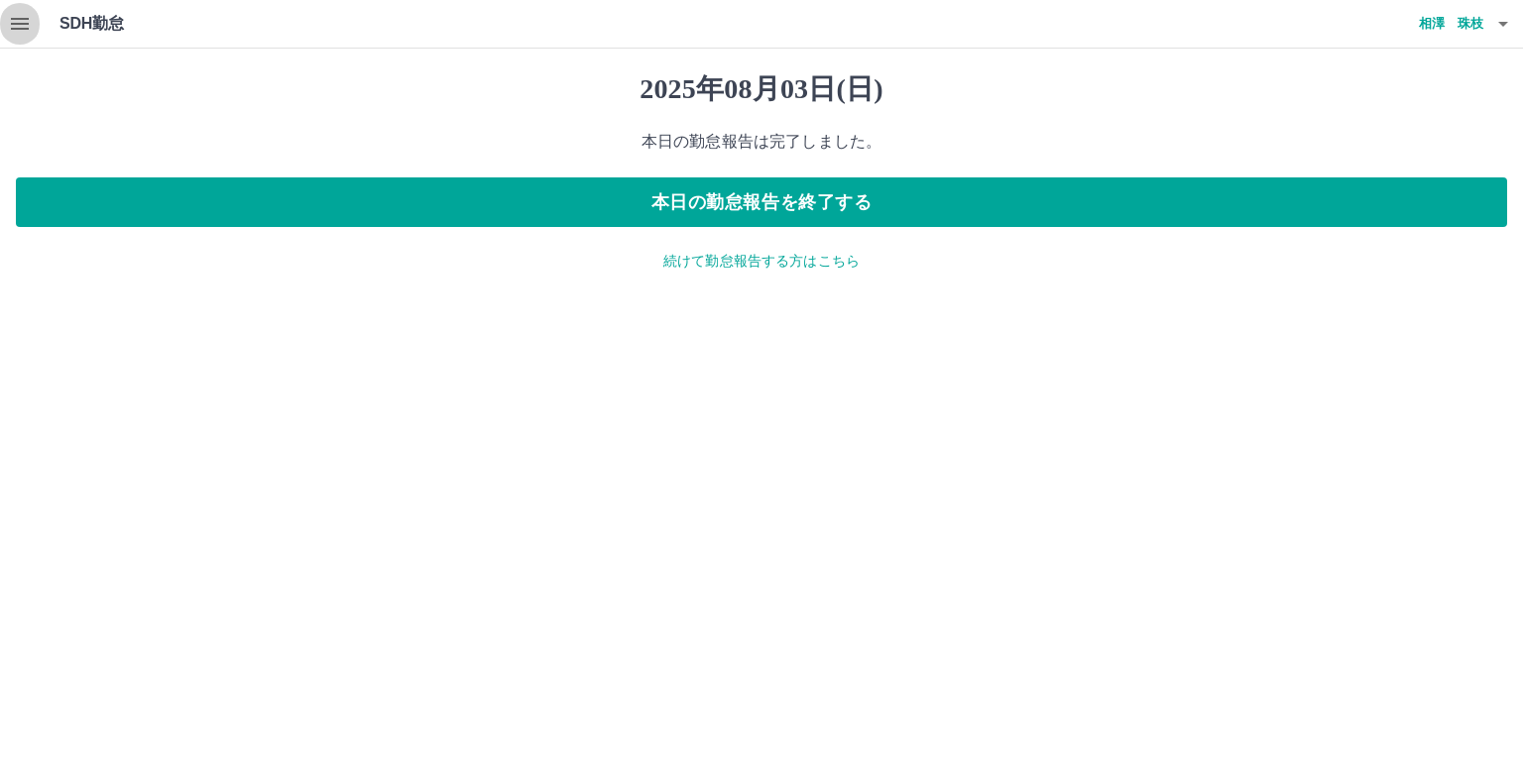 click 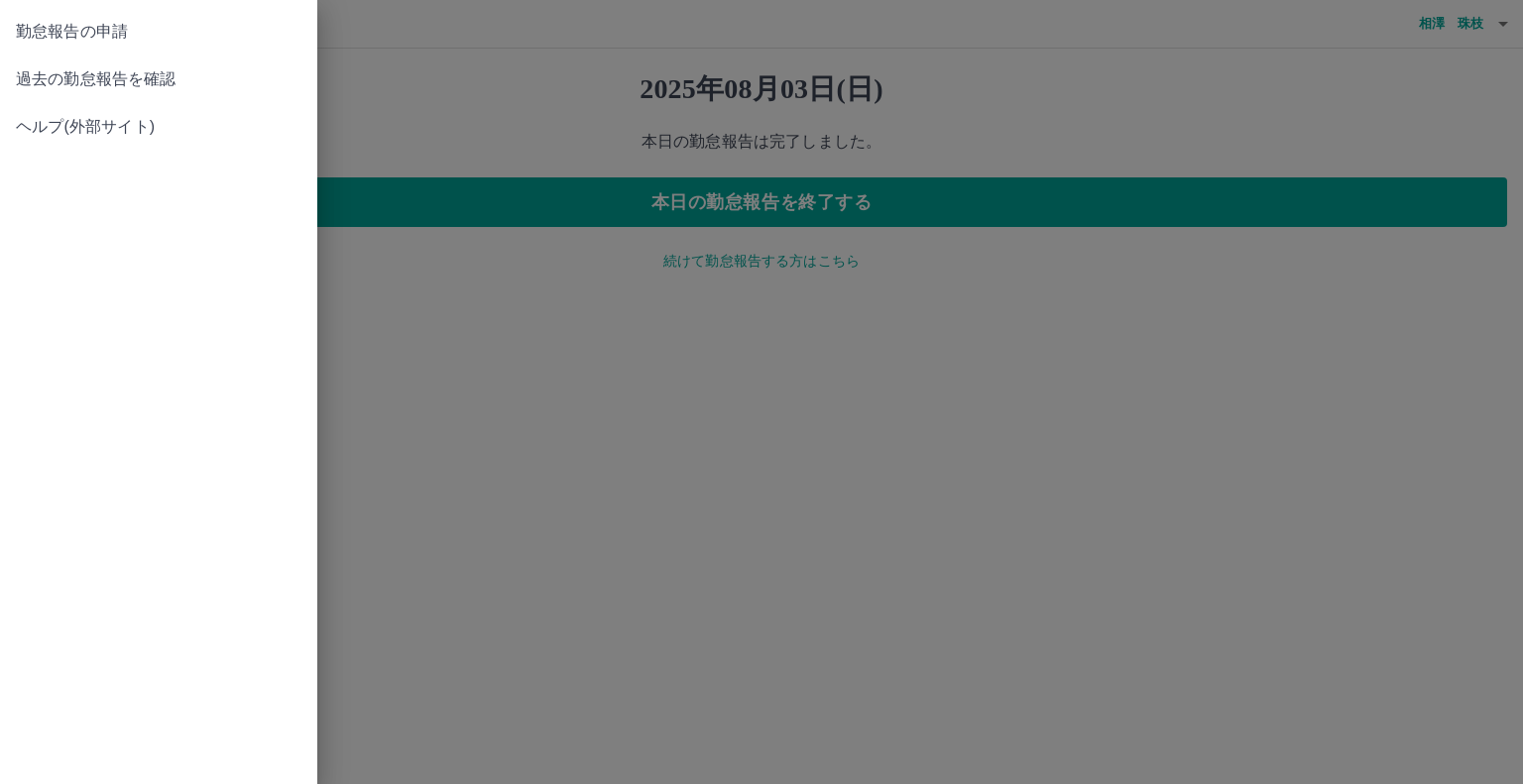click on "過去の勤怠報告を確認" at bounding box center [159, 79] 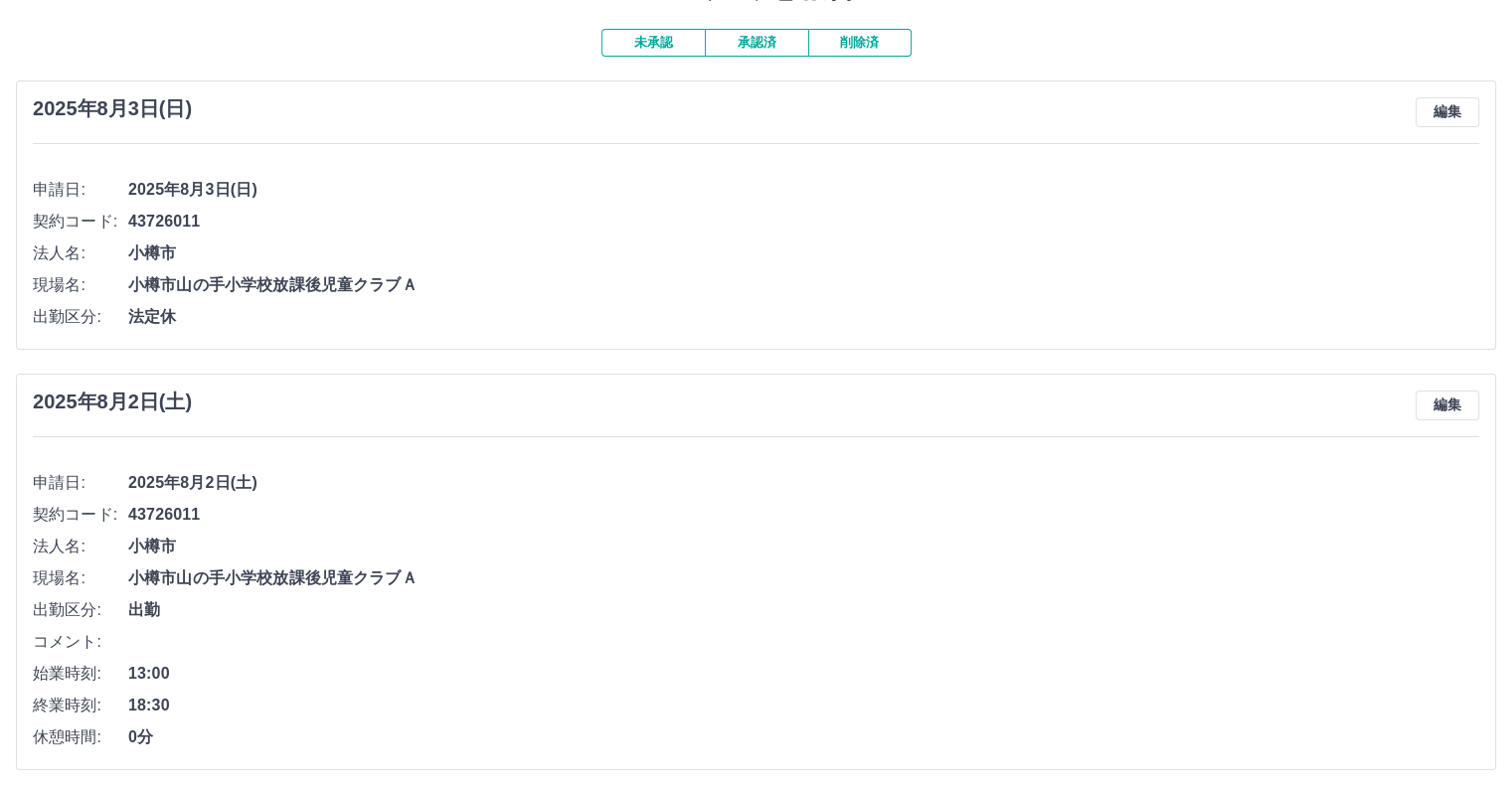 scroll, scrollTop: 108, scrollLeft: 0, axis: vertical 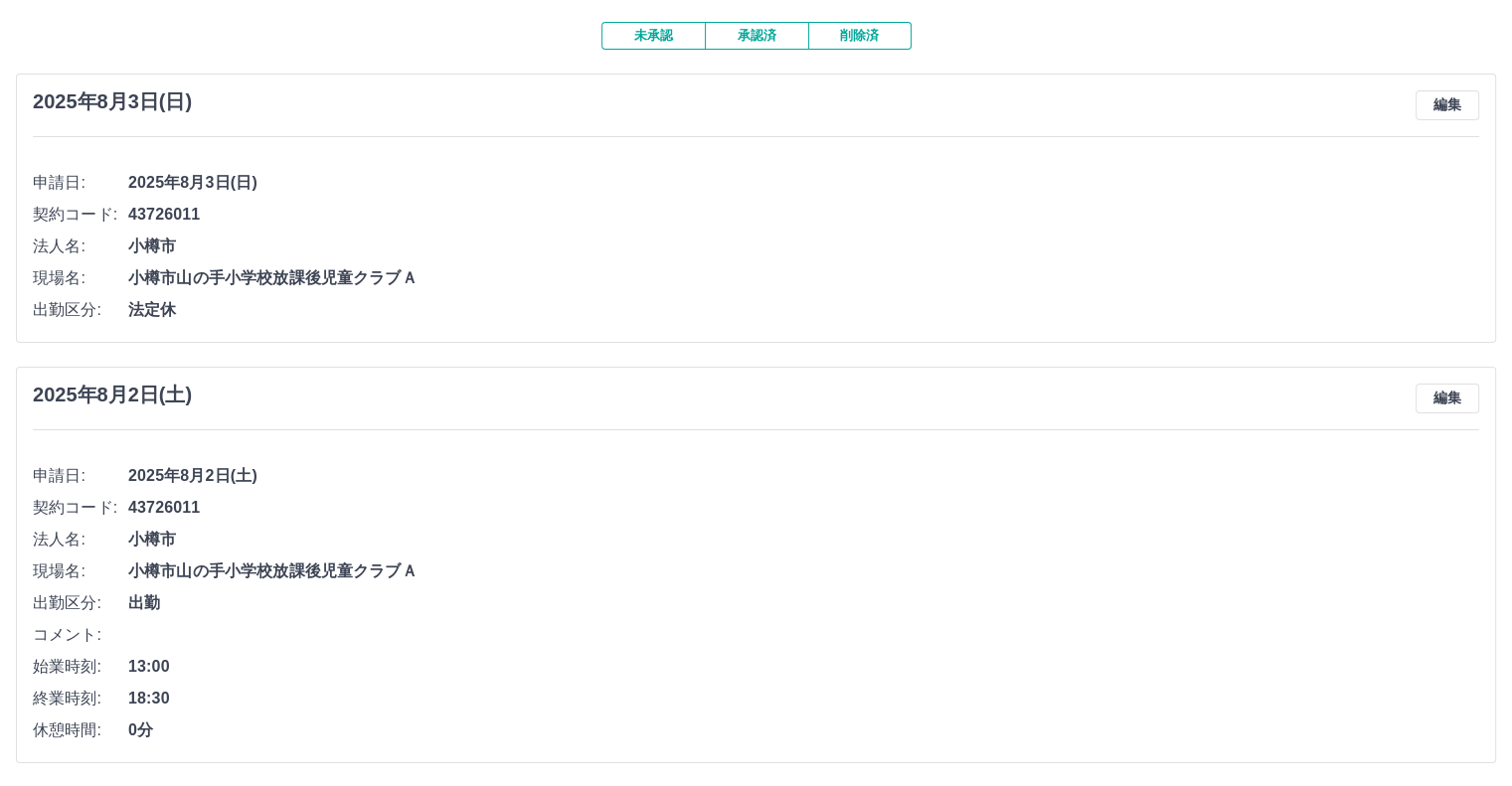 click on "承認済" at bounding box center (756, 36) 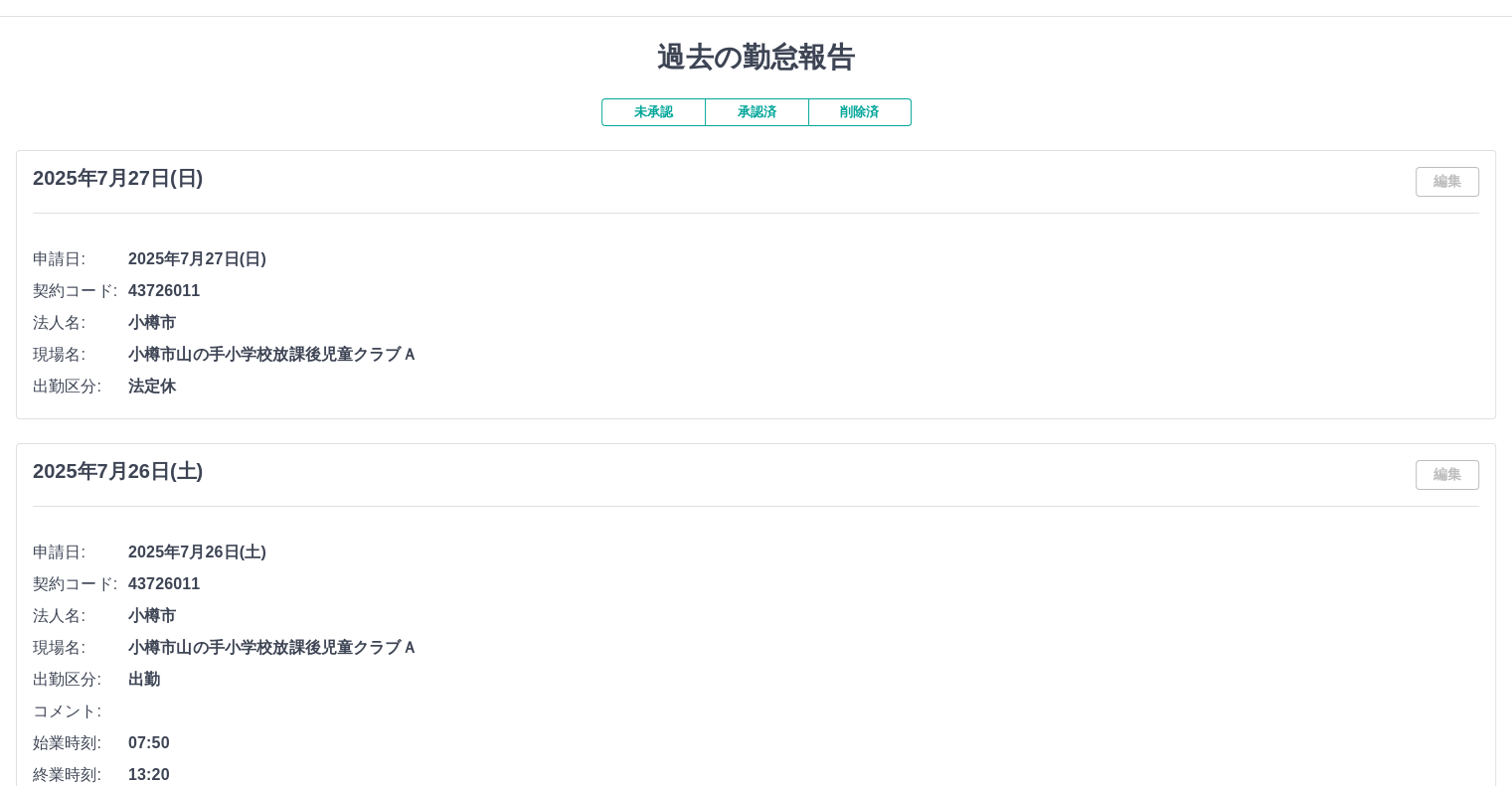 scroll, scrollTop: 0, scrollLeft: 0, axis: both 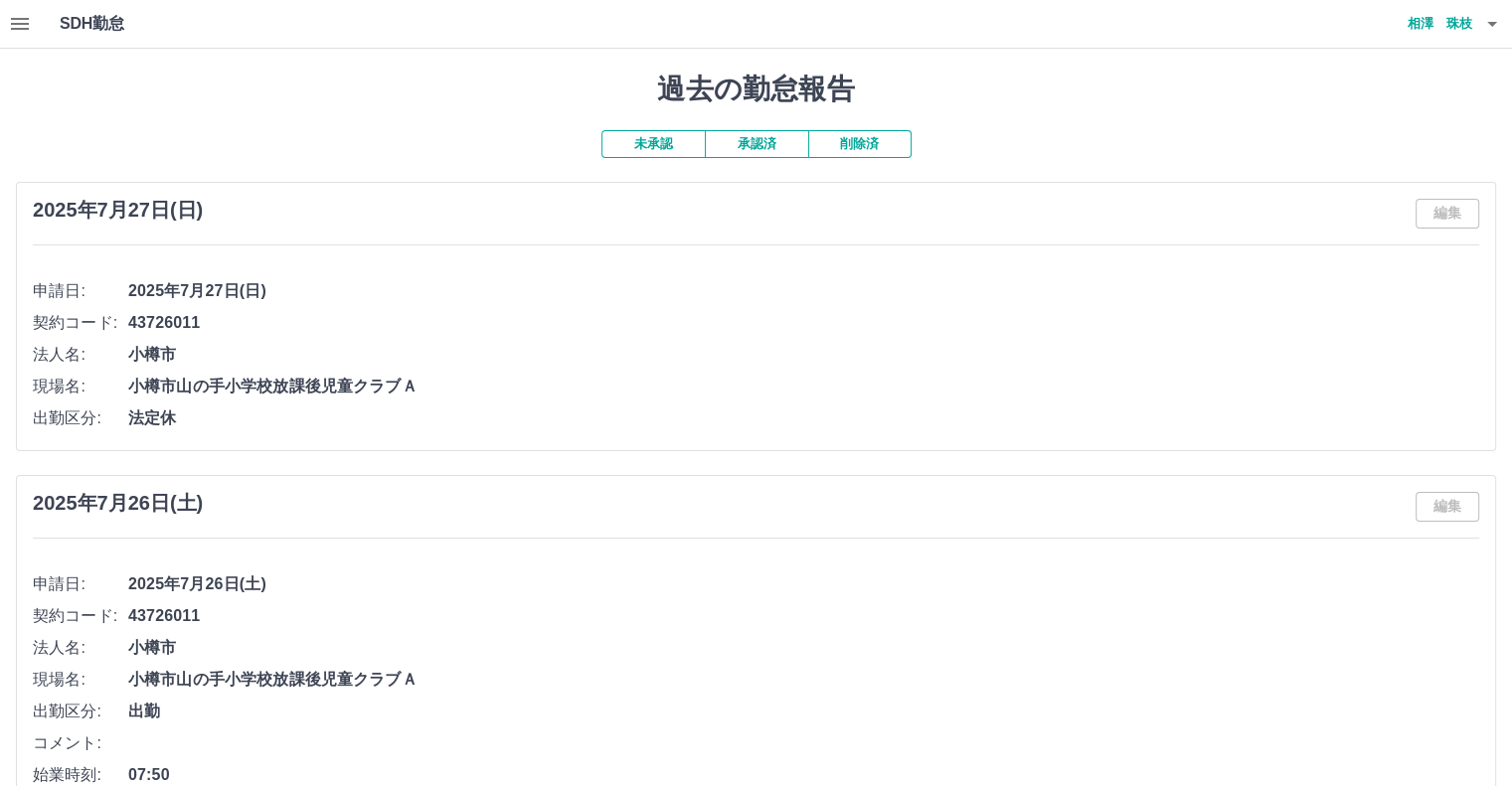 click on "未承認" at bounding box center (653, 144) 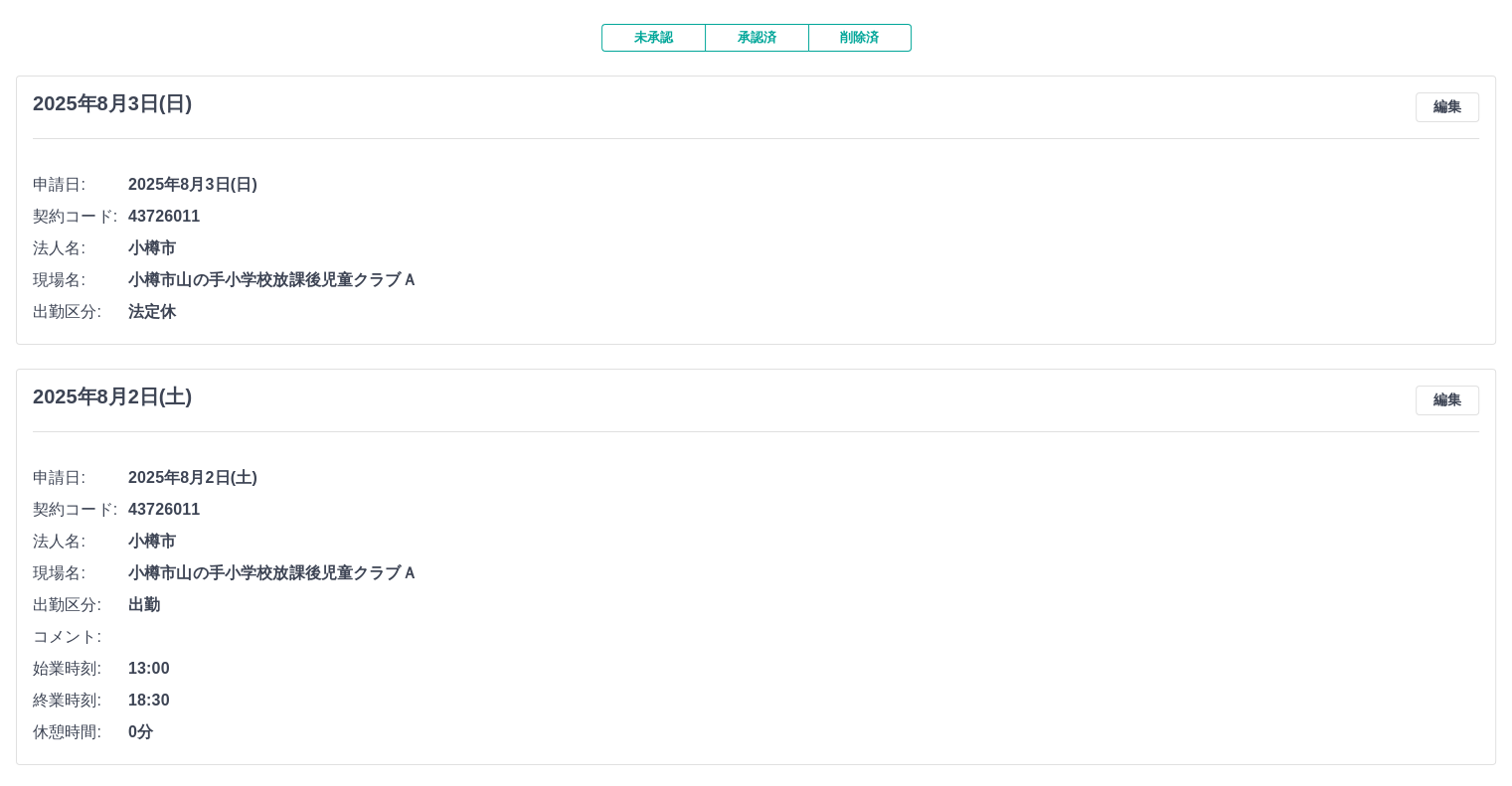scroll, scrollTop: 108, scrollLeft: 0, axis: vertical 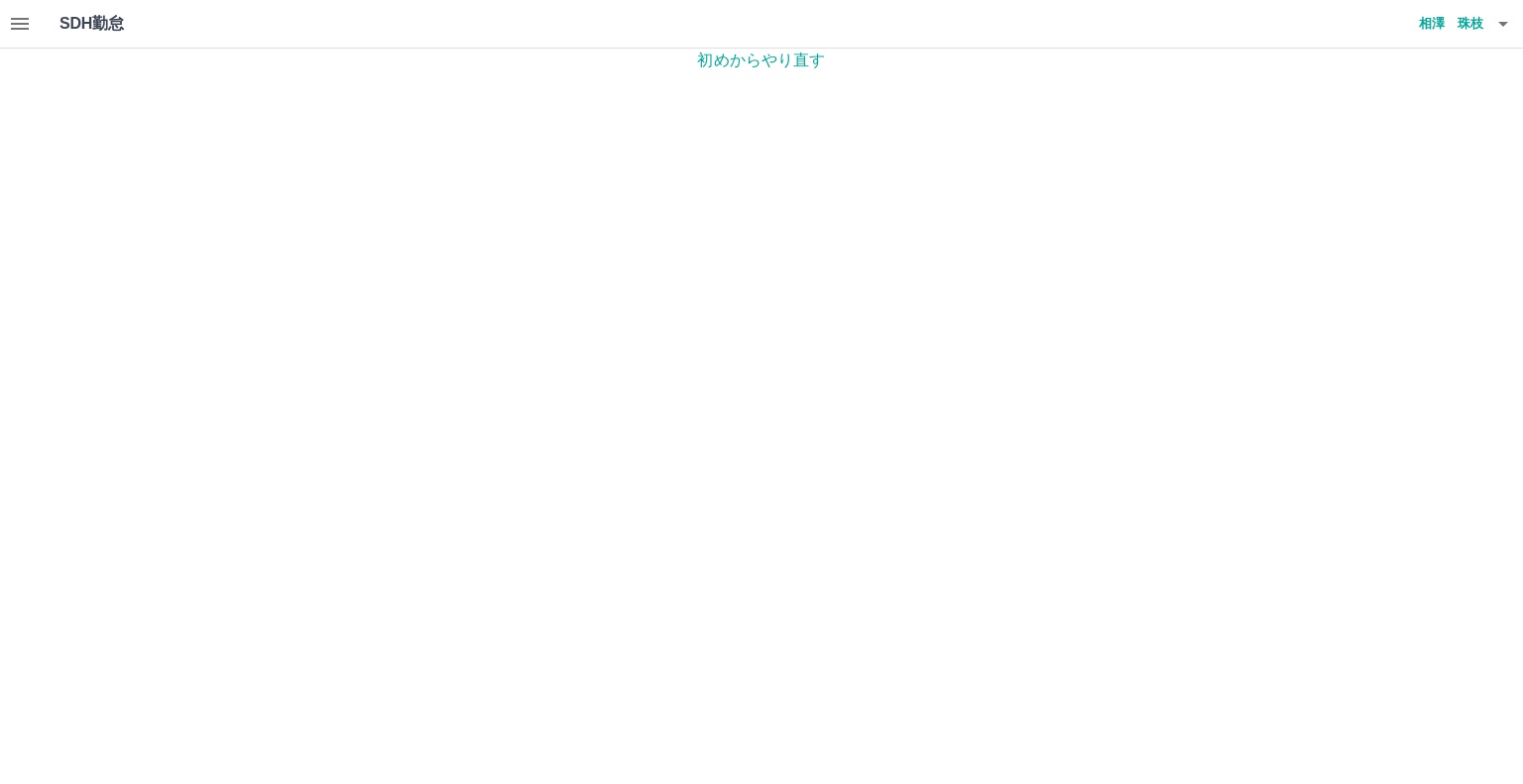 click on "初めからやり直す" at bounding box center (762, 60) 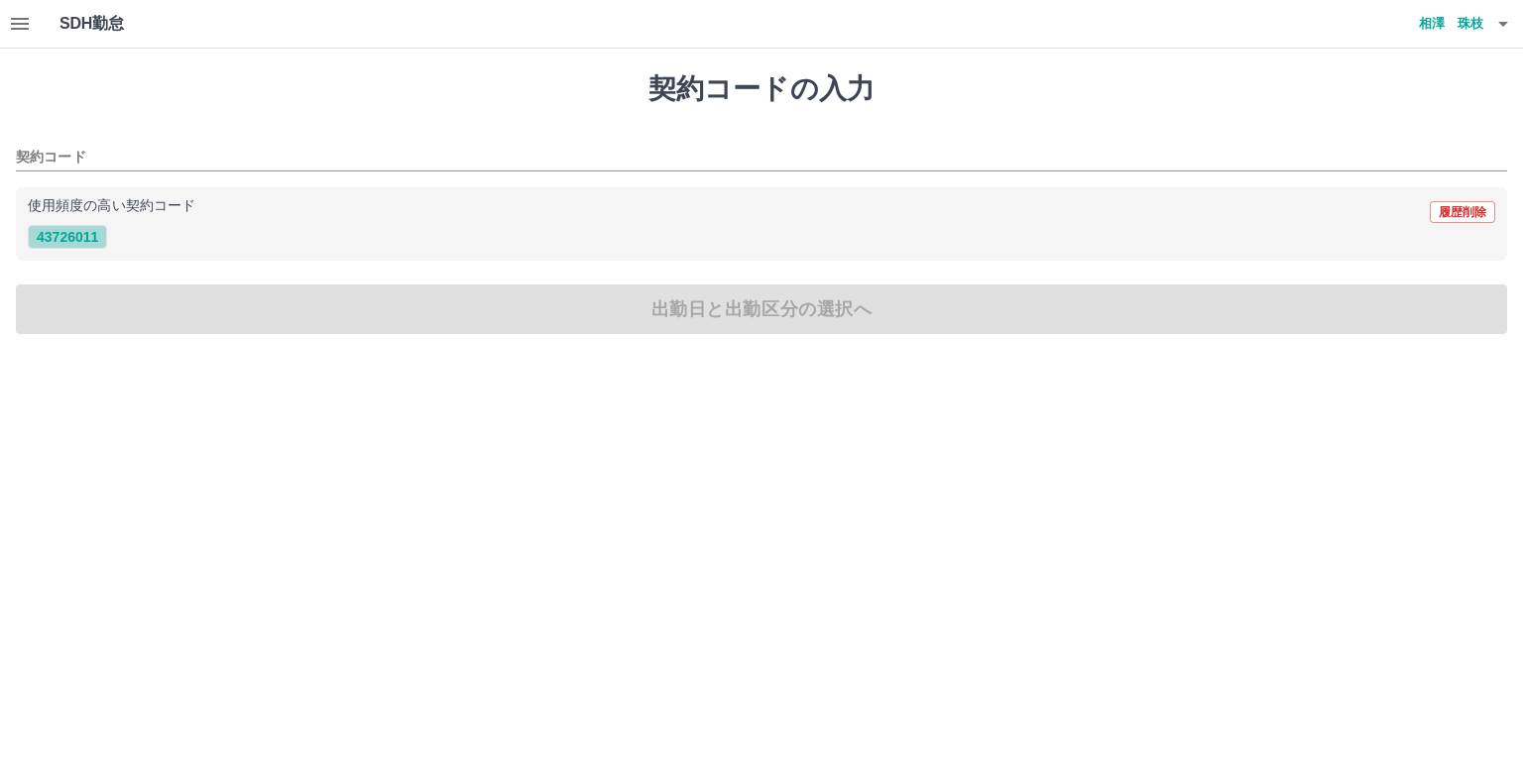 click on "43726011" at bounding box center (67, 237) 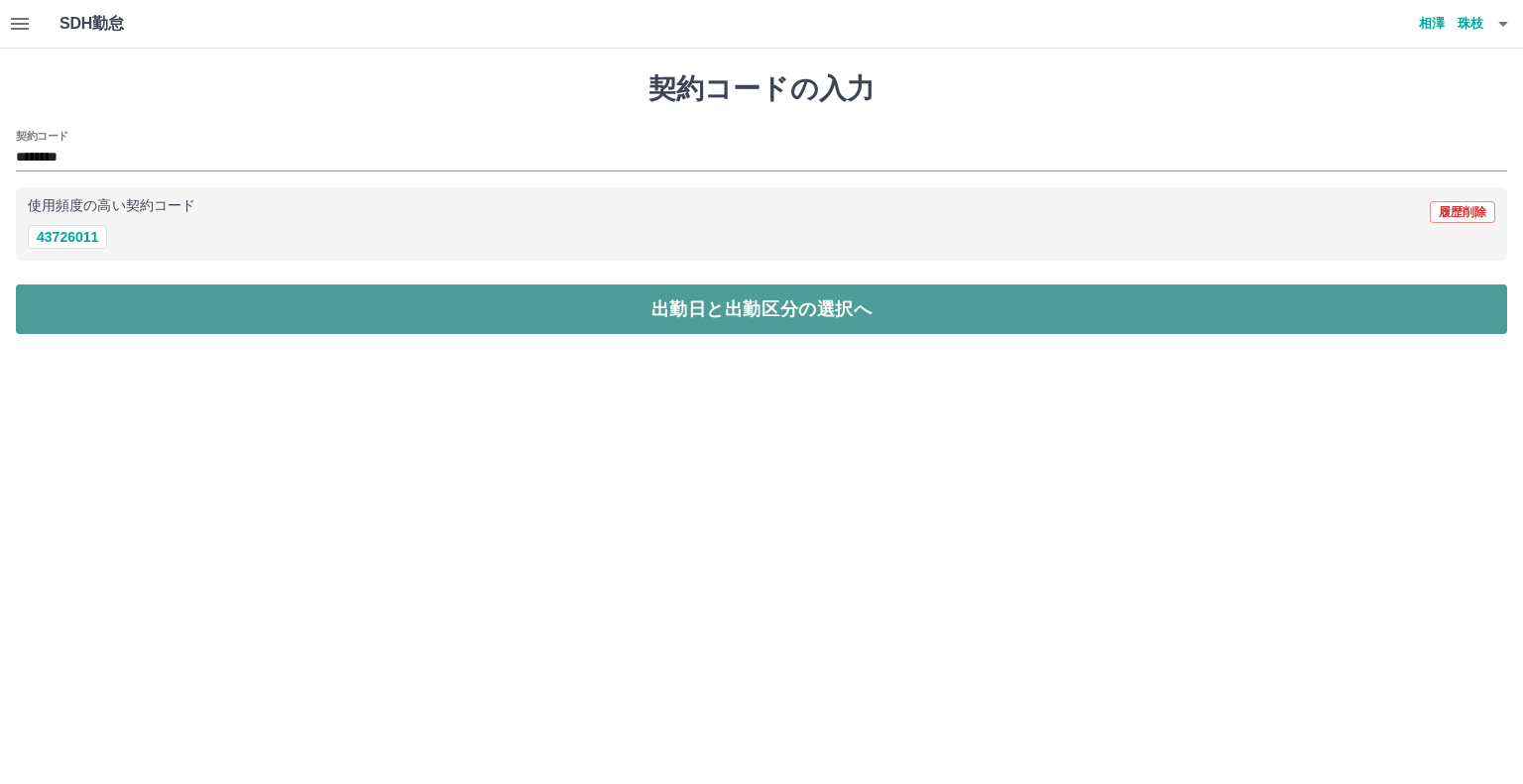 click on "出勤日と出勤区分の選択へ" at bounding box center [762, 309] 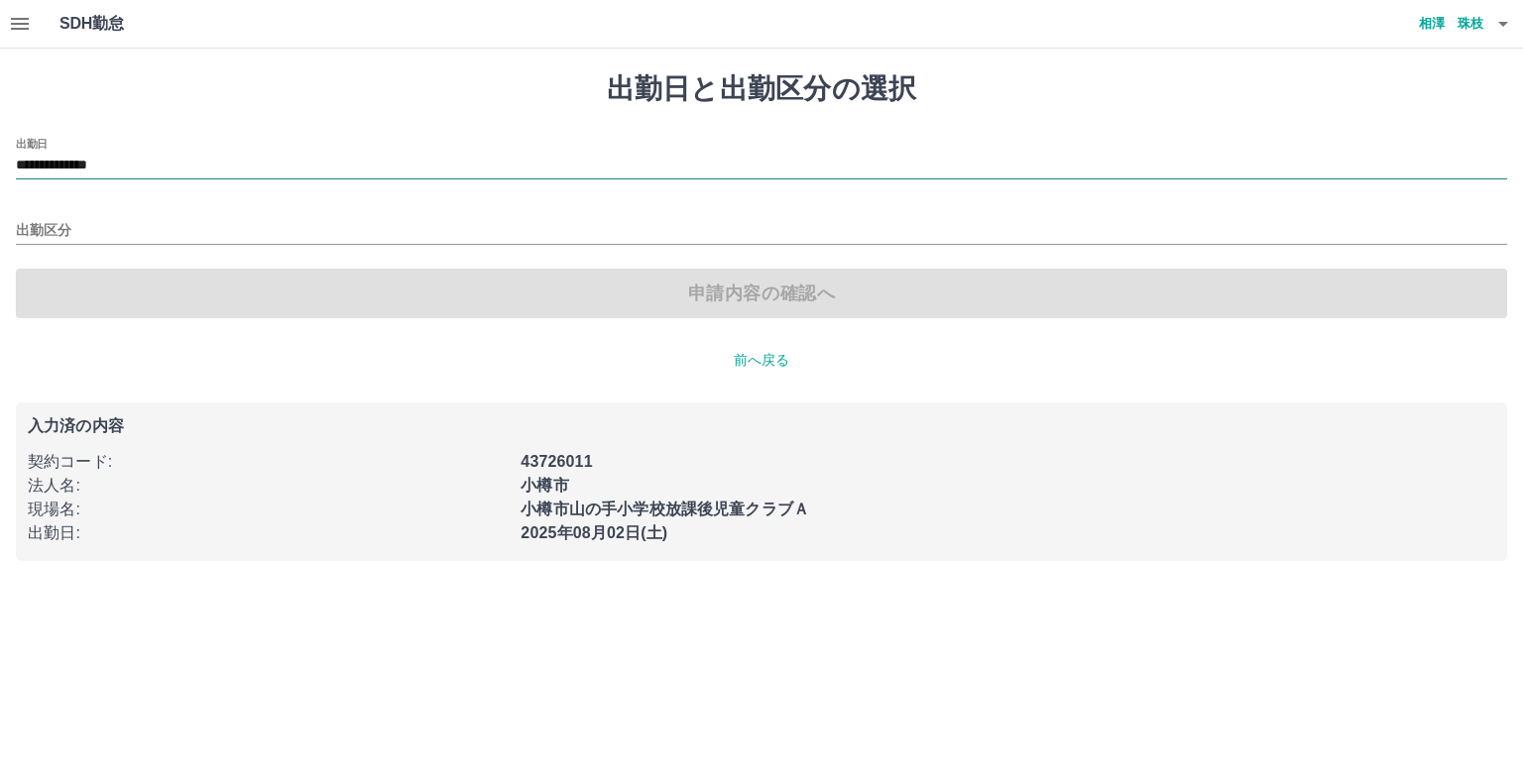 click on "**********" at bounding box center (762, 166) 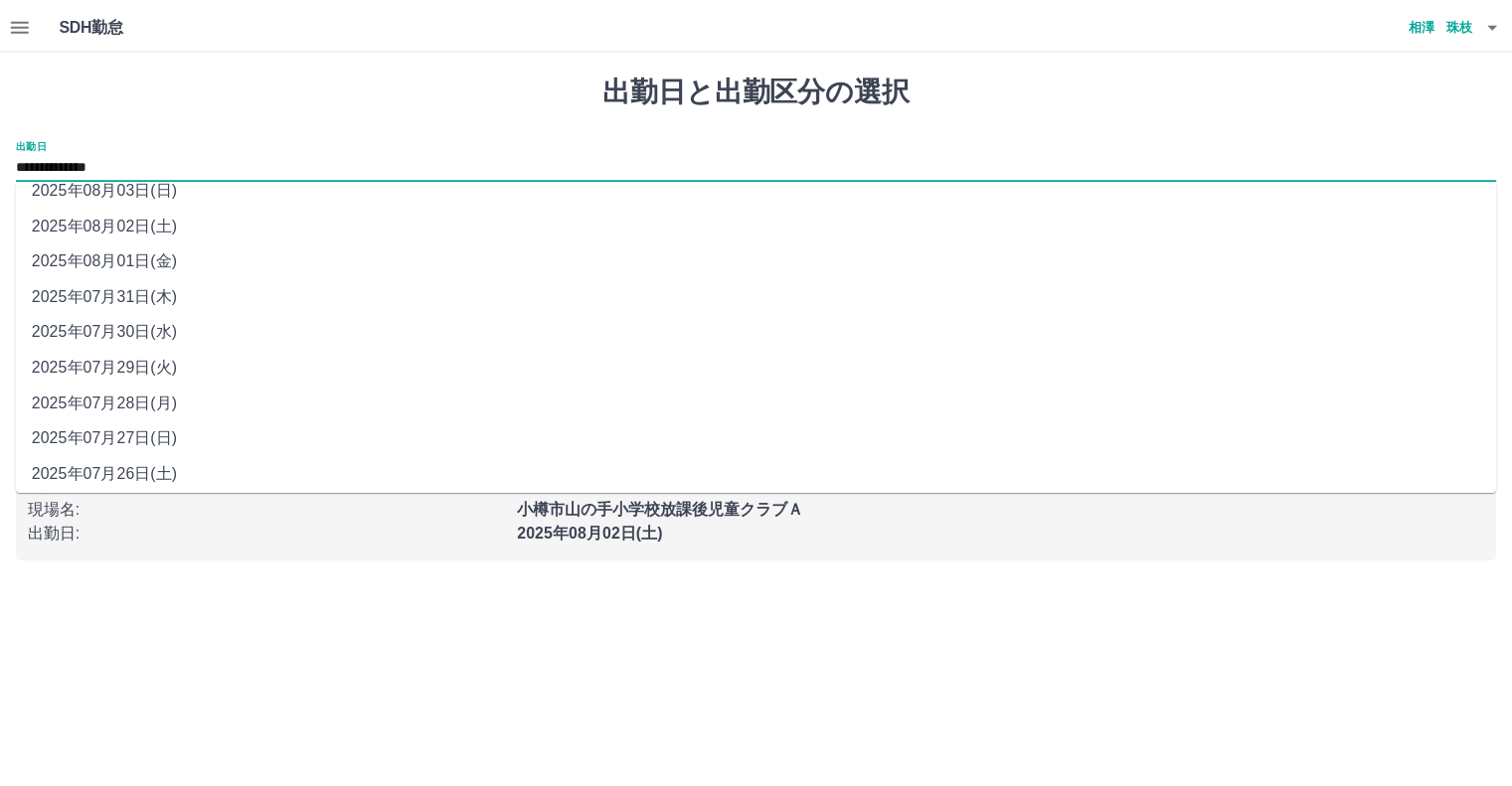 scroll, scrollTop: 23, scrollLeft: 0, axis: vertical 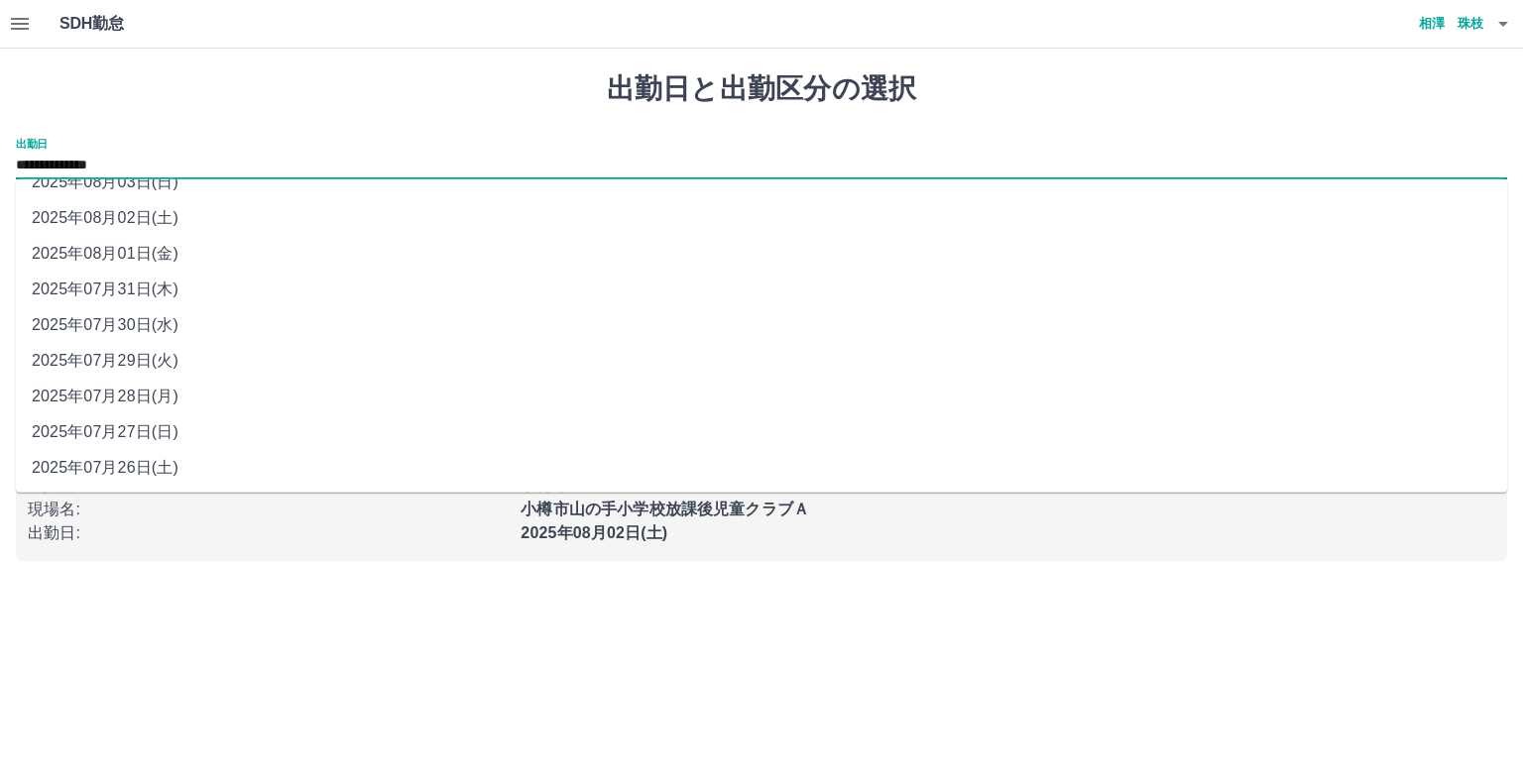 click on "2025年07月28日(月)" at bounding box center (762, 396) 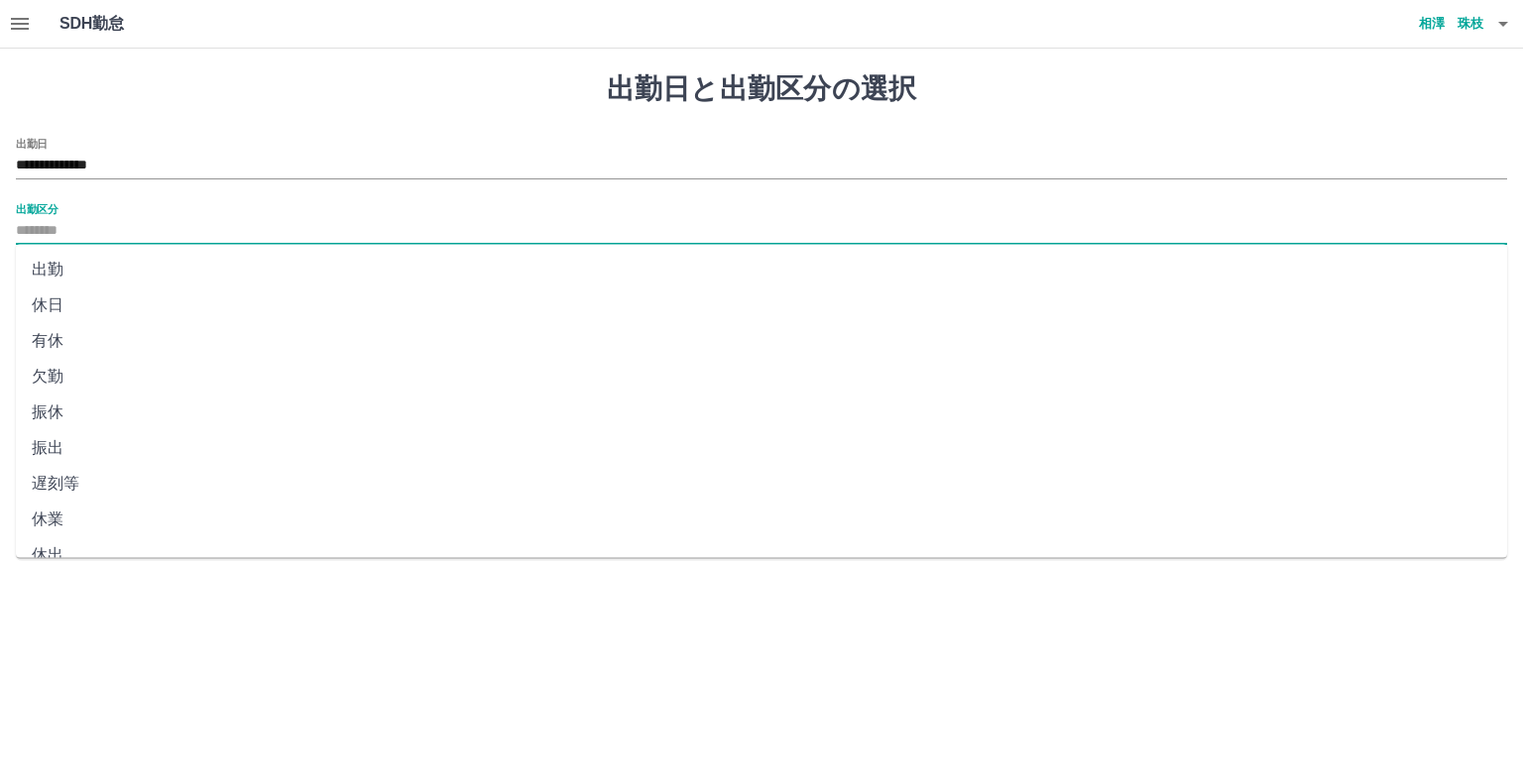 click on "出勤区分" at bounding box center [762, 231] 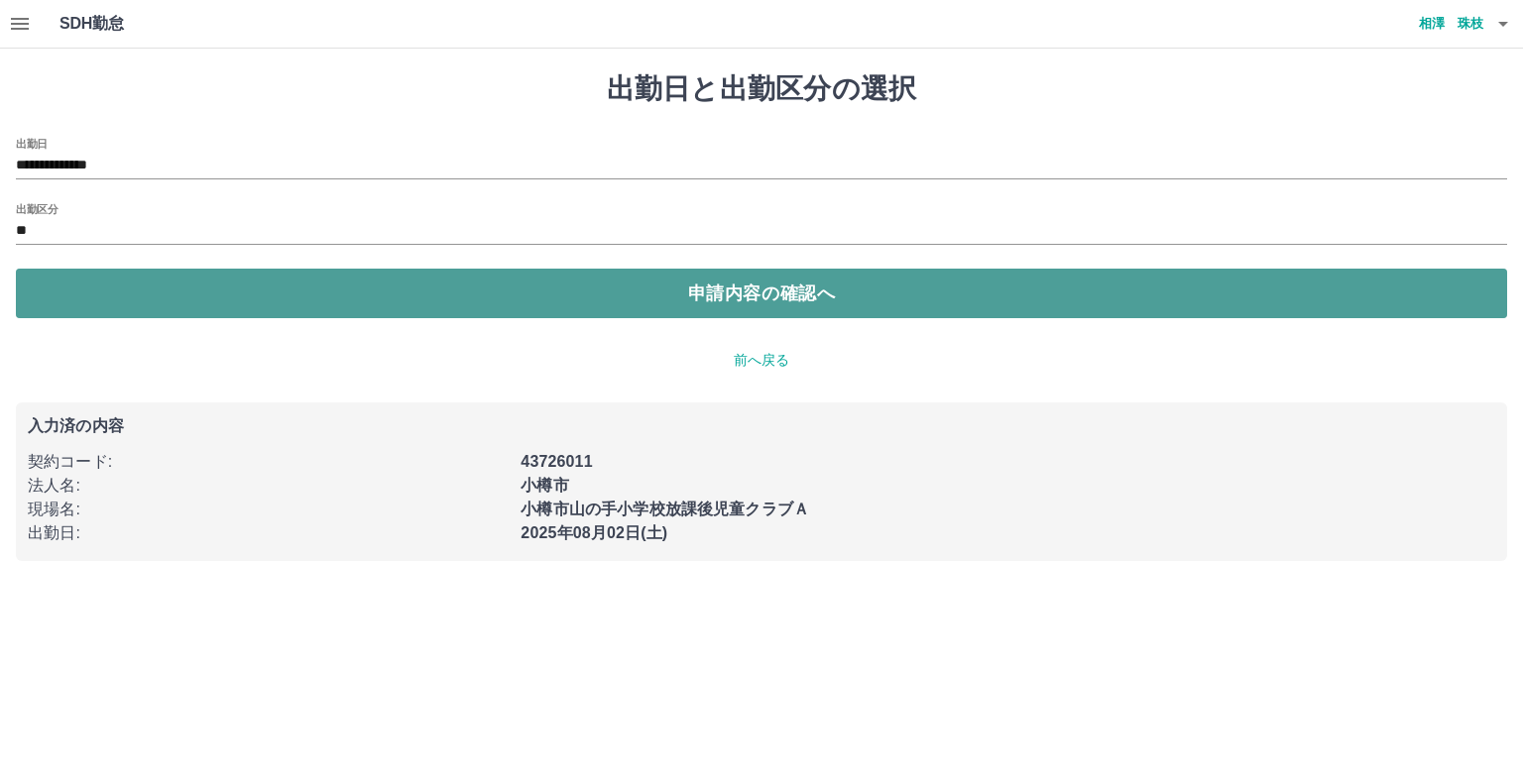 click on "申請内容の確認へ" at bounding box center (762, 293) 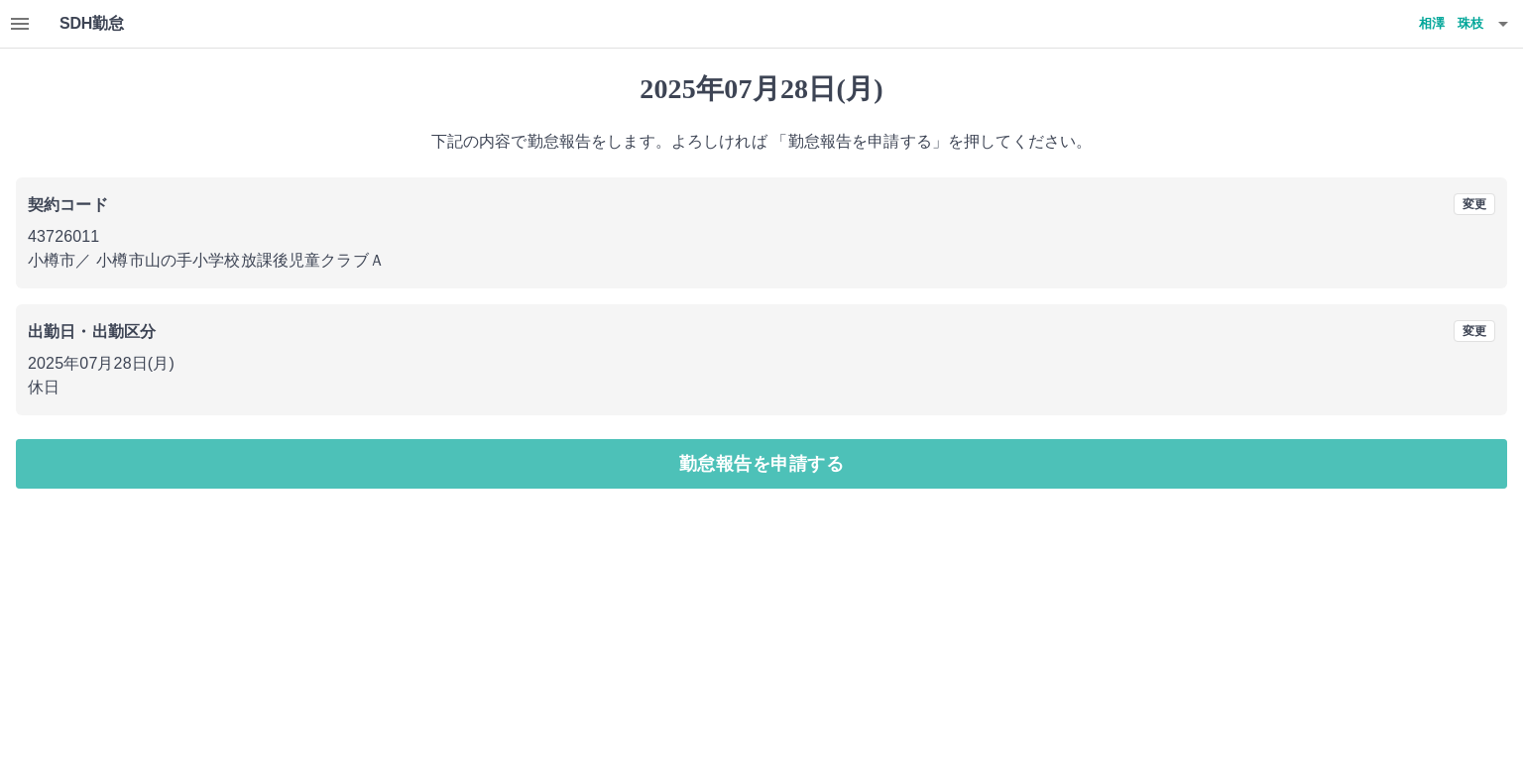 click on "勤怠報告を申請する" at bounding box center [762, 464] 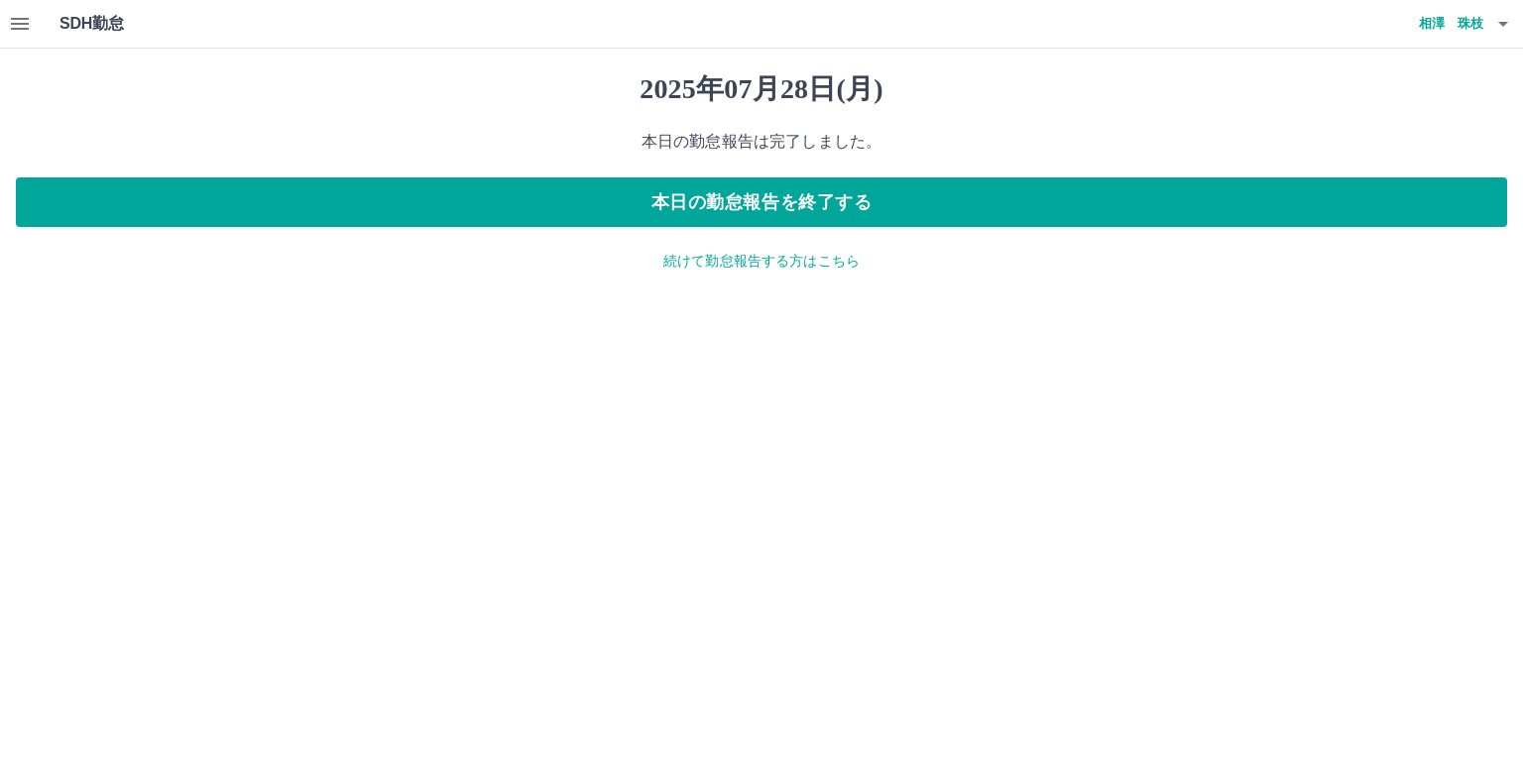 click on "続けて勤怠報告する方はこちら" at bounding box center [762, 261] 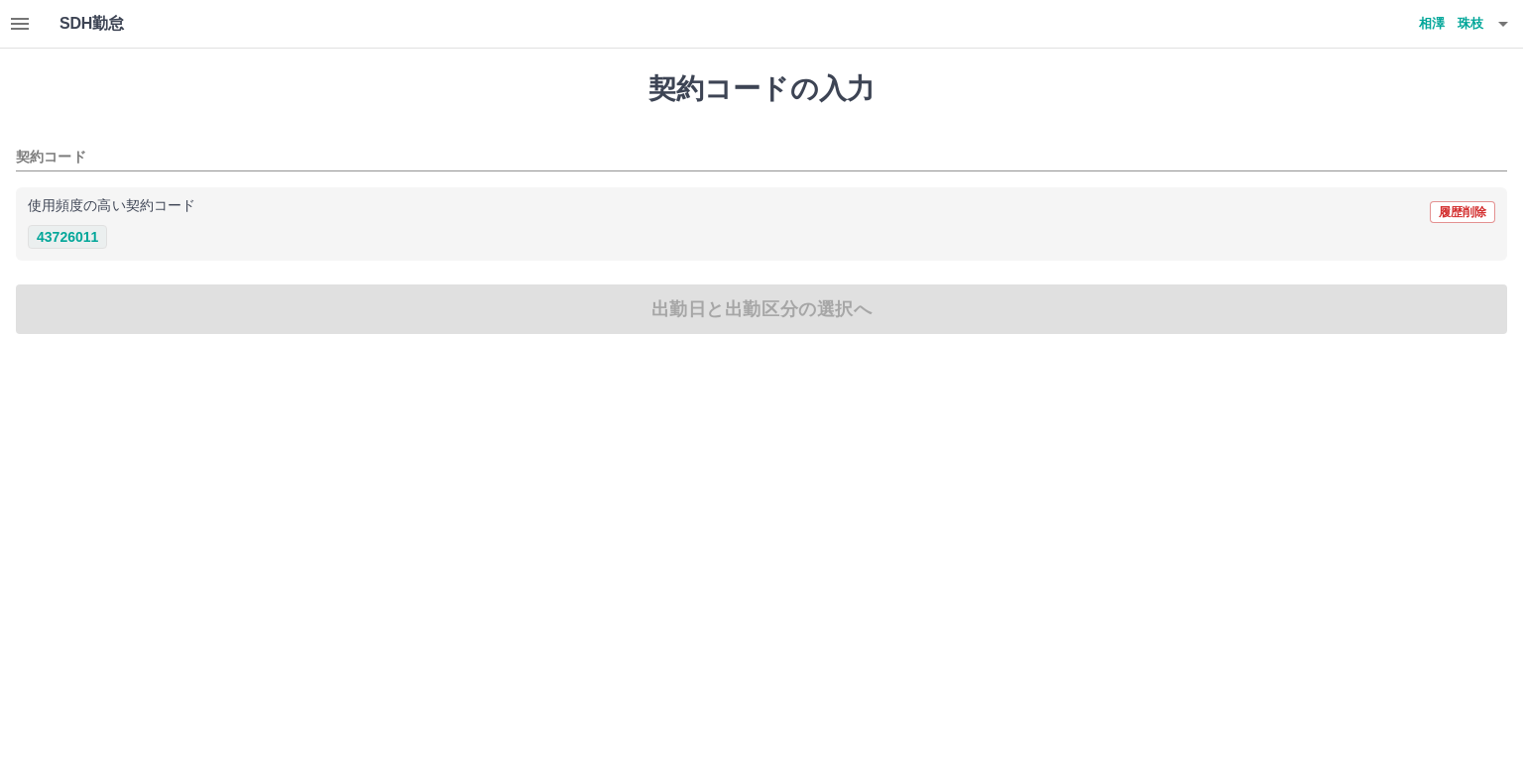 click on "43726011" at bounding box center [67, 237] 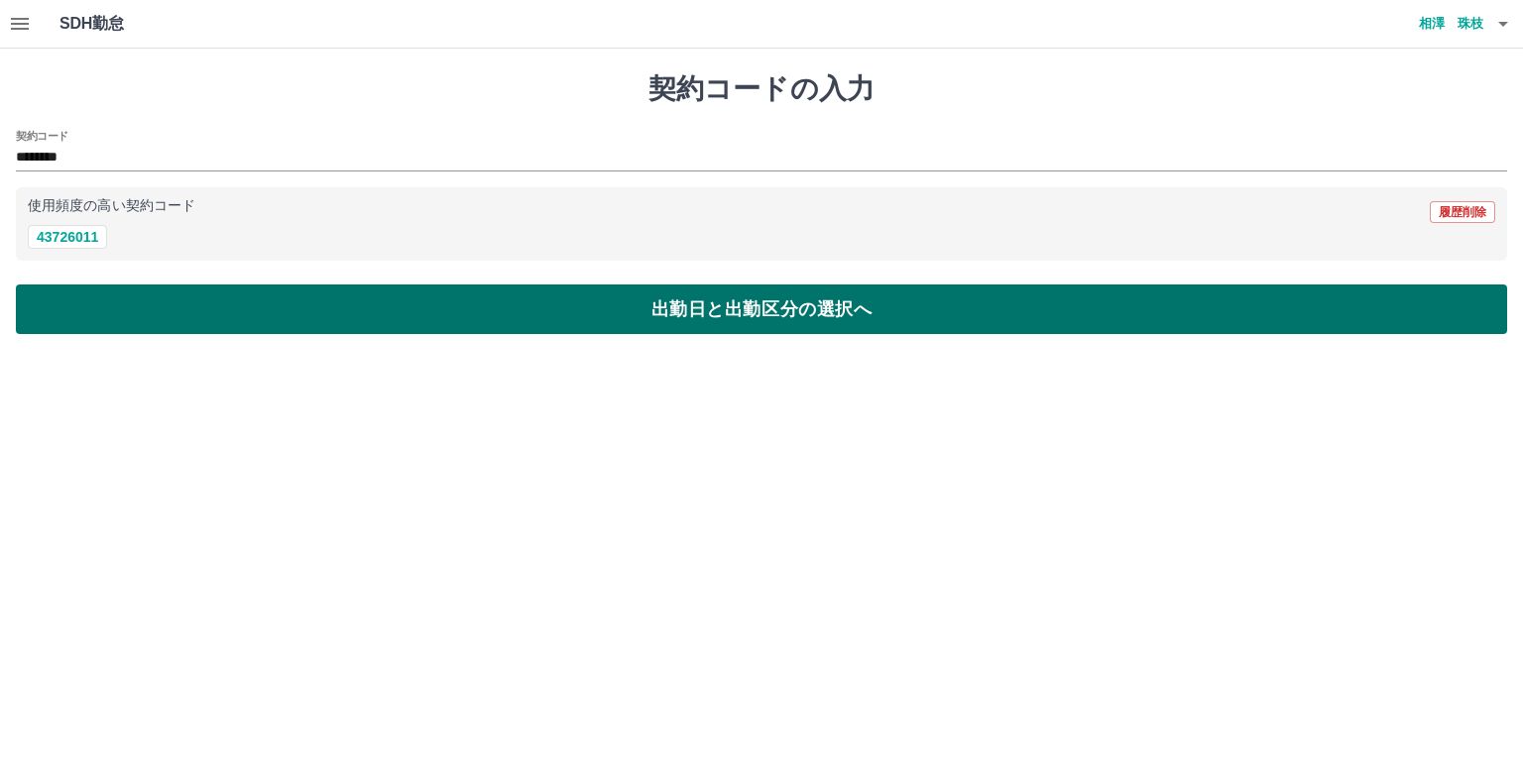click on "出勤日と出勤区分の選択へ" at bounding box center (762, 309) 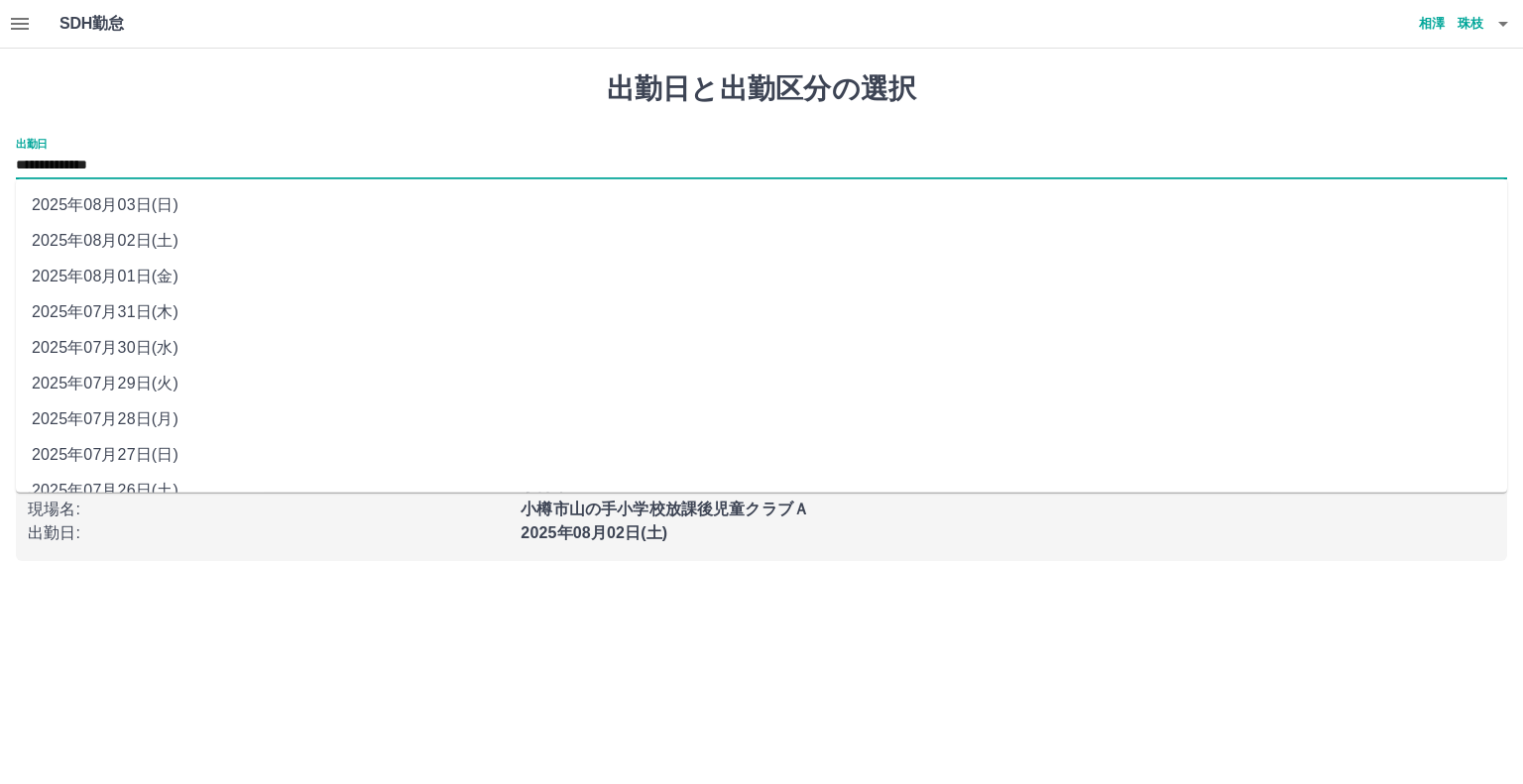 click on "**********" at bounding box center [762, 166] 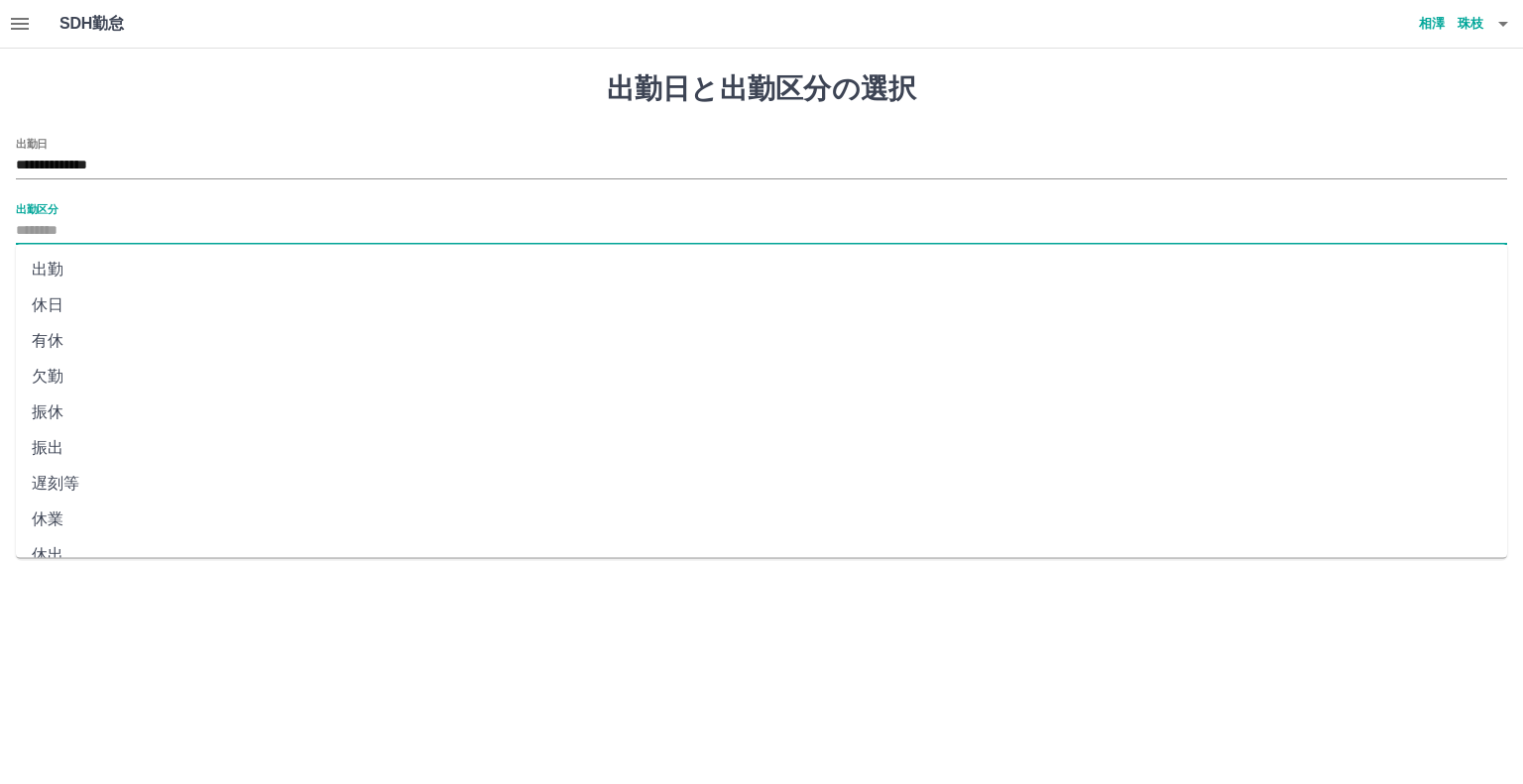 click on "出勤区分" at bounding box center [762, 231] 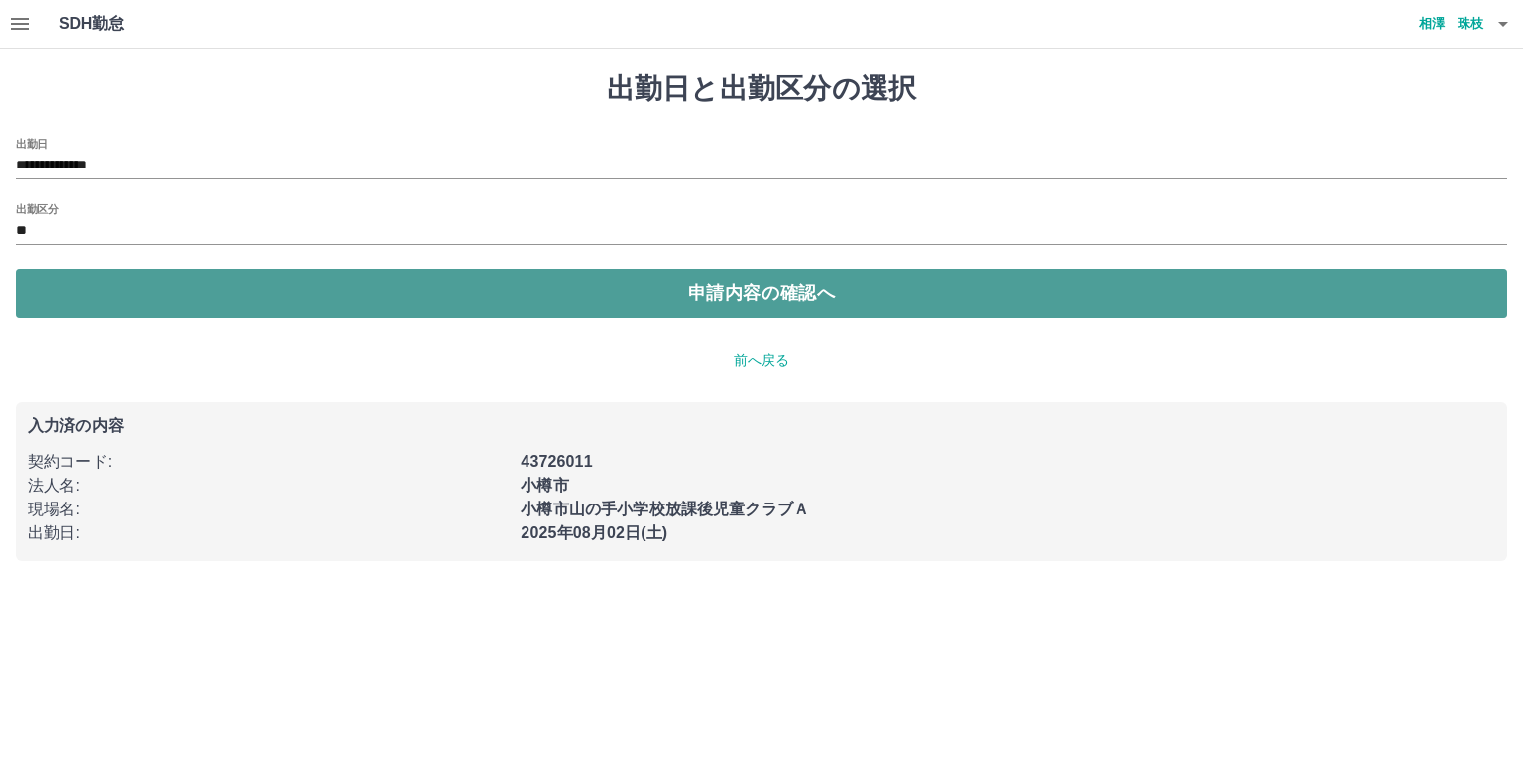 click on "申請内容の確認へ" at bounding box center [762, 293] 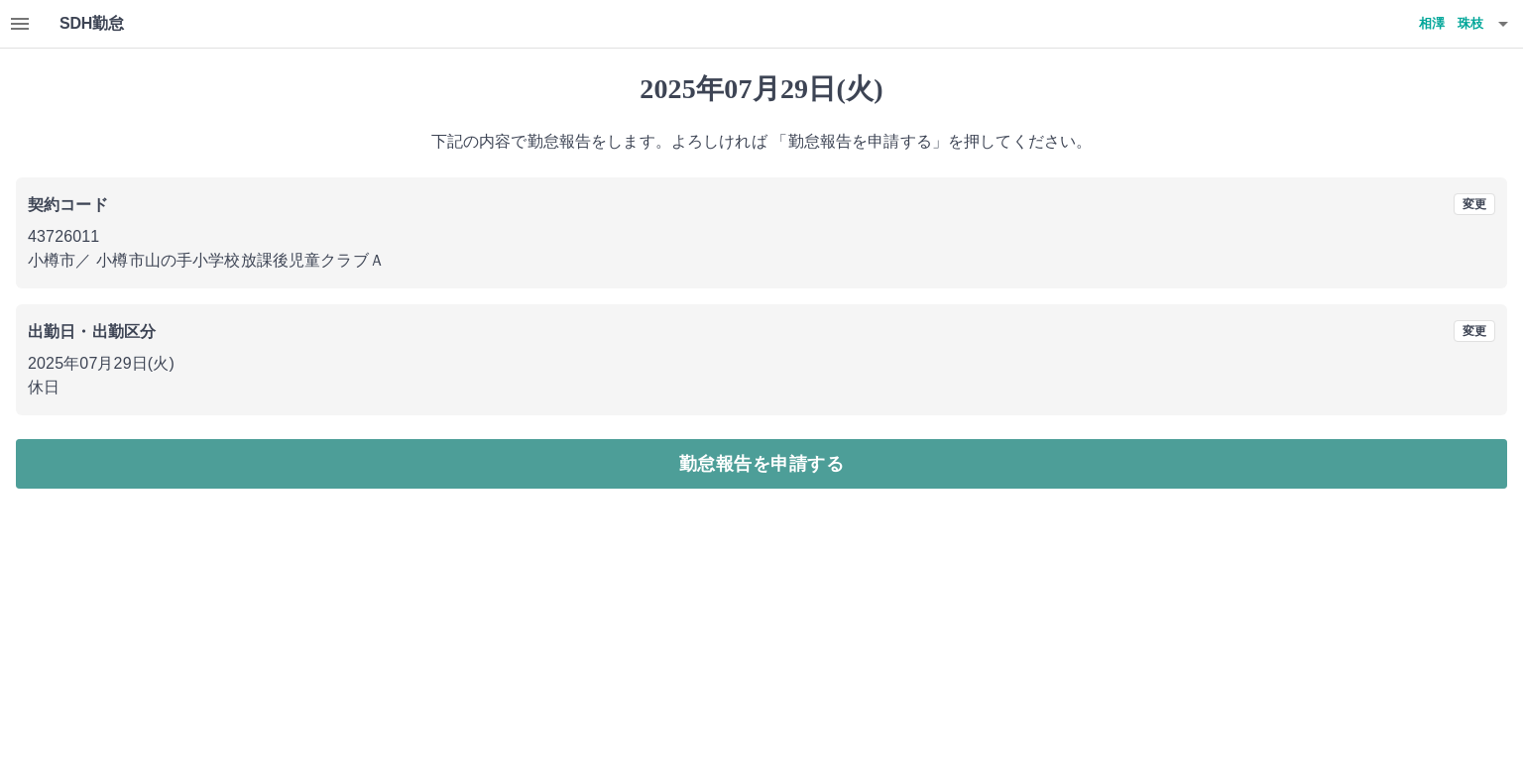 click on "勤怠報告を申請する" at bounding box center (762, 464) 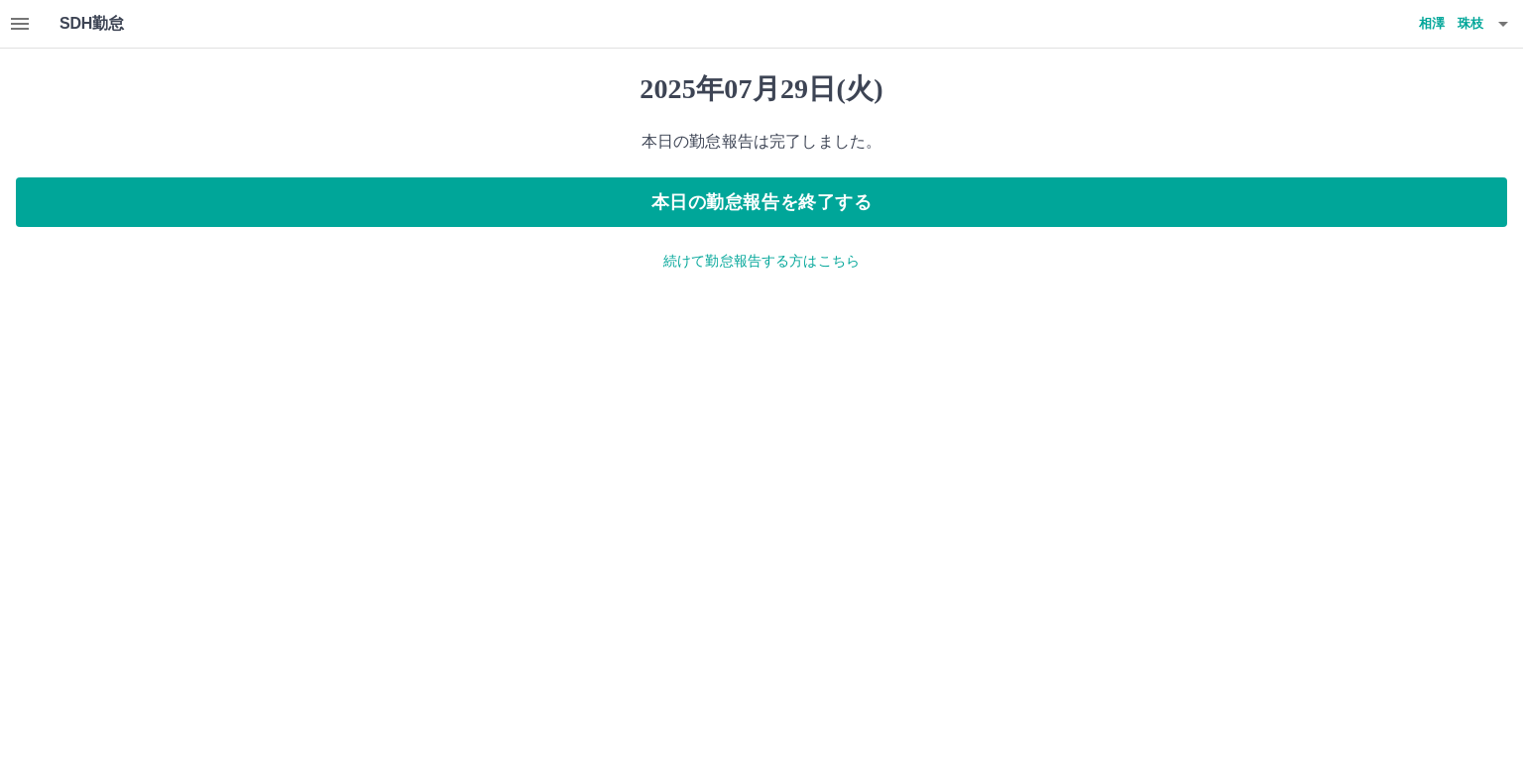 click on "続けて勤怠報告する方はこちら" at bounding box center [762, 261] 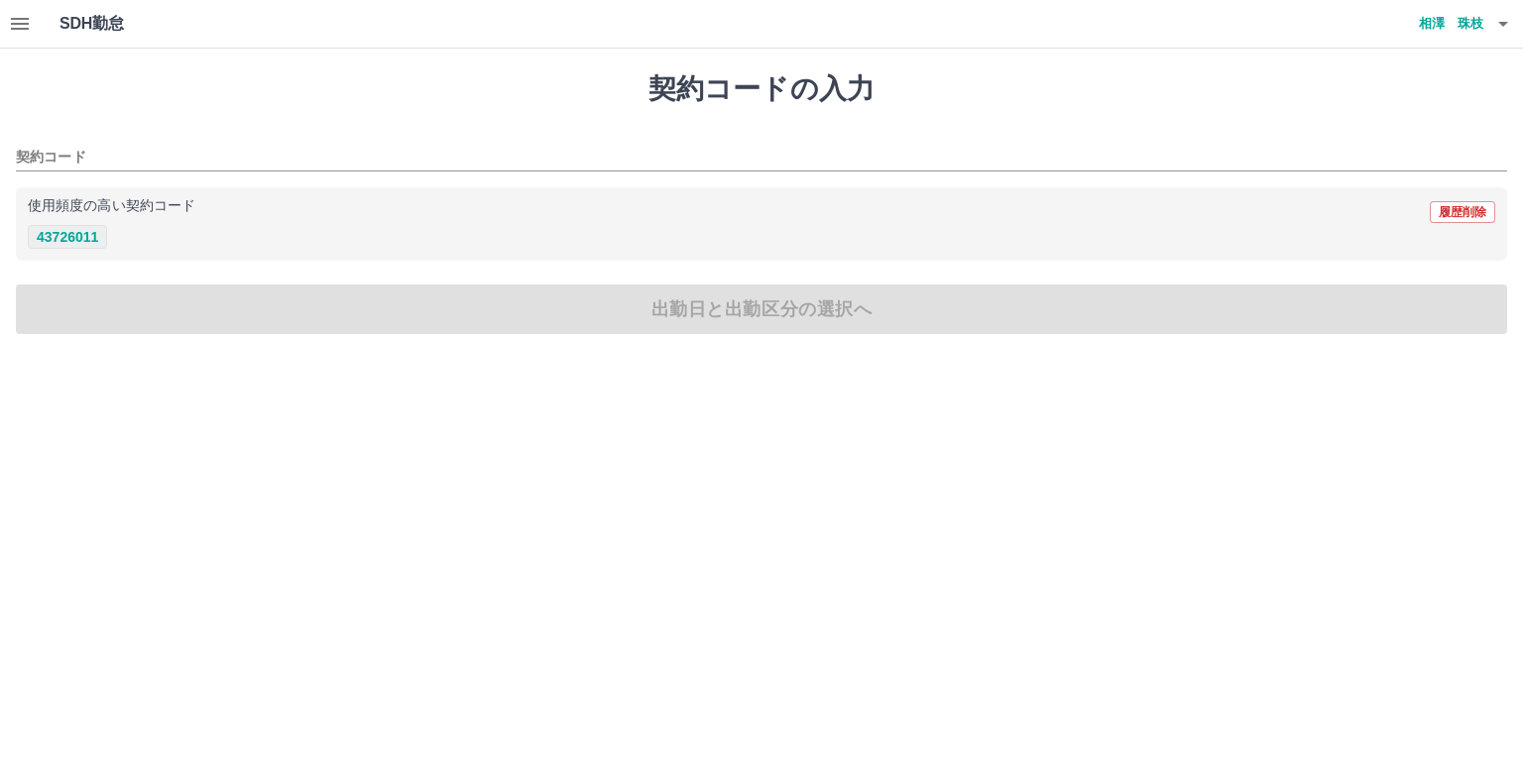 click on "43726011" at bounding box center (67, 237) 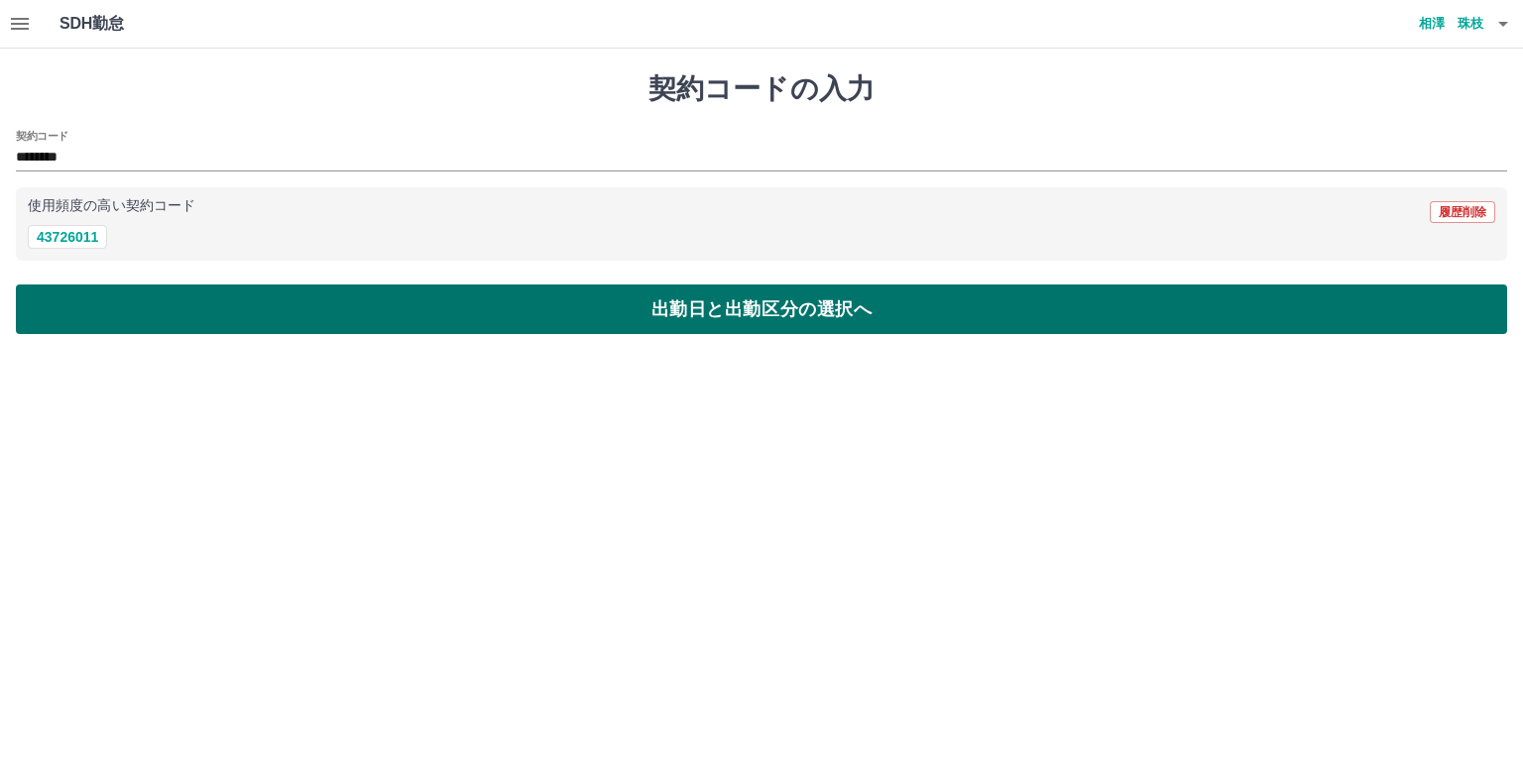 click on "出勤日と出勤区分の選択へ" at bounding box center [762, 309] 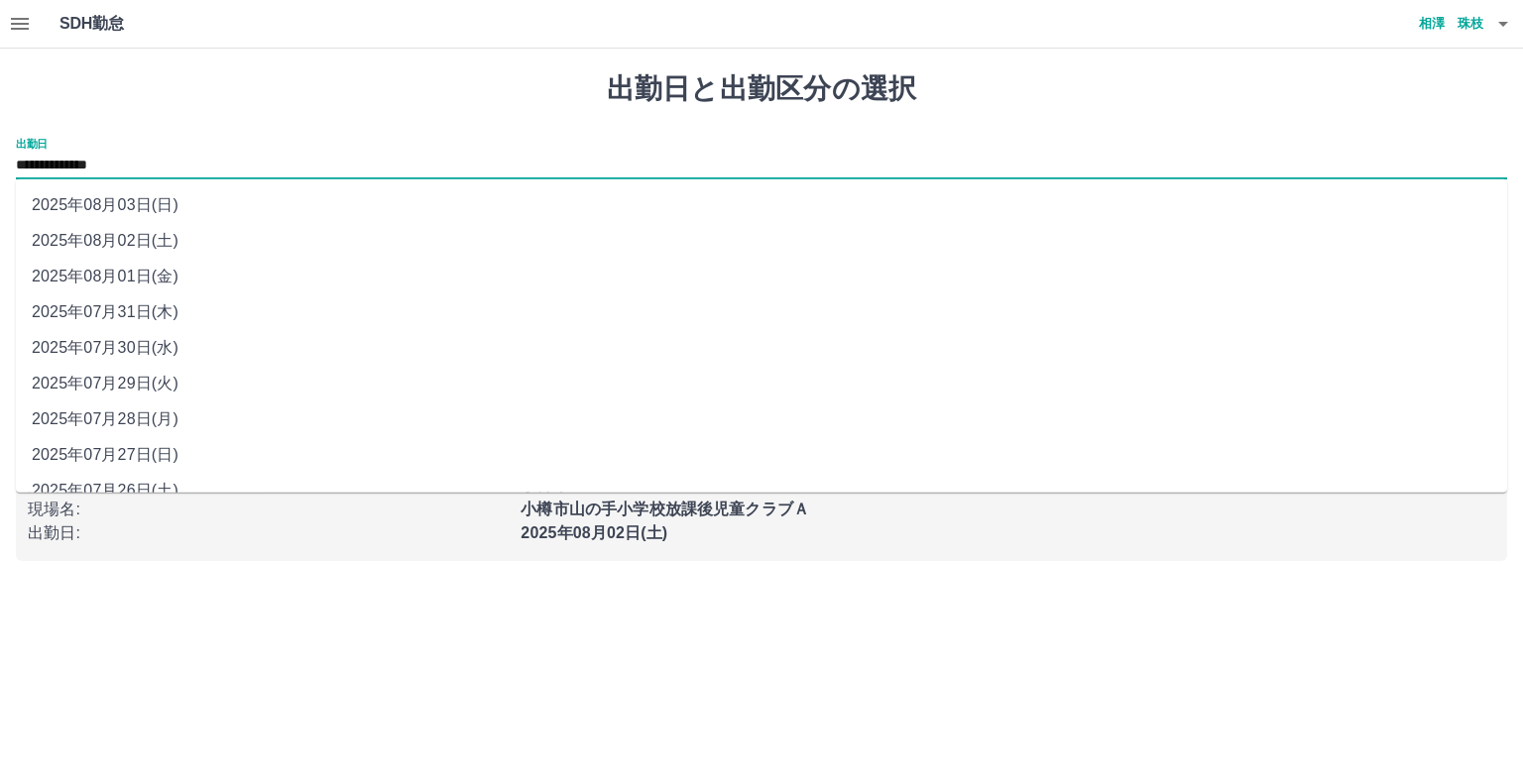 click on "**********" at bounding box center [762, 166] 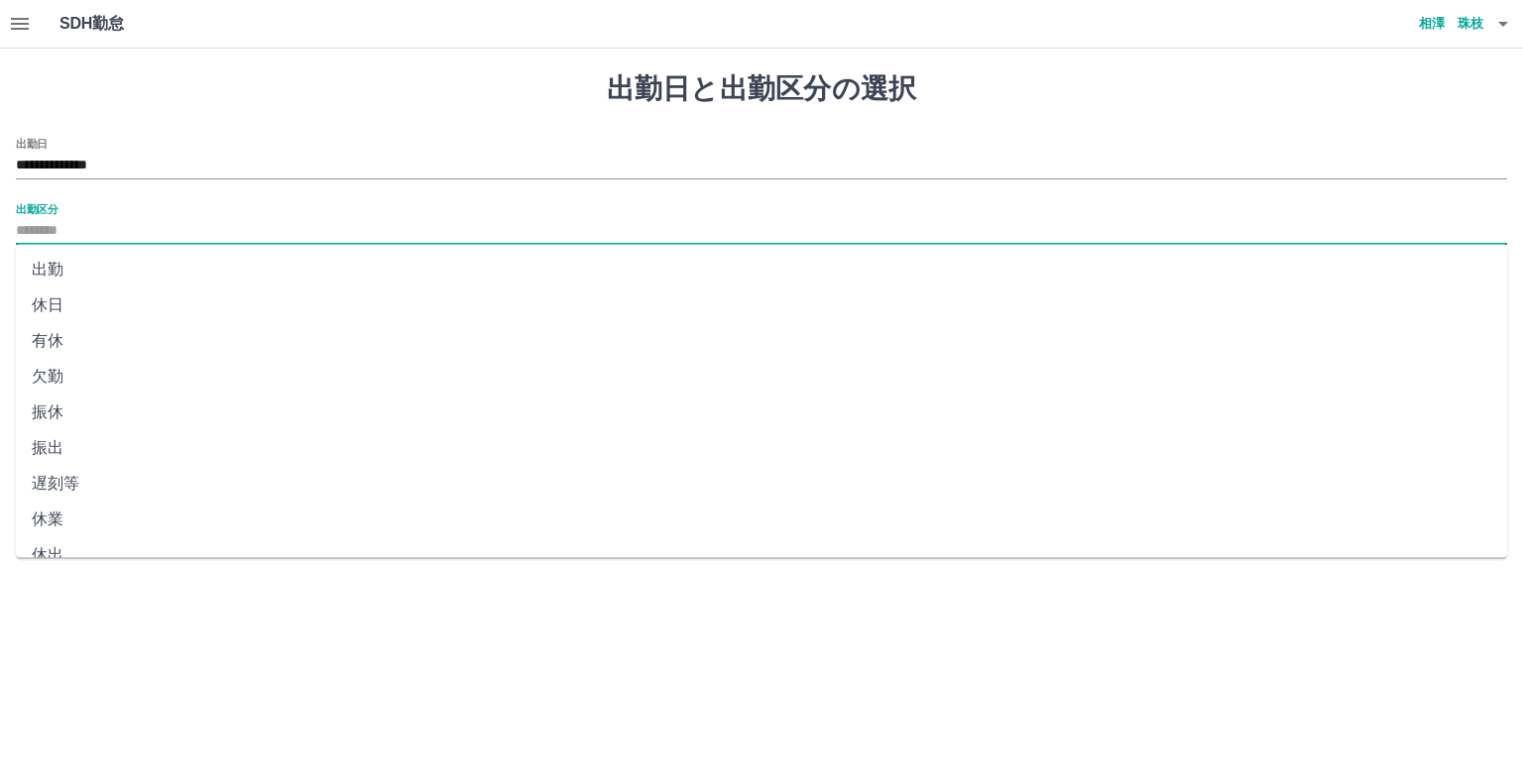 click on "出勤区分" at bounding box center (762, 231) 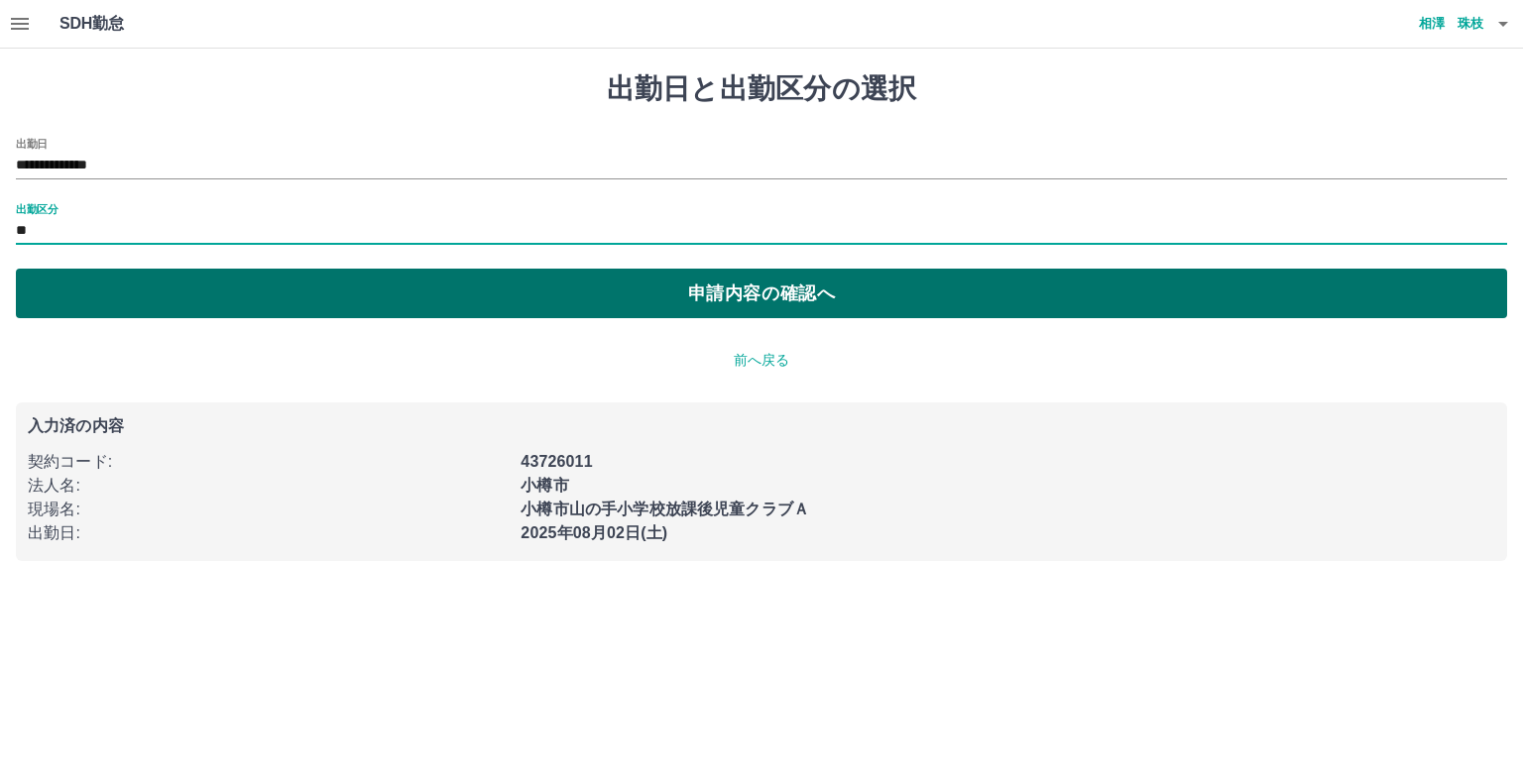 click on "申請内容の確認へ" at bounding box center [762, 293] 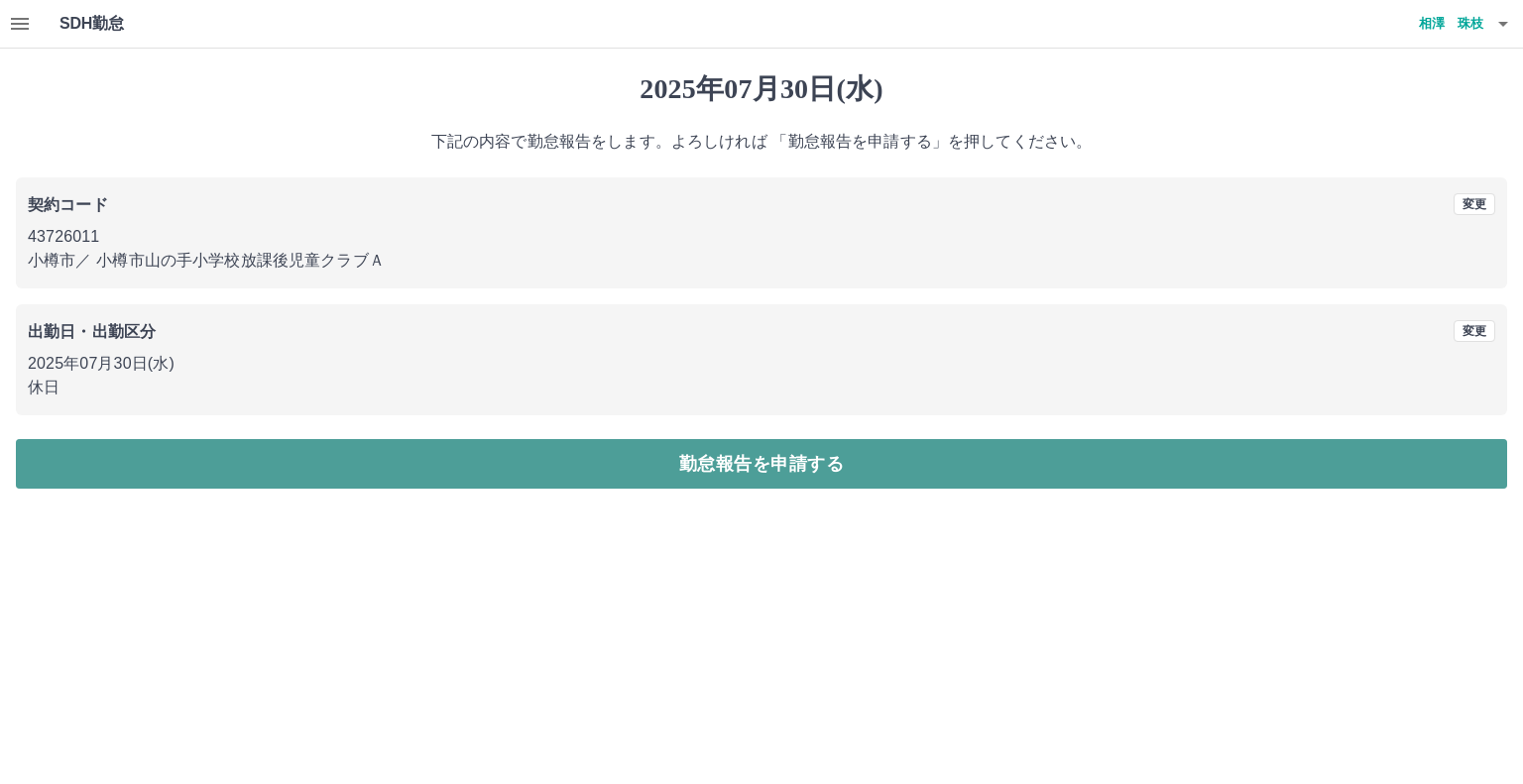 click on "勤怠報告を申請する" at bounding box center (762, 464) 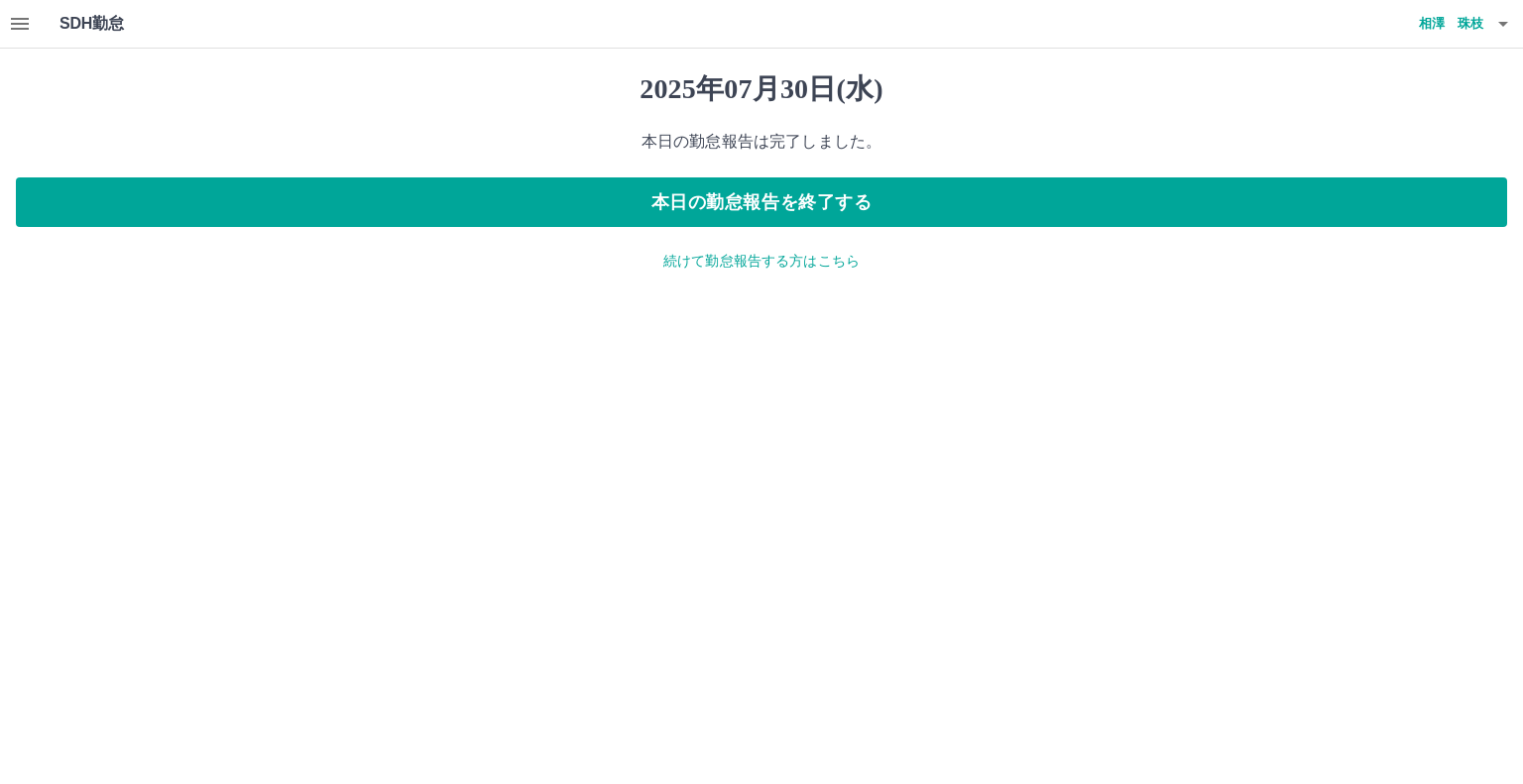 click on "[DATE] 本日の勤怠報告は完了しました。 本日の勤怠報告を終了する 続けて勤怠報告する方はこちら" at bounding box center (762, 171) 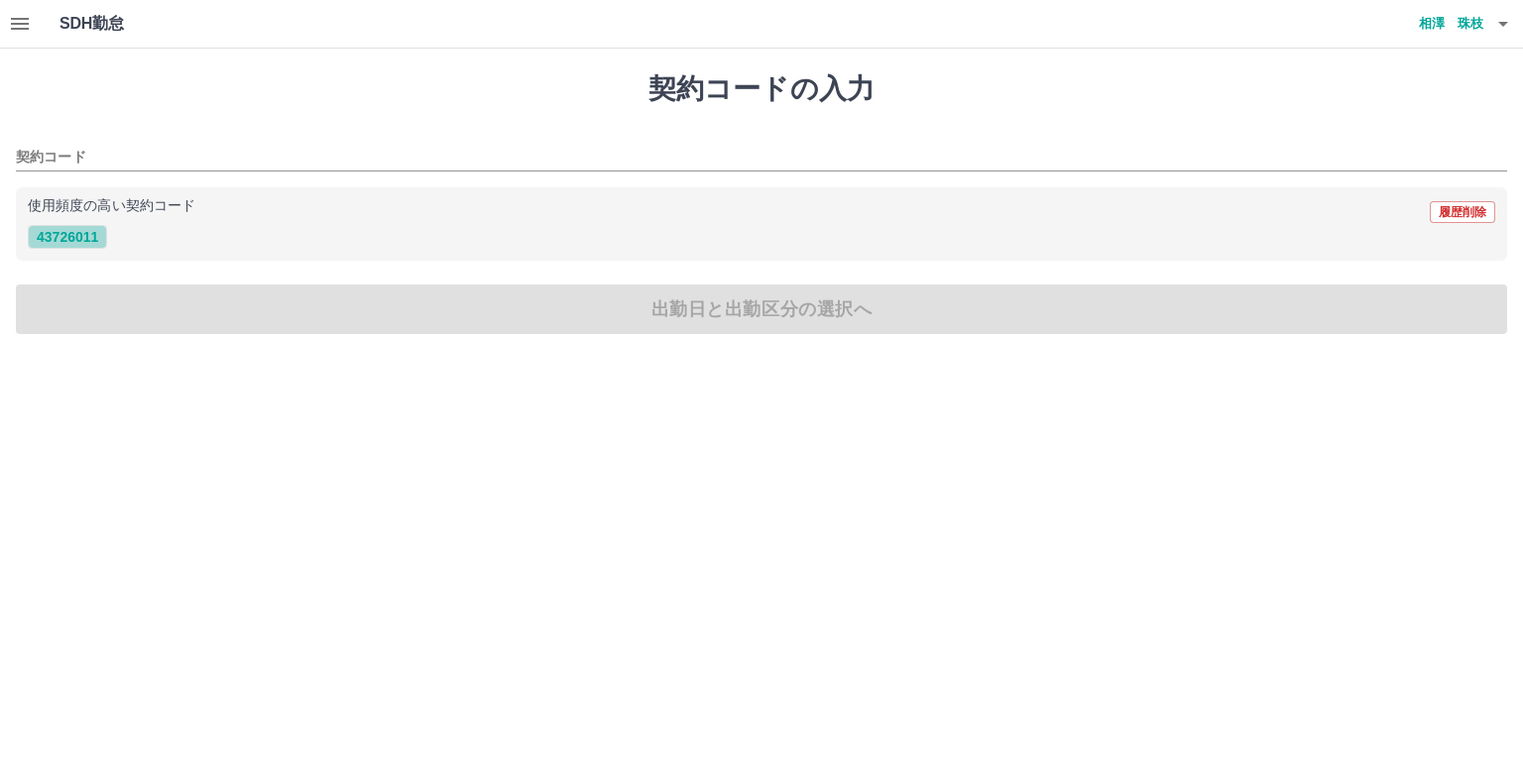 click on "43726011" at bounding box center [67, 237] 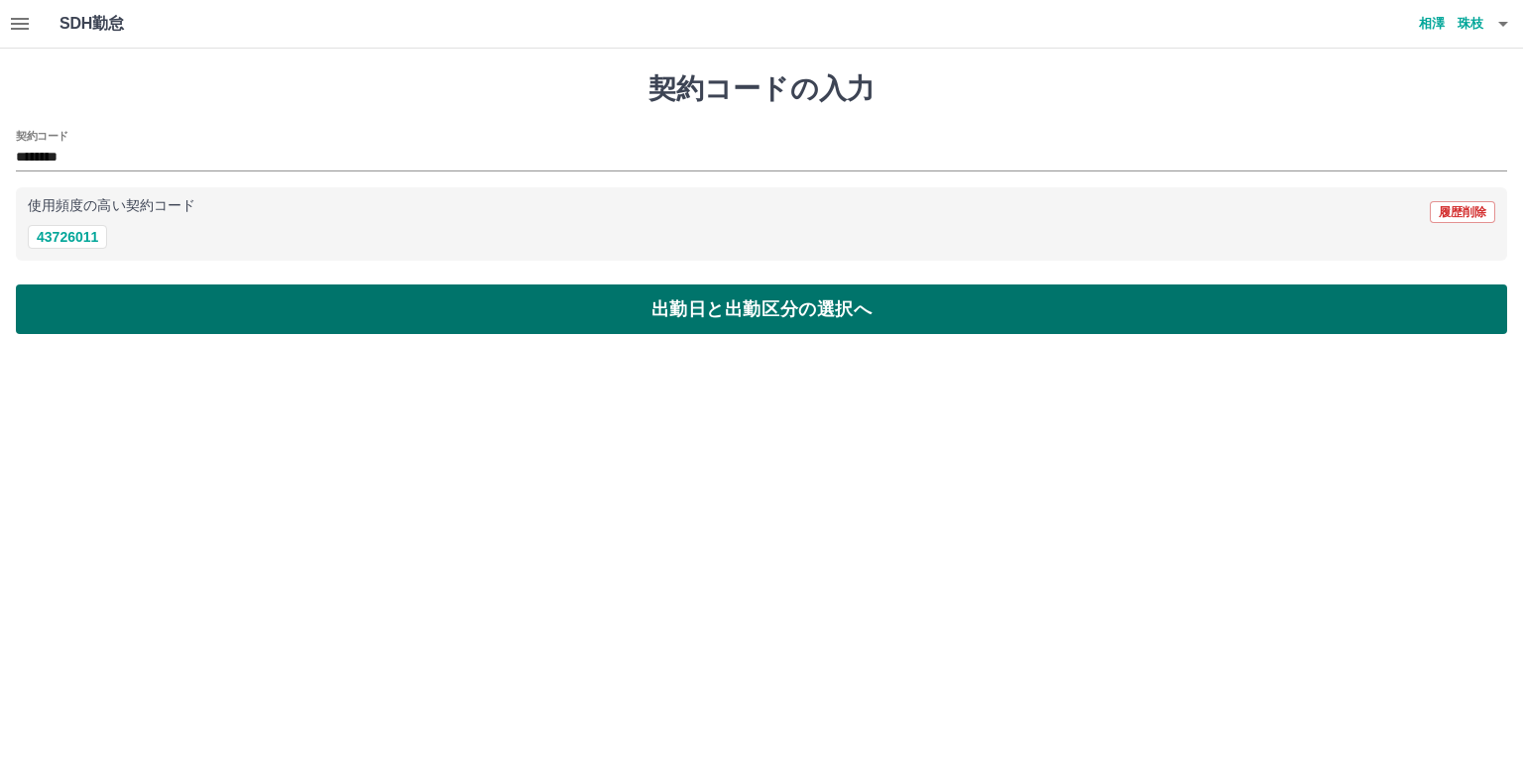 click on "出勤日と出勤区分の選択へ" at bounding box center [762, 309] 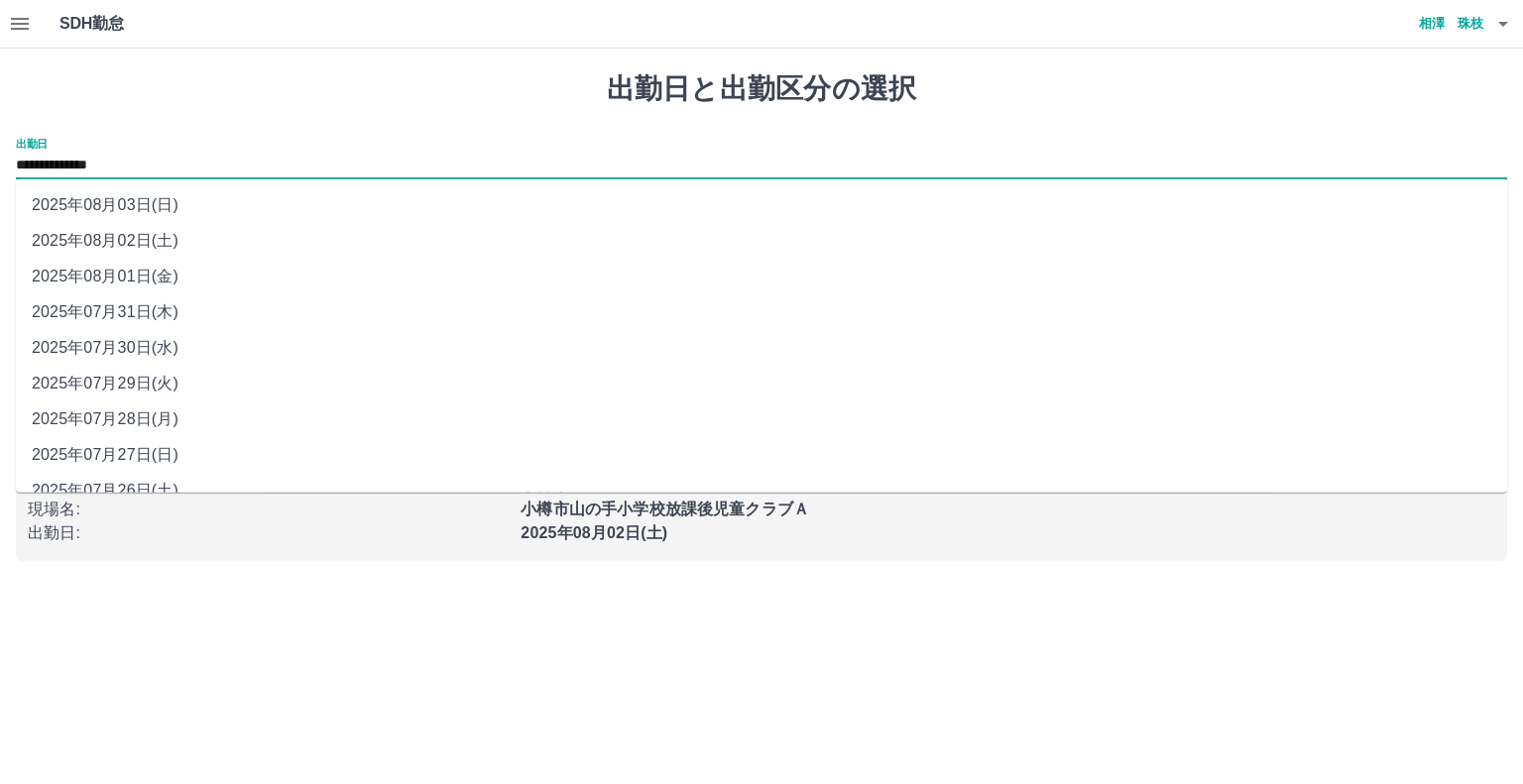 click on "**********" at bounding box center [762, 166] 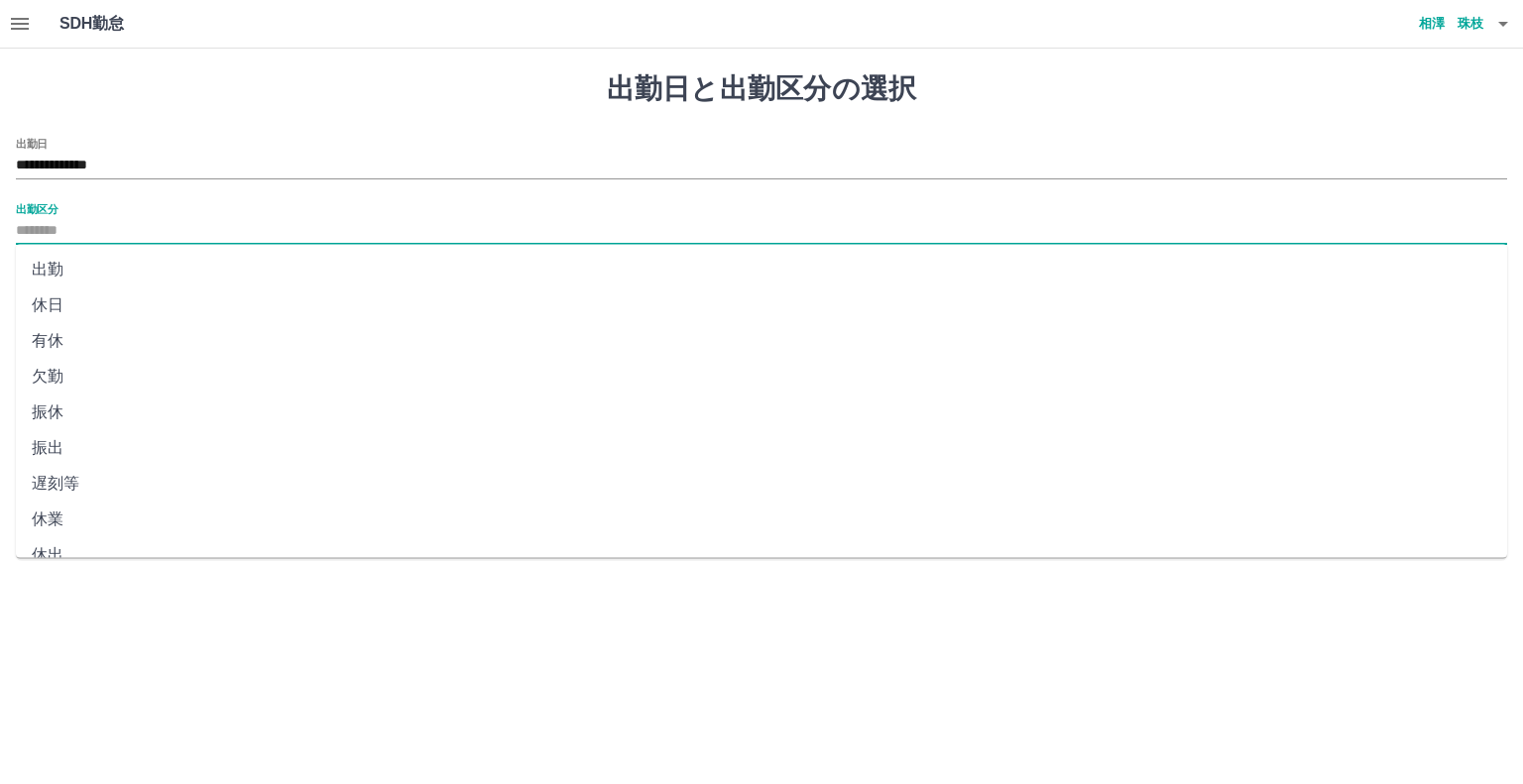 click on "出勤区分" at bounding box center [762, 231] 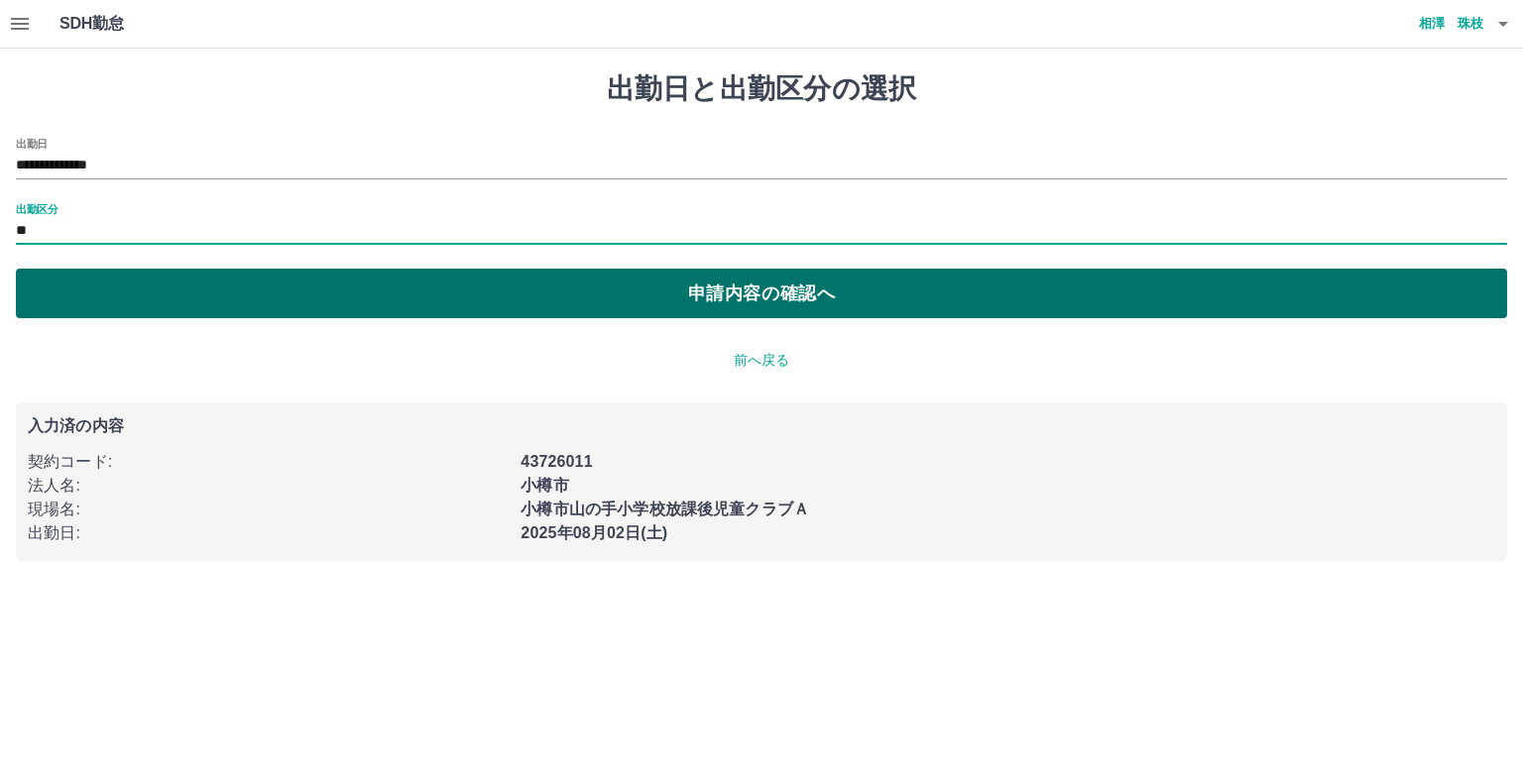 click on "申請内容の確認へ" at bounding box center [762, 293] 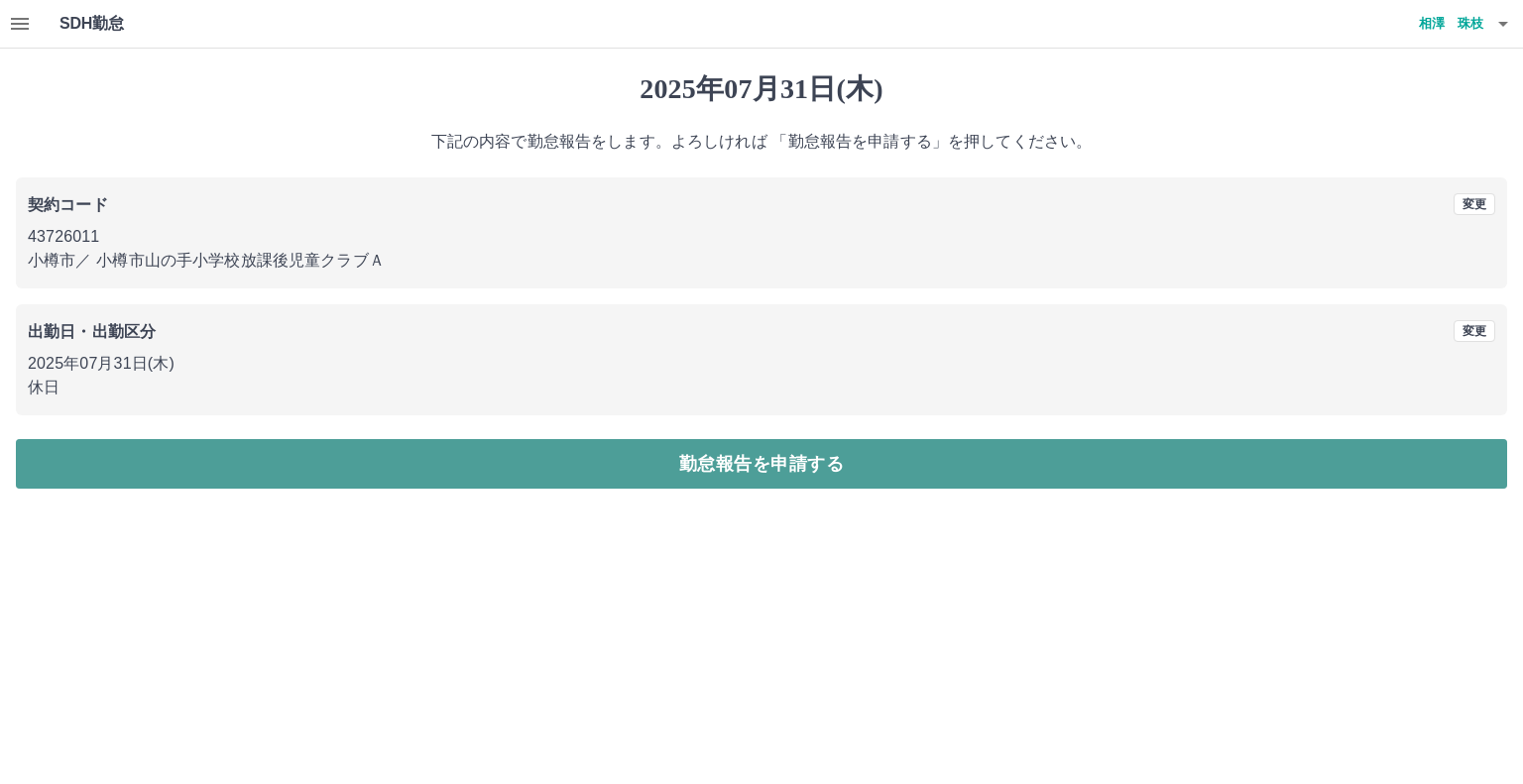 click on "勤怠報告を申請する" at bounding box center (762, 464) 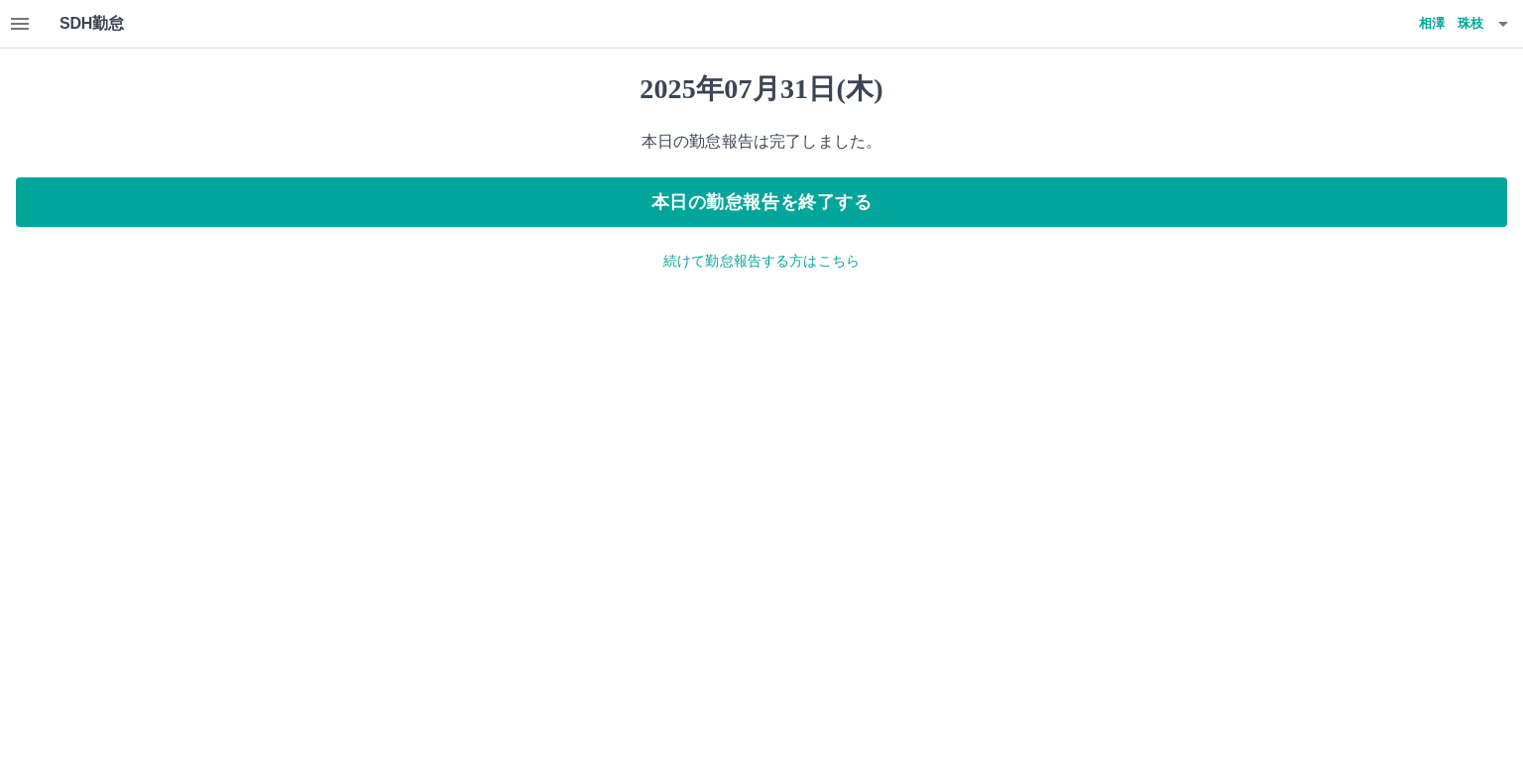 click on "続けて勤怠報告する方はこちら" at bounding box center (762, 261) 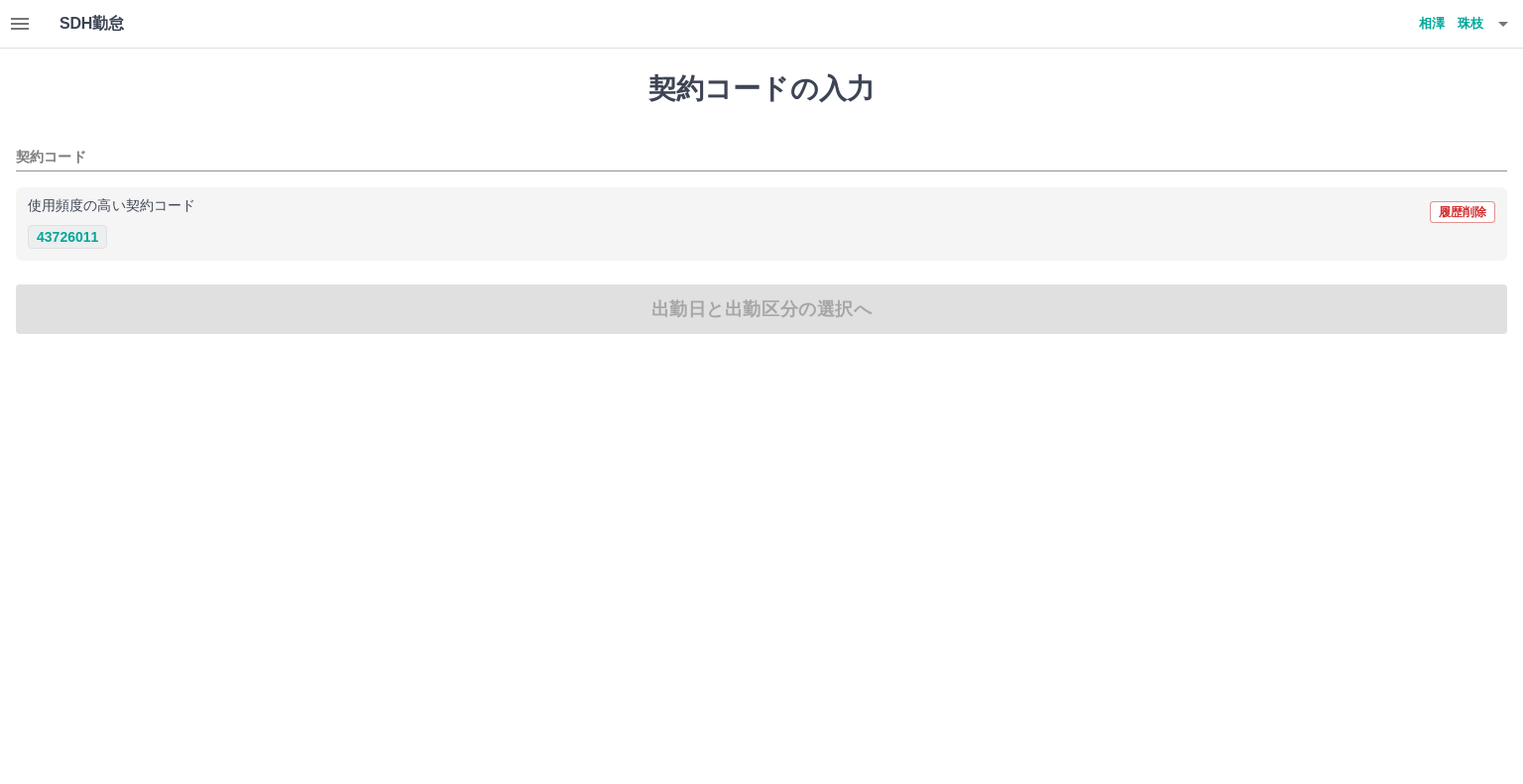 click on "43726011" at bounding box center (67, 237) 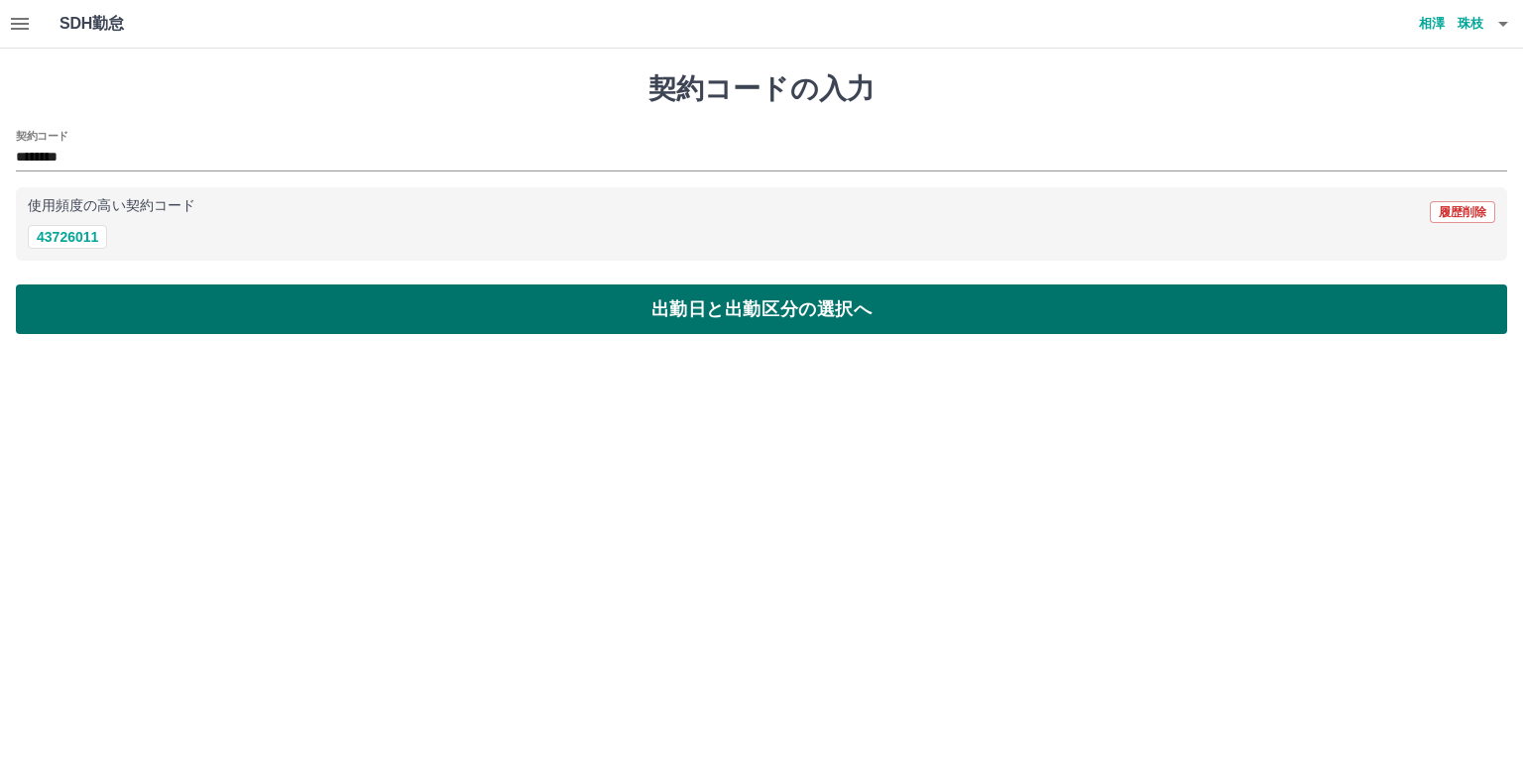click on "出勤日と出勤区分の選択へ" at bounding box center (762, 309) 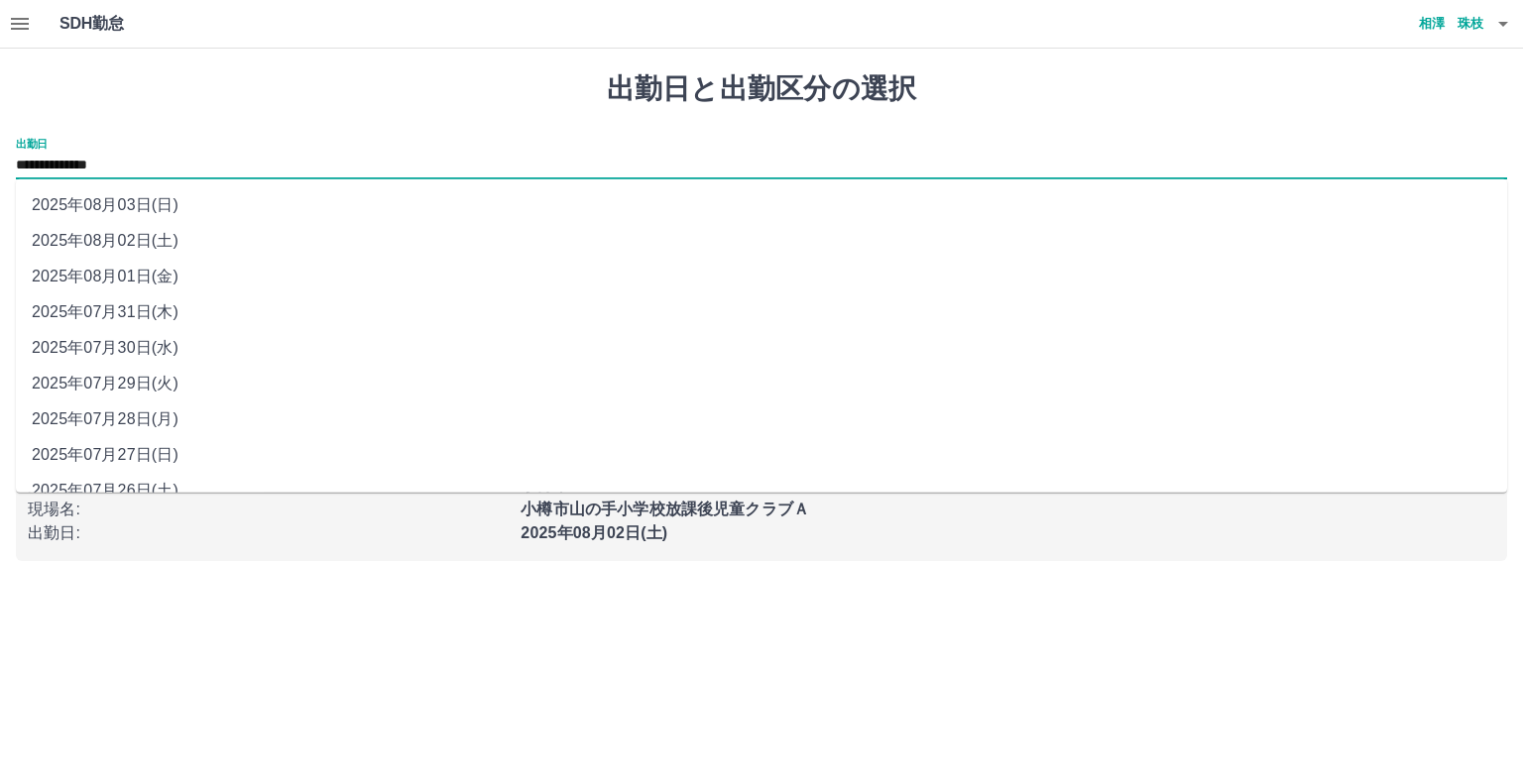 click on "**********" at bounding box center (762, 166) 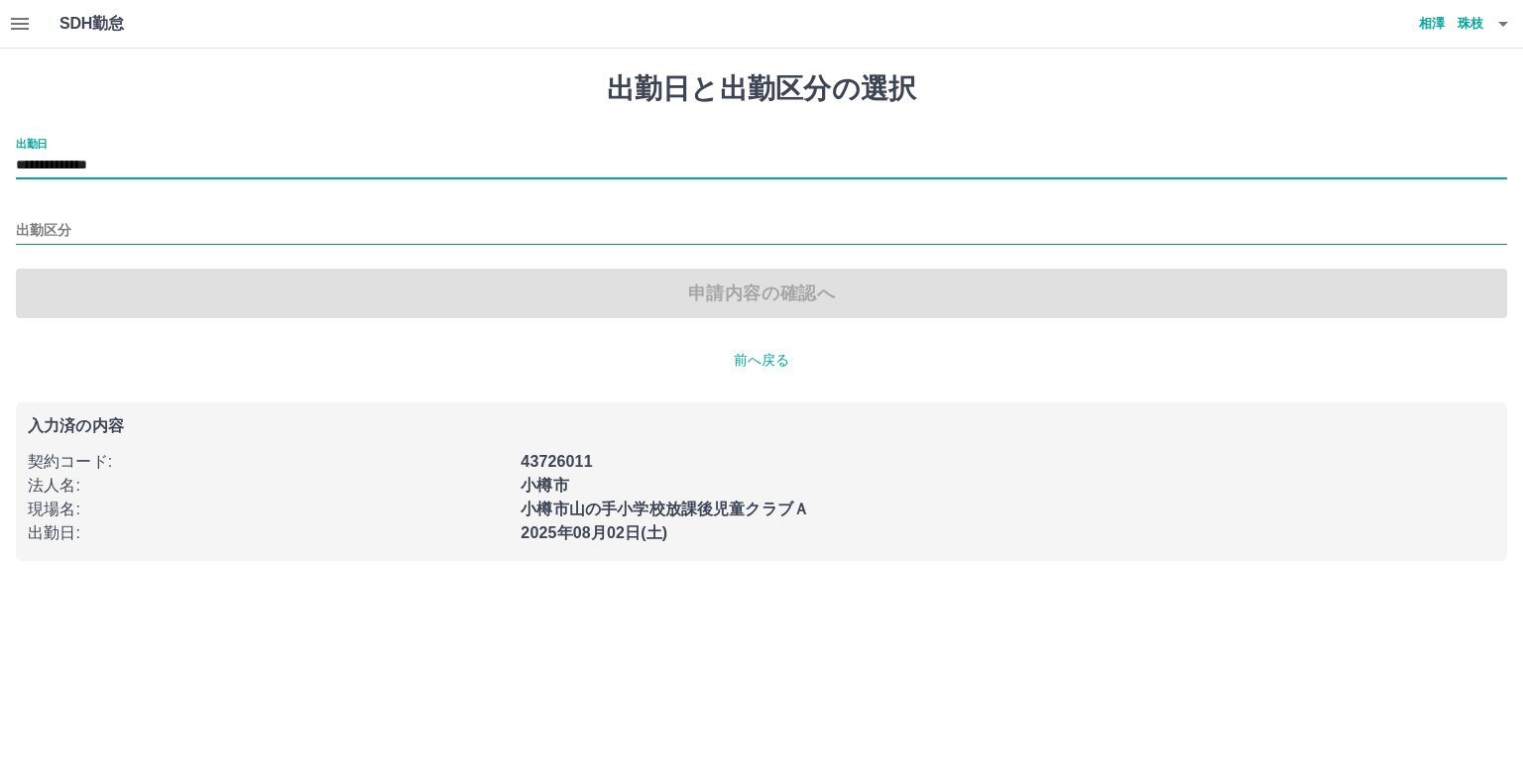 click on "出勤区分" at bounding box center [762, 231] 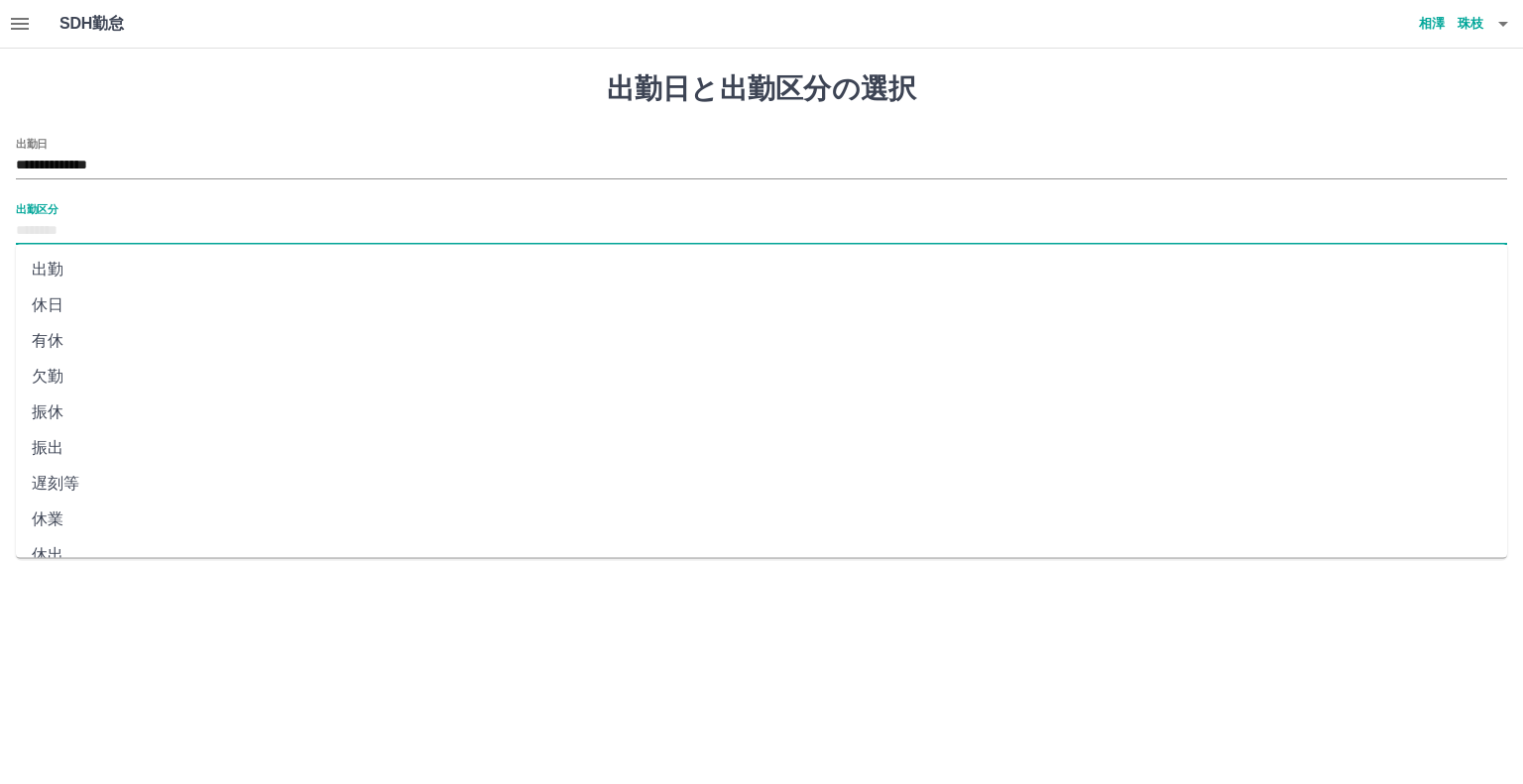 click on "休日" at bounding box center [762, 305] 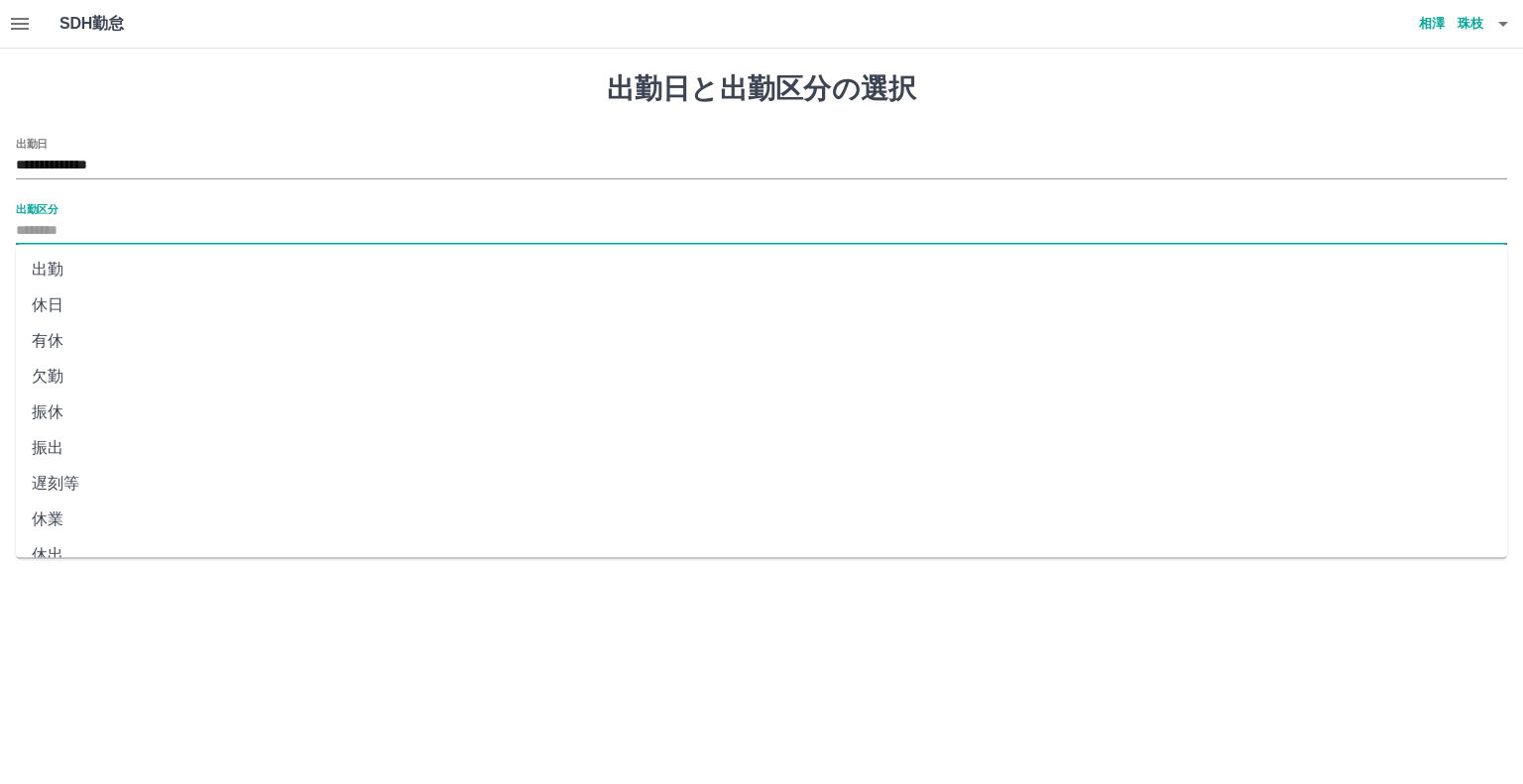 type on "**" 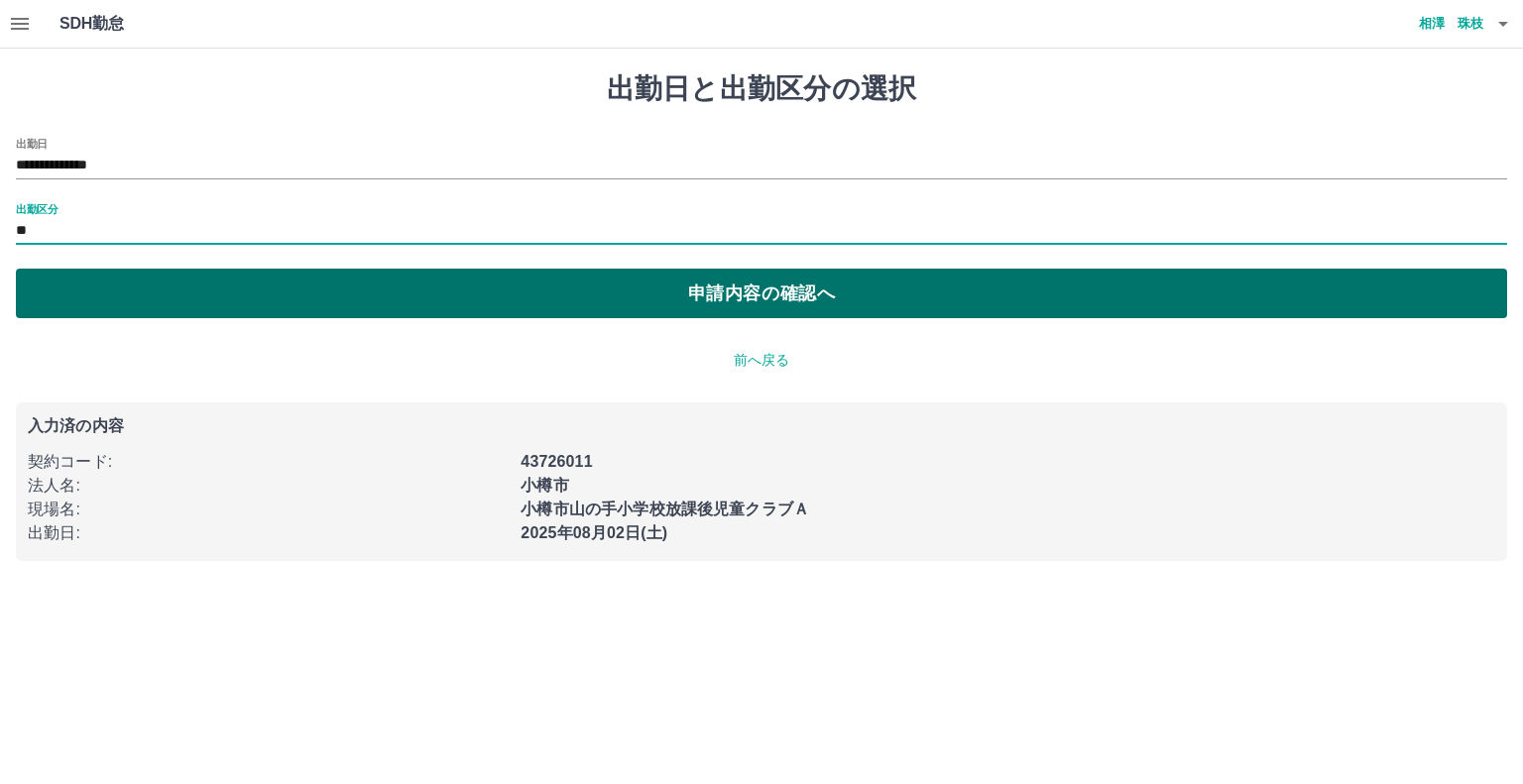 click on "申請内容の確認へ" at bounding box center (762, 293) 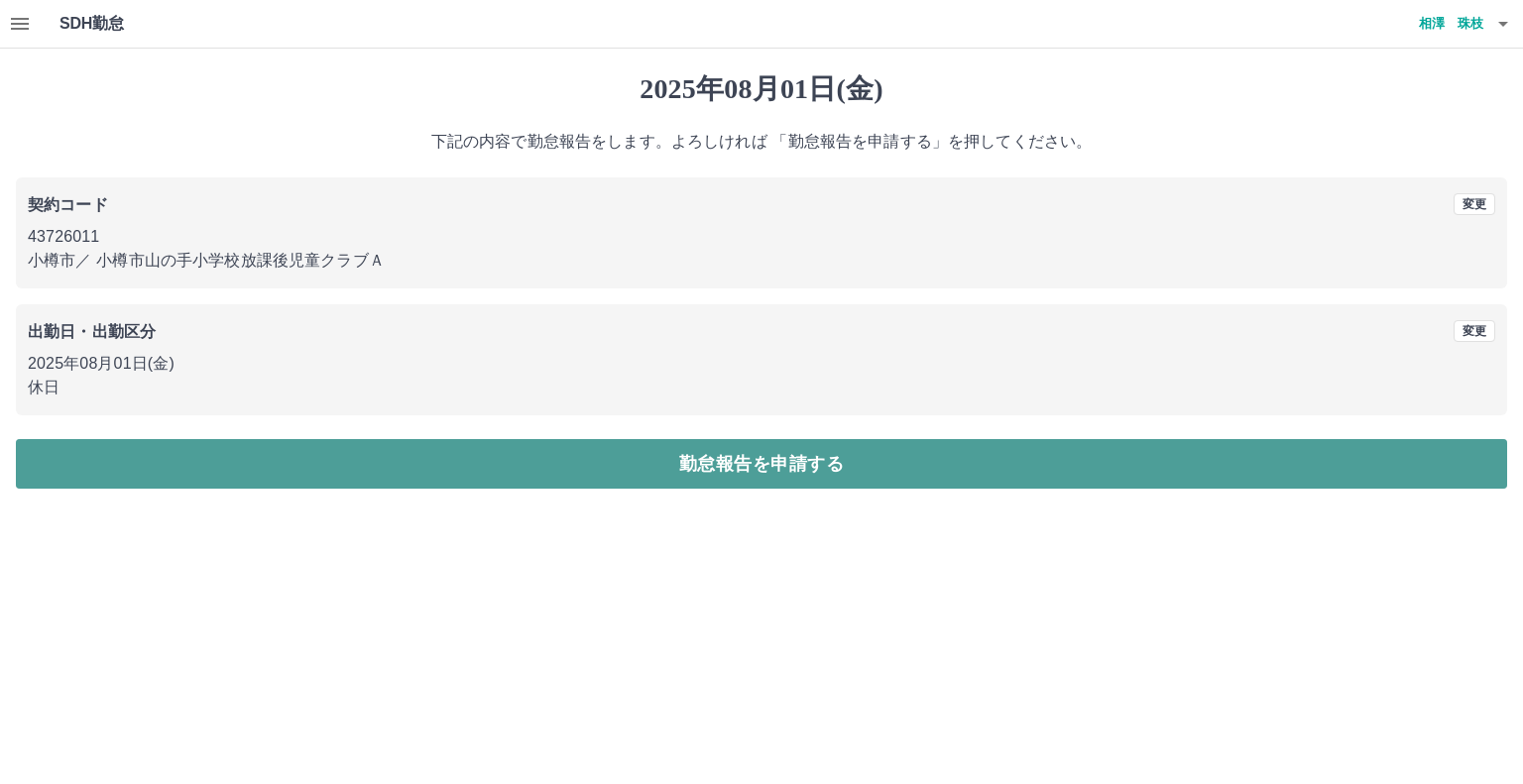 click on "勤怠報告を申請する" at bounding box center (762, 464) 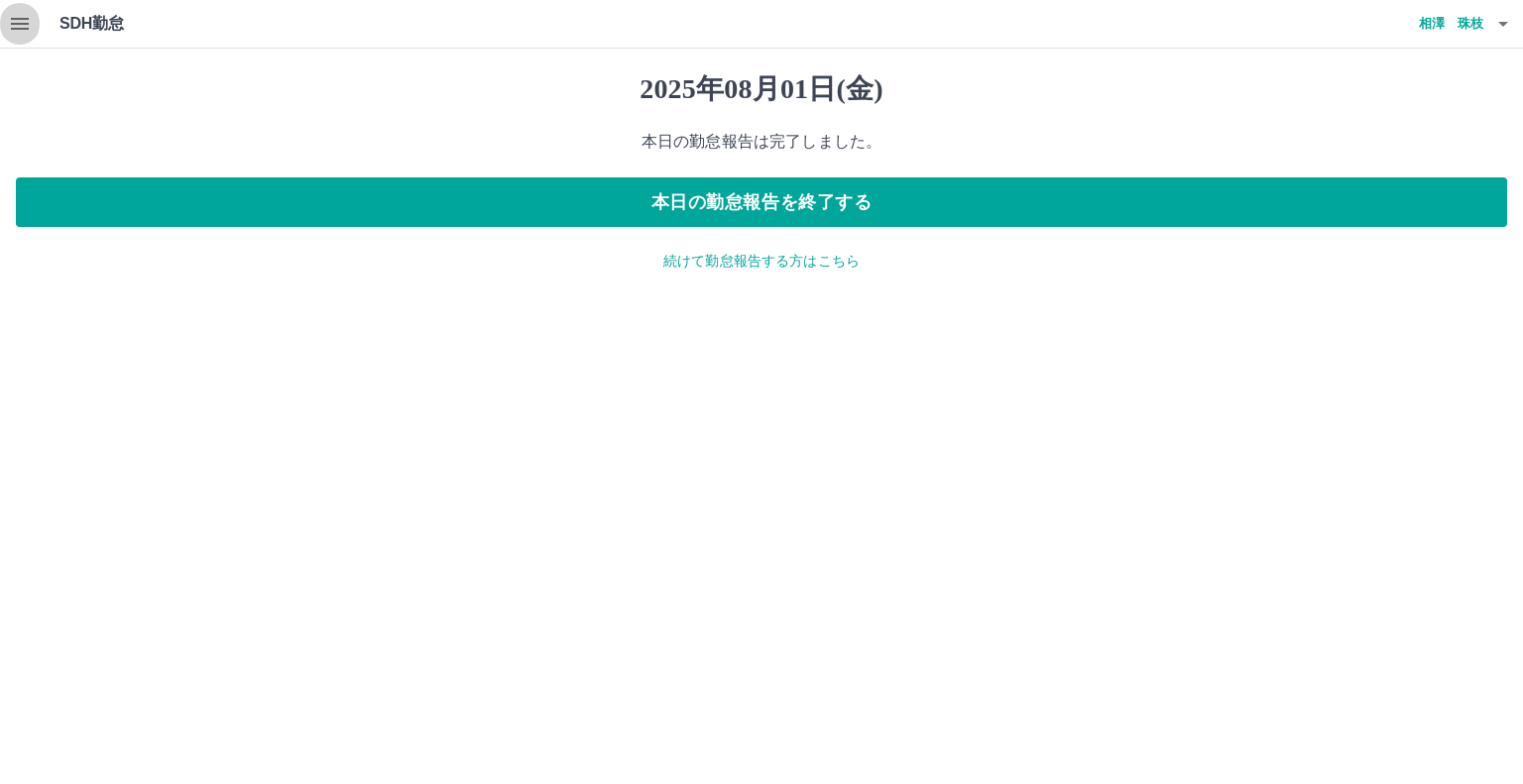 click 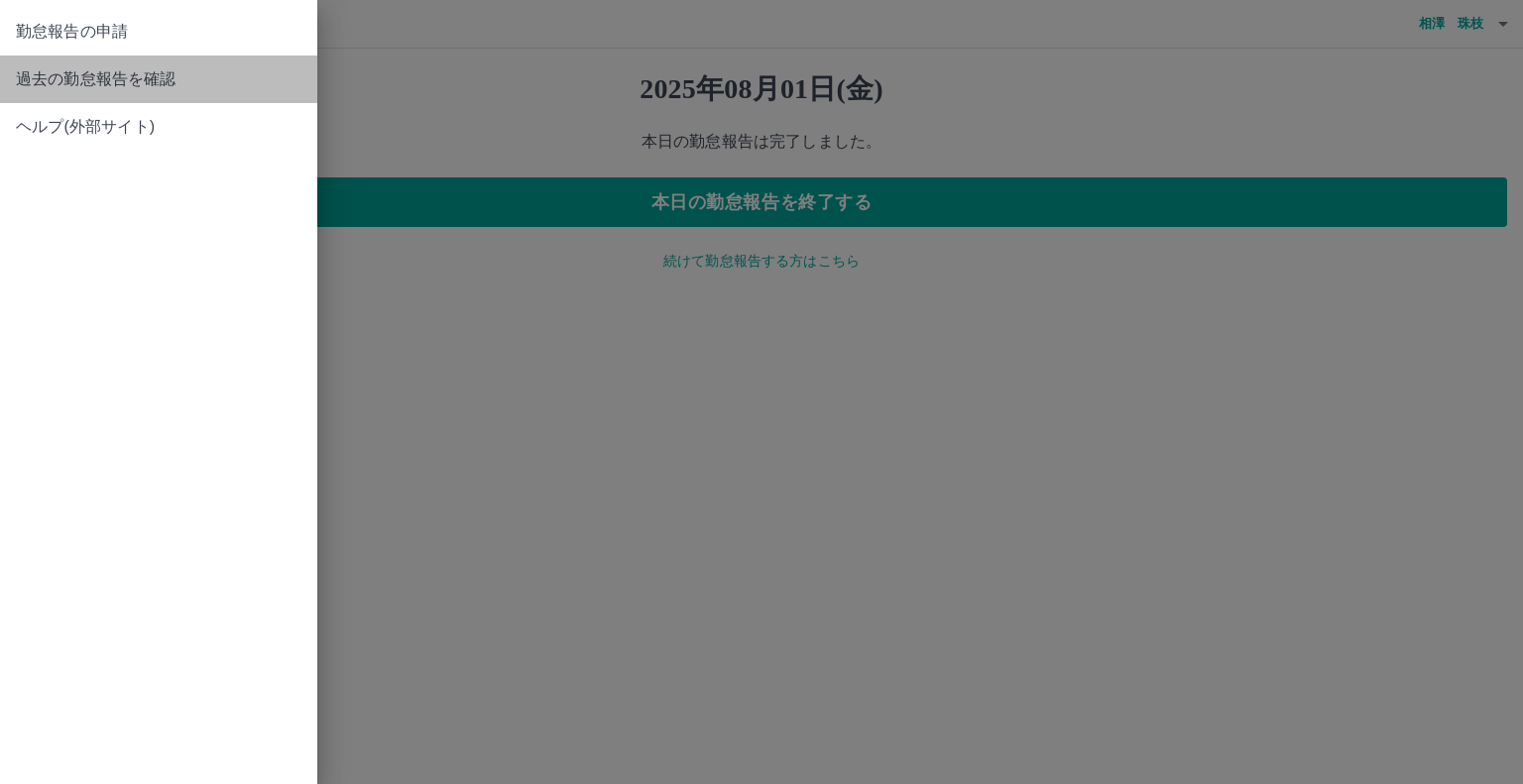 click on "過去の勤怠報告を確認" at bounding box center (159, 79) 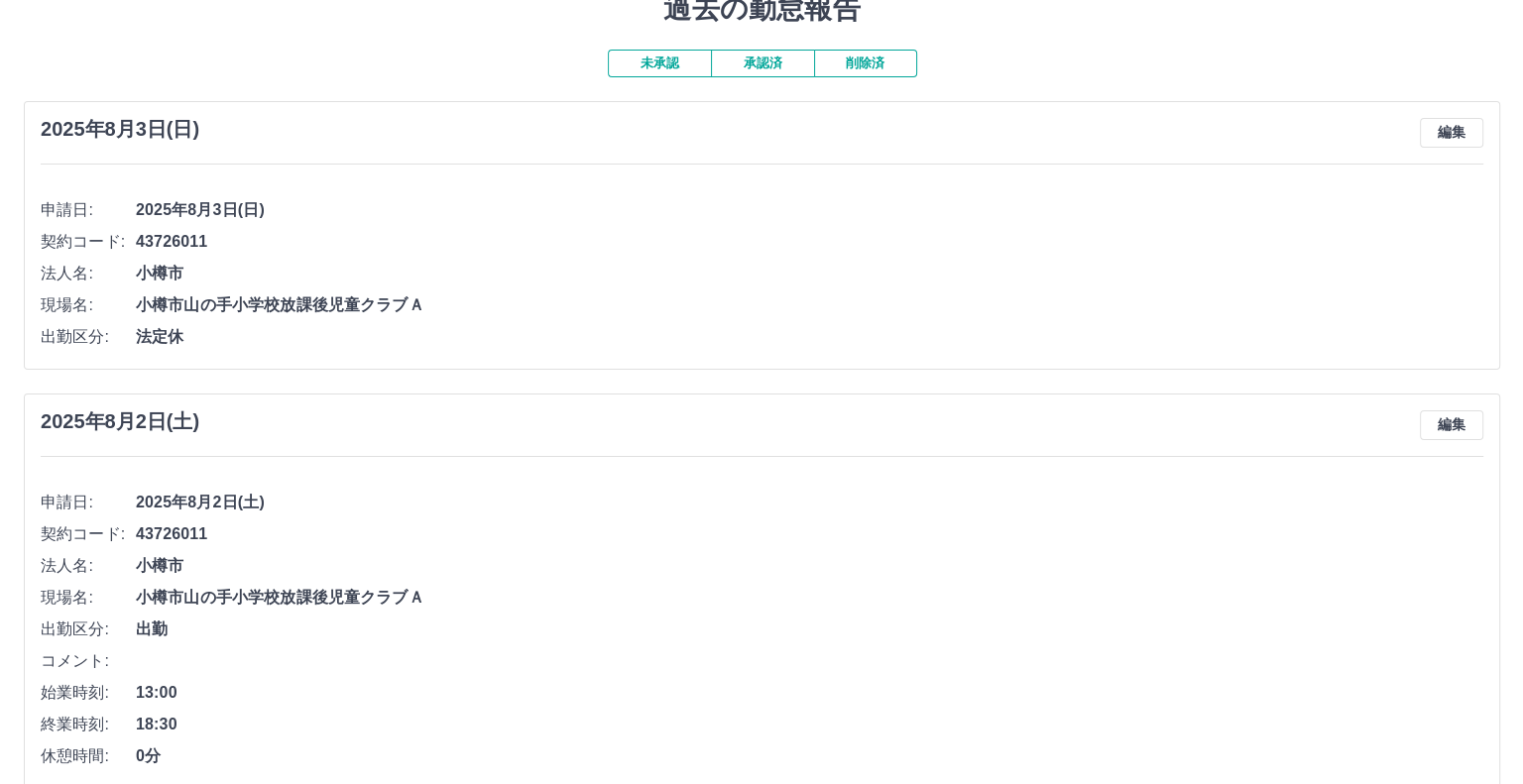 scroll, scrollTop: 0, scrollLeft: 0, axis: both 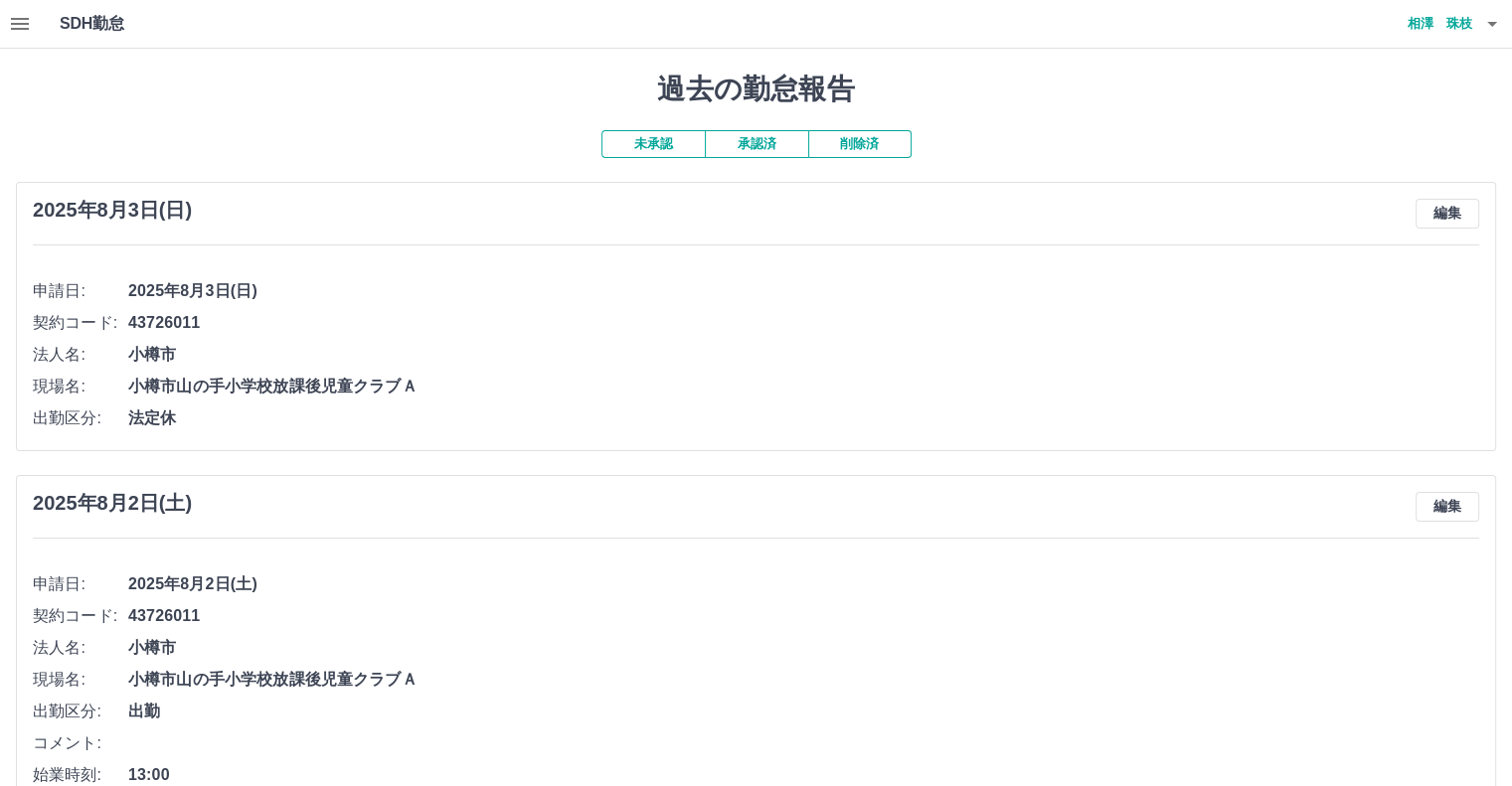 click on "承認済" at bounding box center [756, 144] 